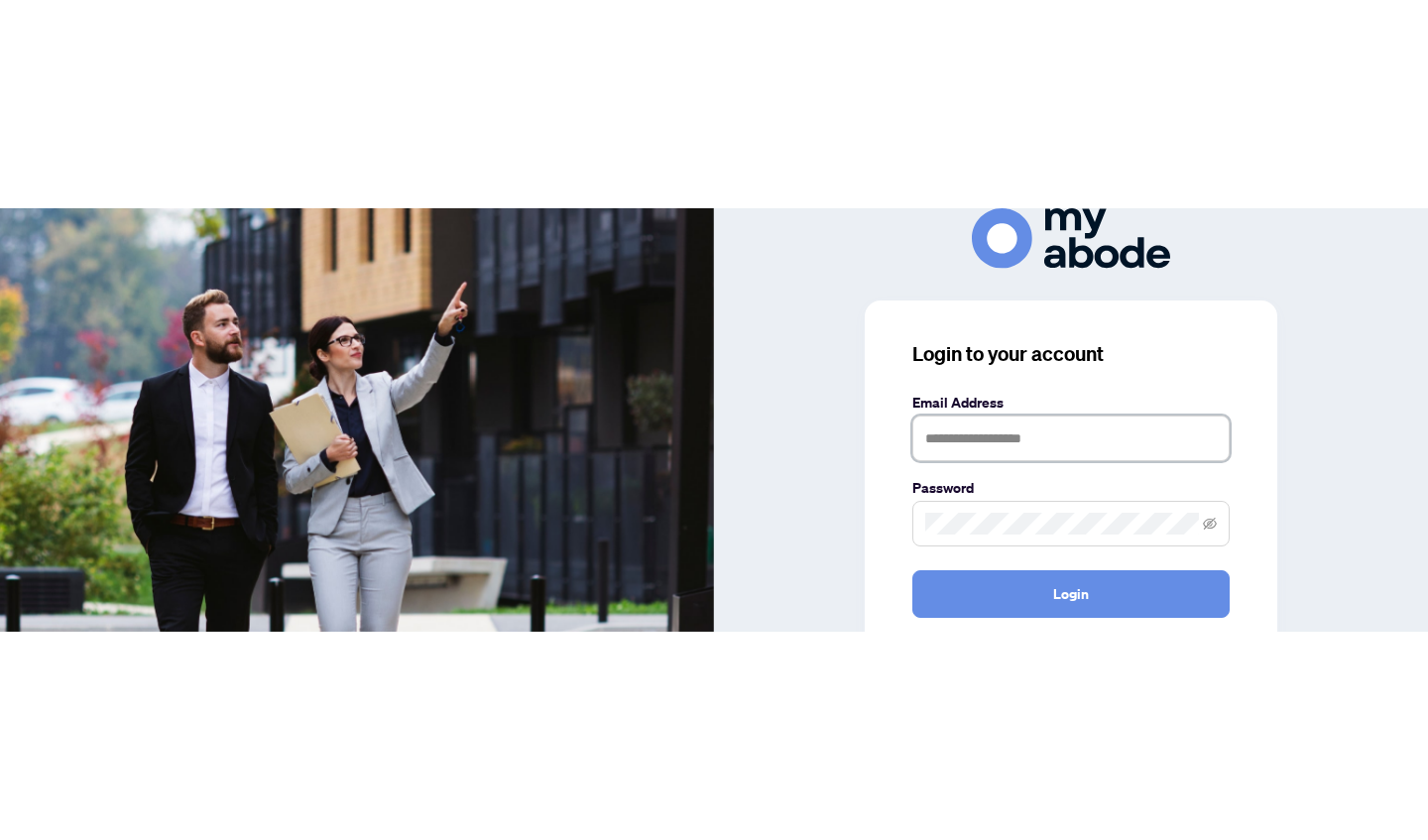 scroll, scrollTop: 0, scrollLeft: 0, axis: both 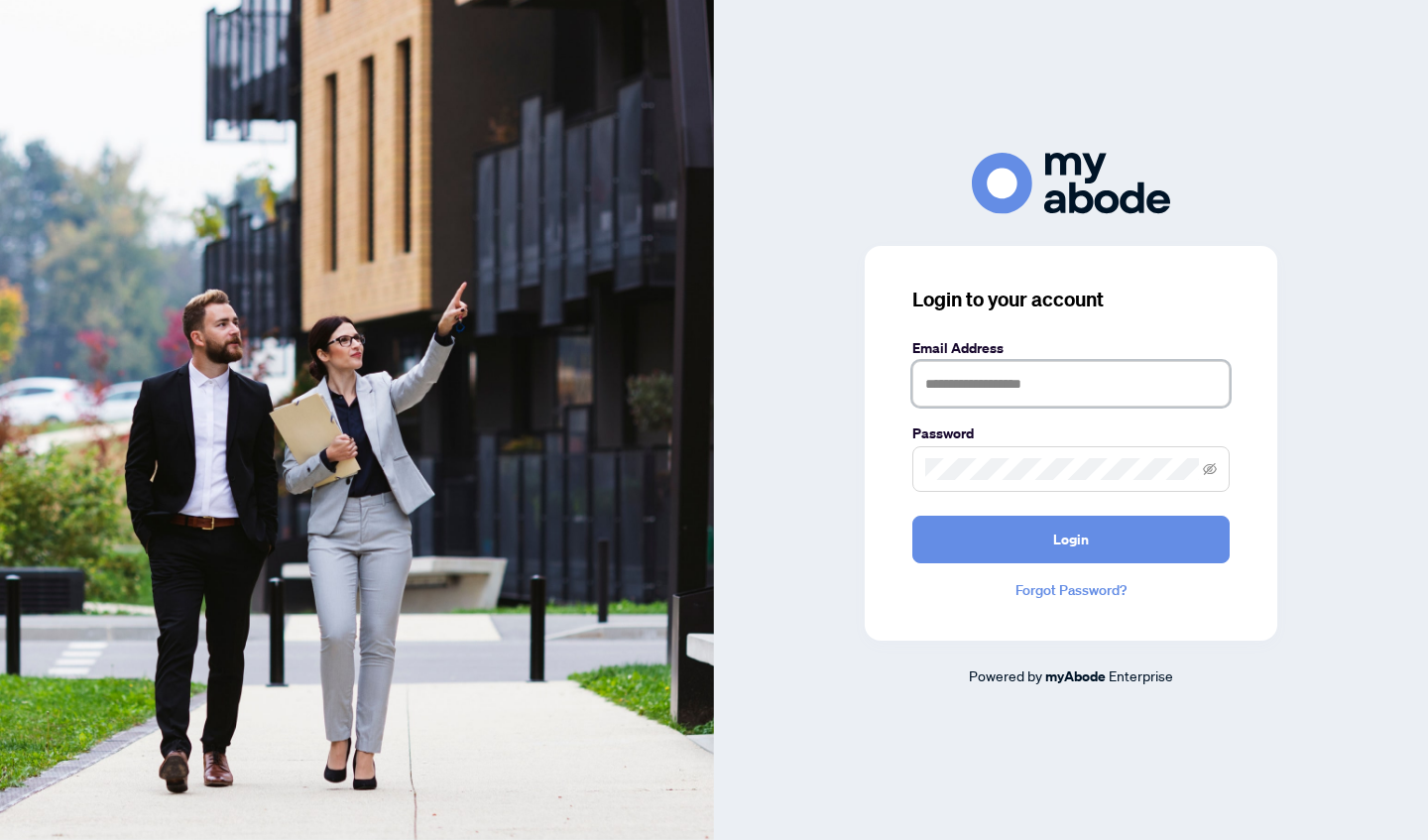 type on "**********" 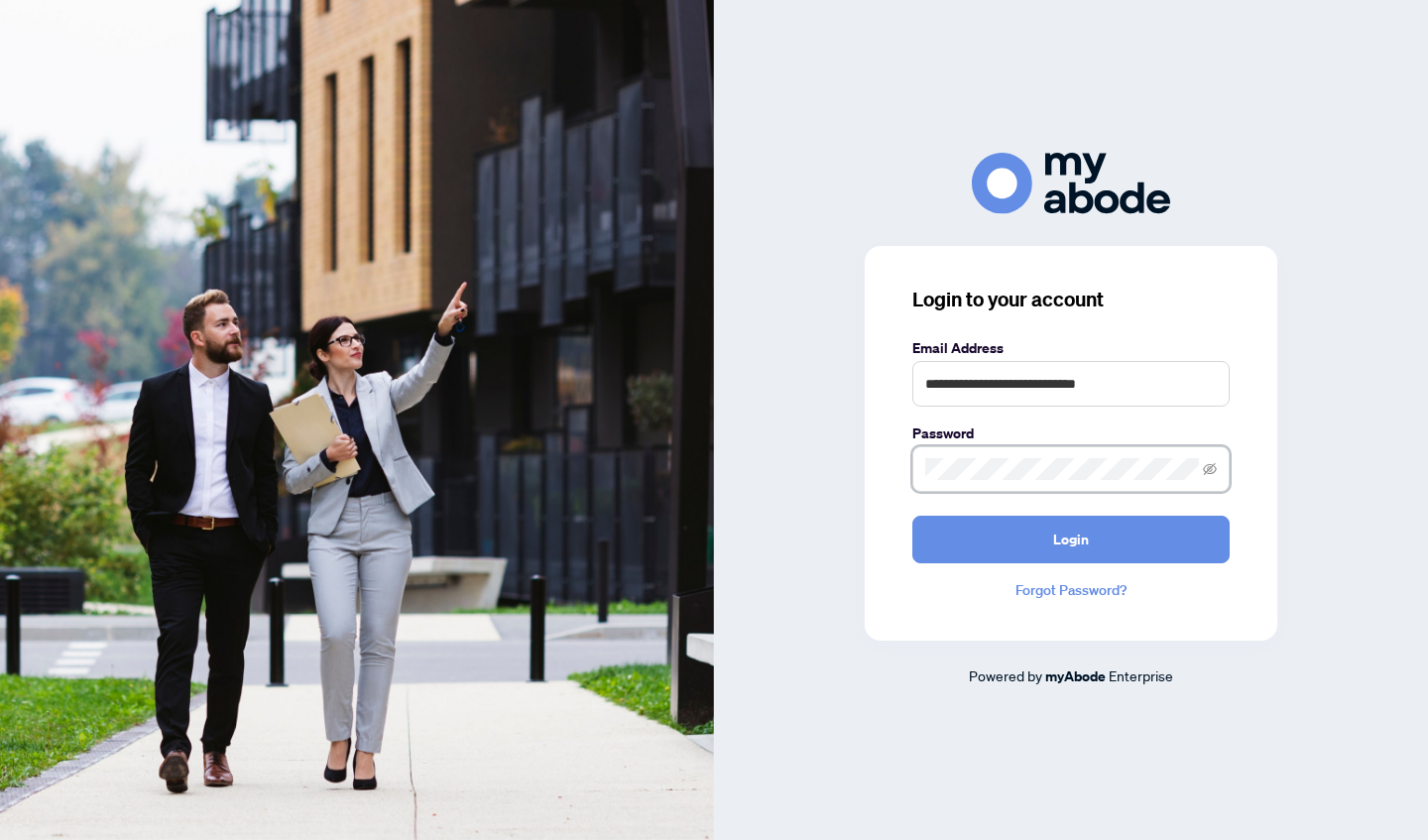 click on "Login" at bounding box center [1071, 540] 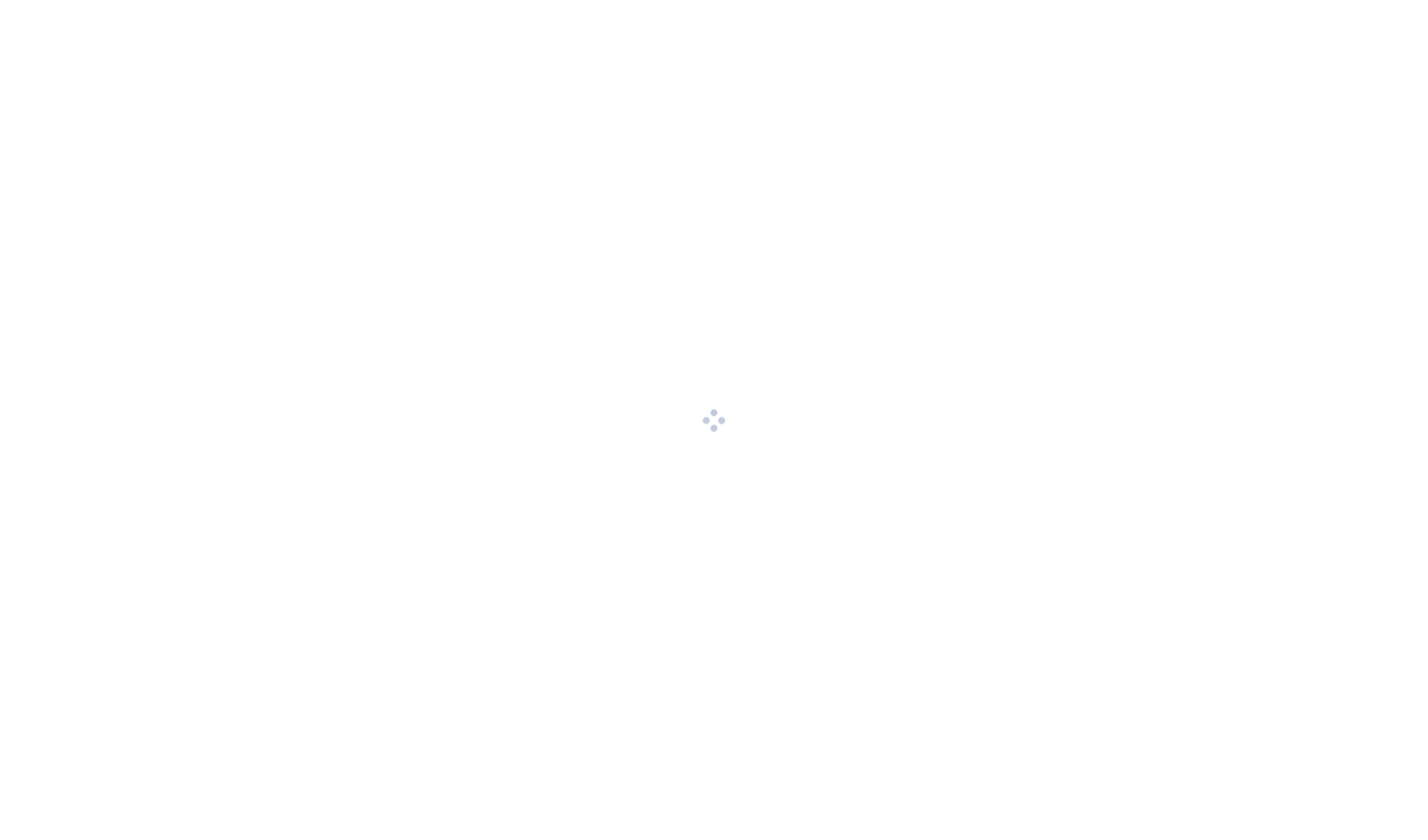 scroll, scrollTop: 0, scrollLeft: 0, axis: both 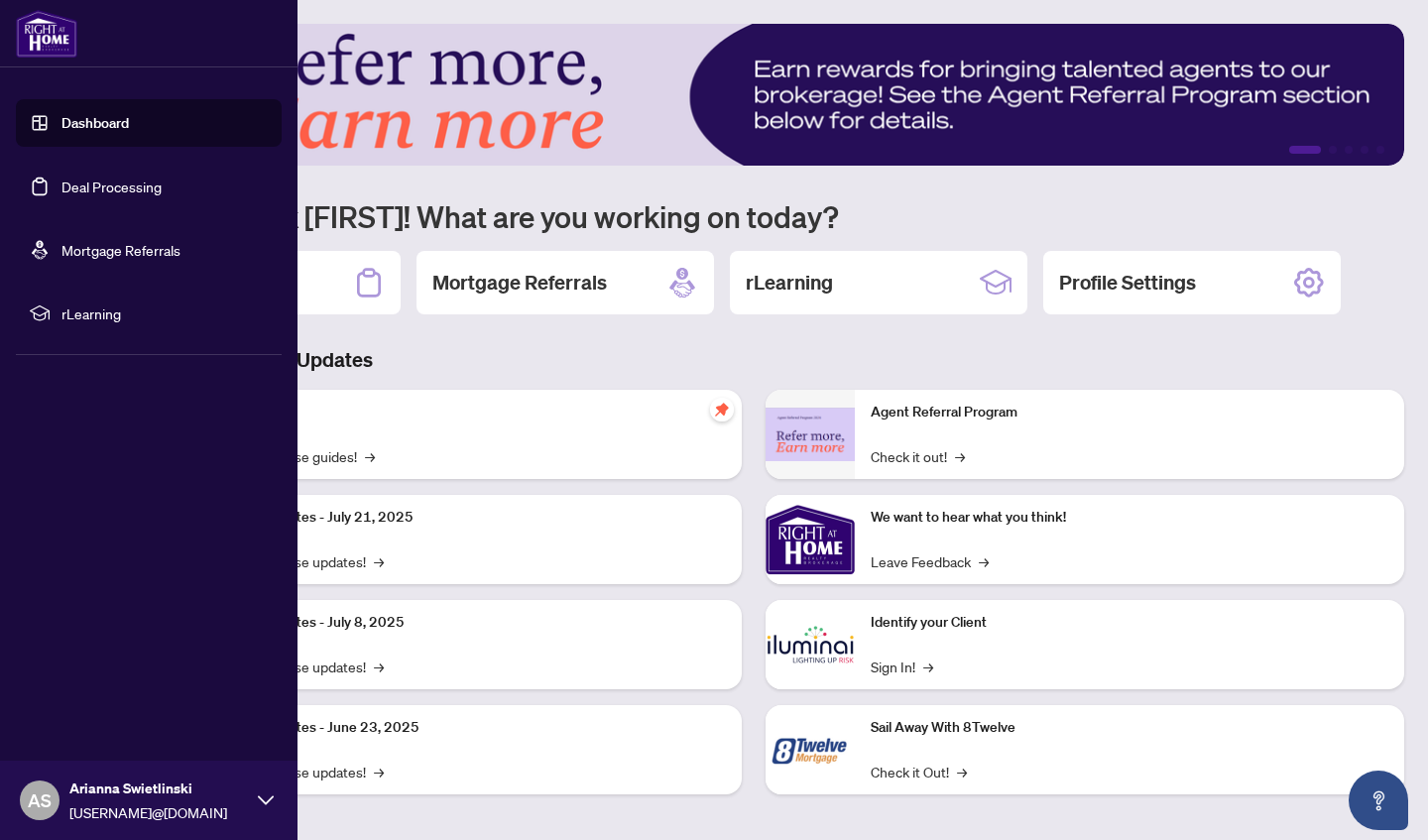 click on "Deal Processing" at bounding box center (111, 186) 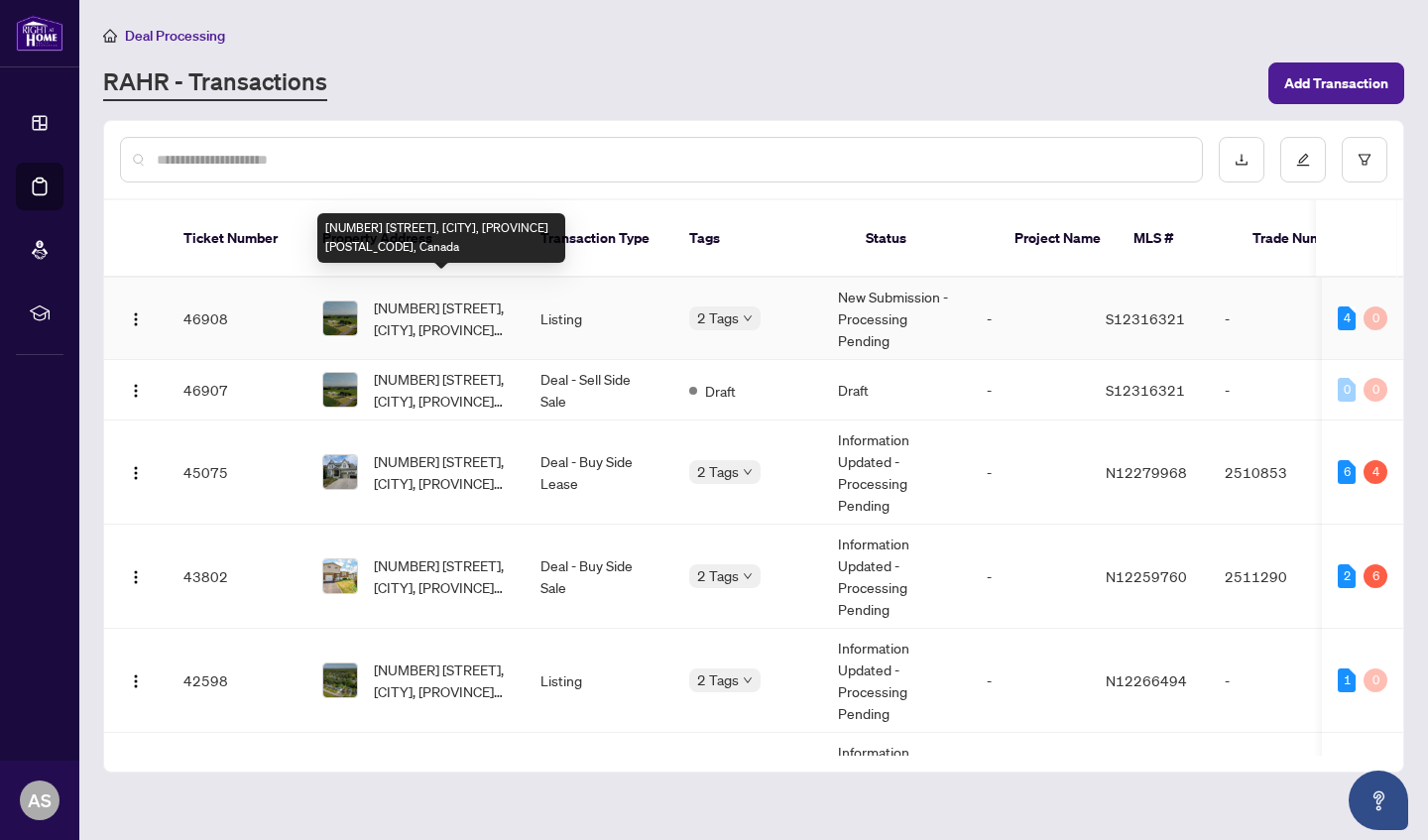 scroll, scrollTop: 0, scrollLeft: 0, axis: both 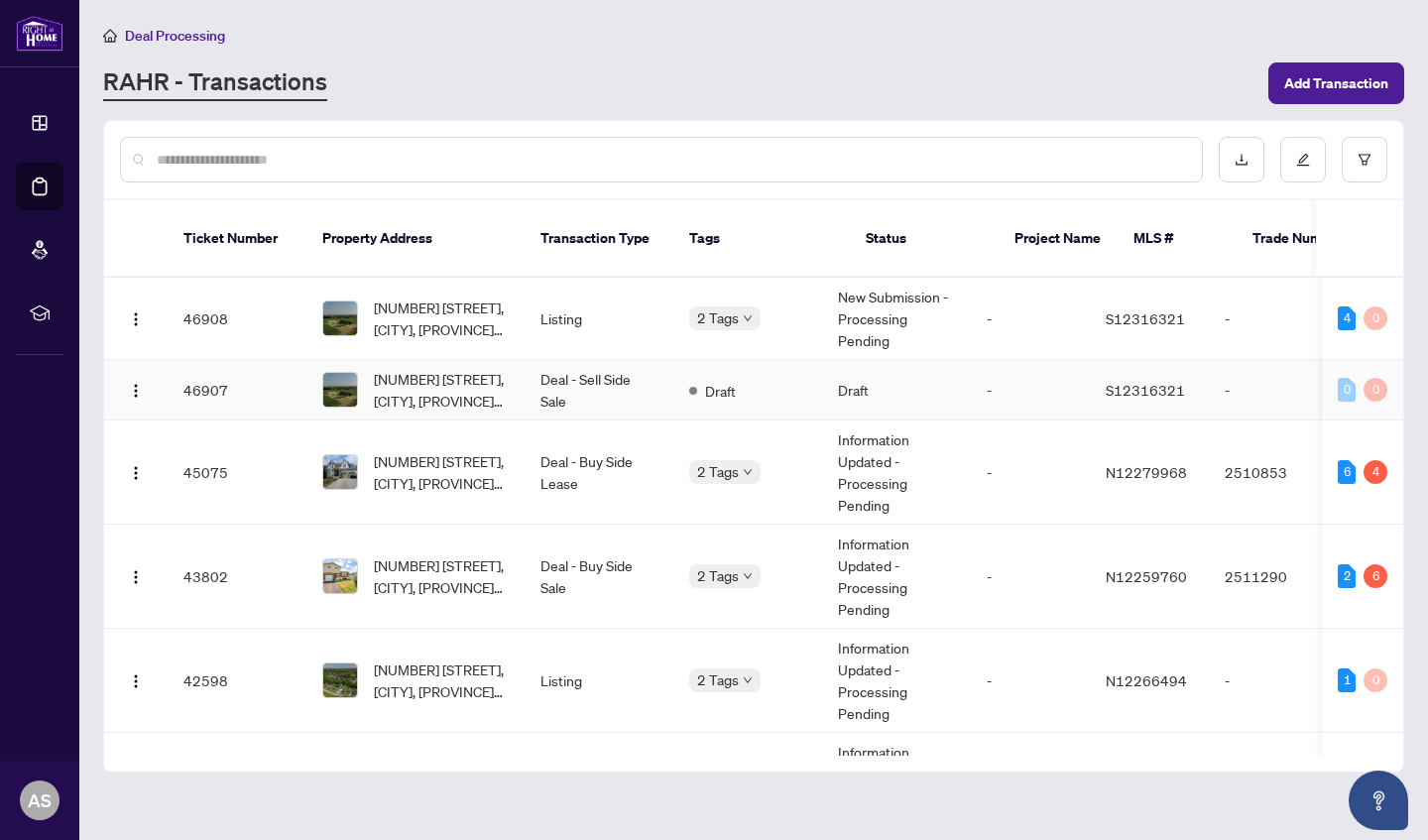 click on "[NUMBER] [STREET], [CITY], [PROVINCE] [POSTAL_CODE], Canada" at bounding box center [441, 390] 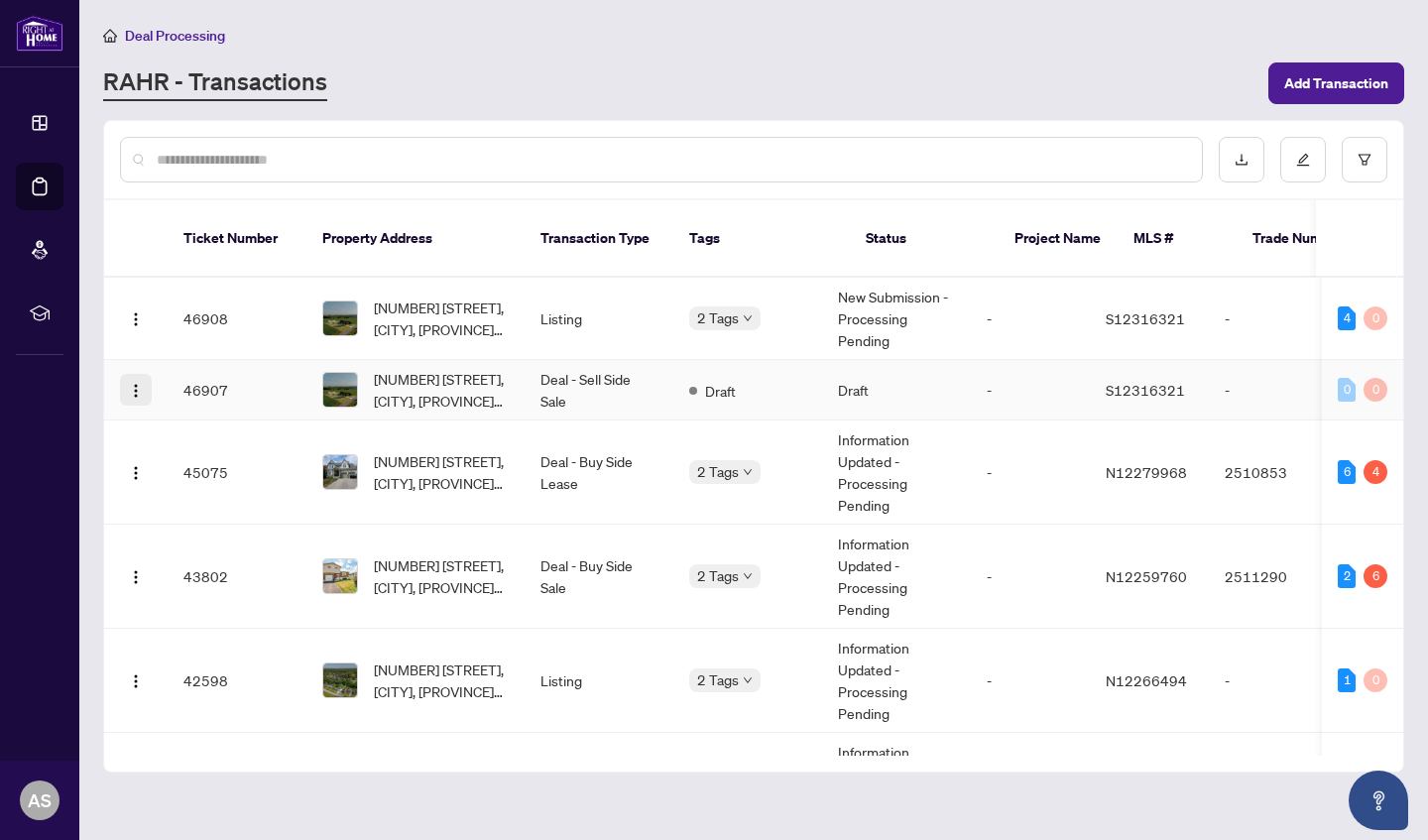 click at bounding box center [136, 391] 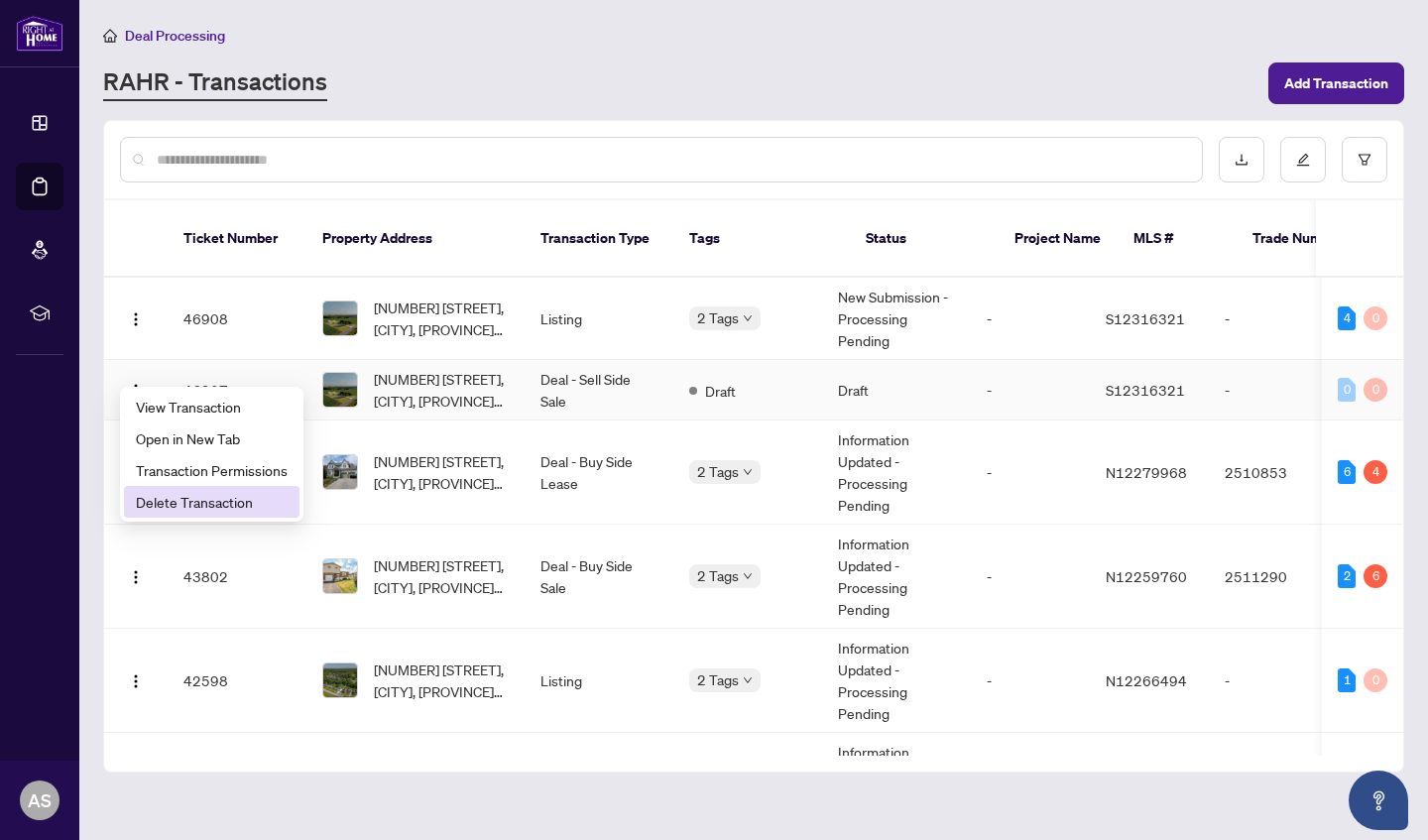 click on "Delete Transaction" at bounding box center [211, 502] 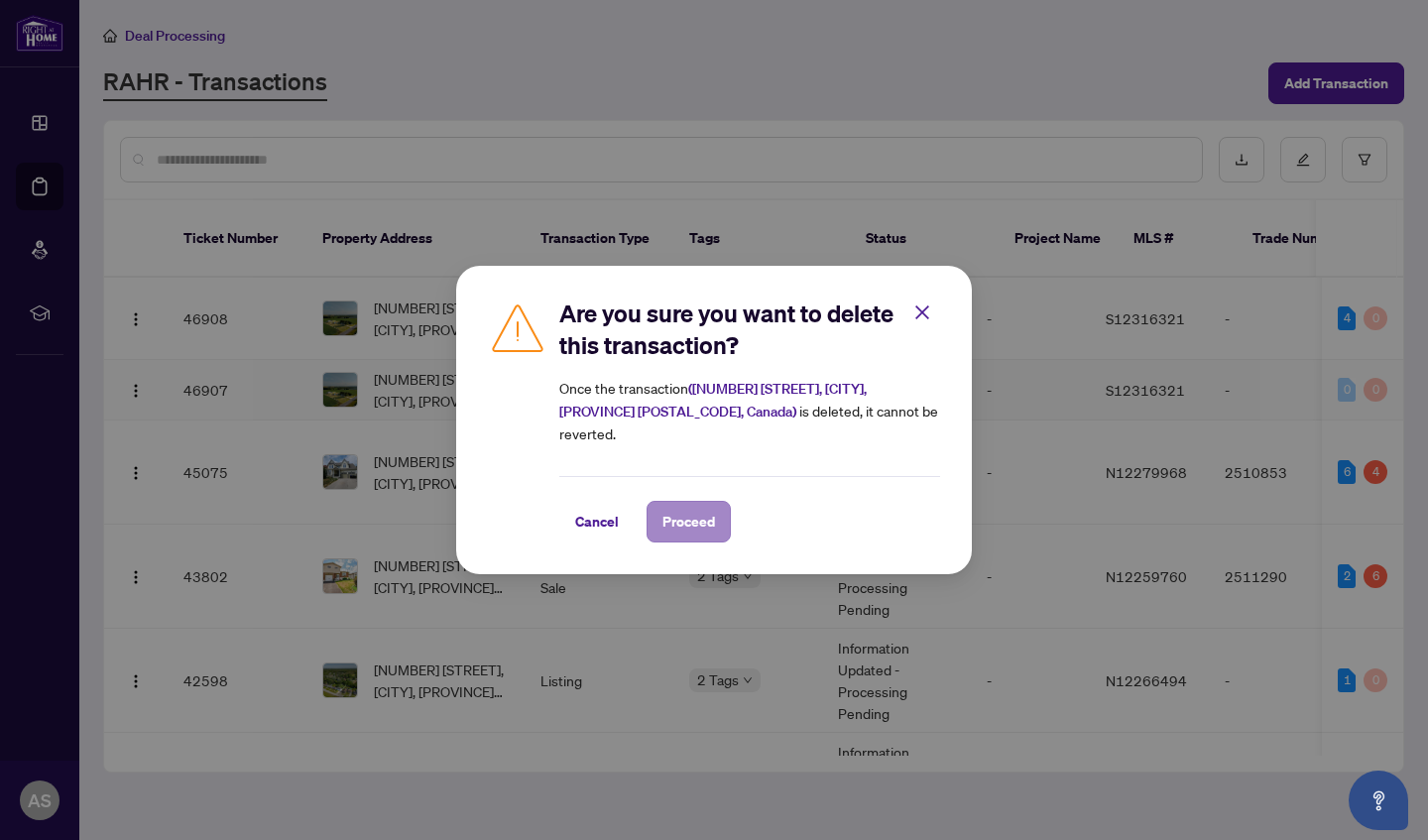 click on "Proceed" at bounding box center [688, 522] 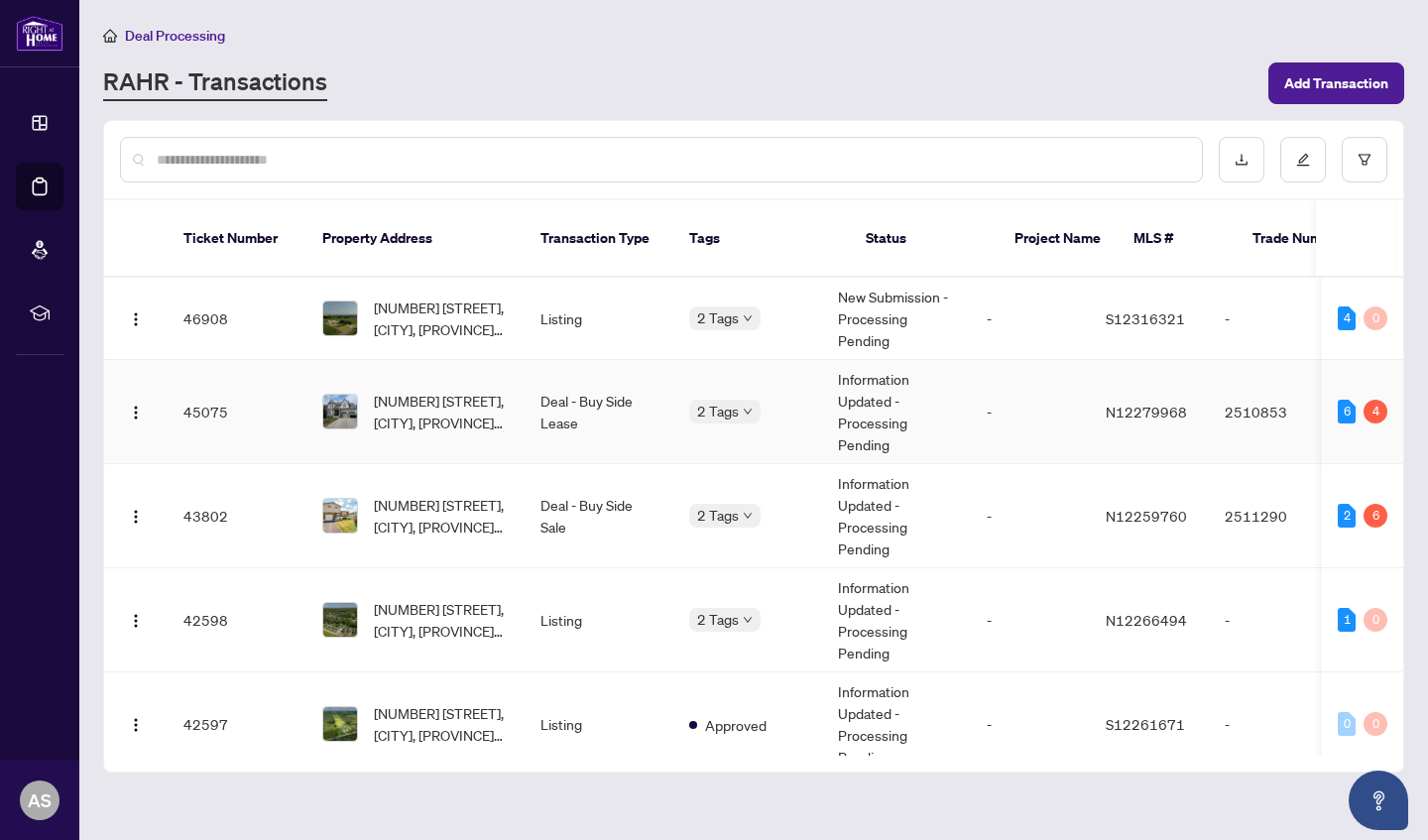 click on "[NUMBER] [STREET], [CITY], [PROVINCE] [POSTAL_CODE], Canada" at bounding box center [416, 412] 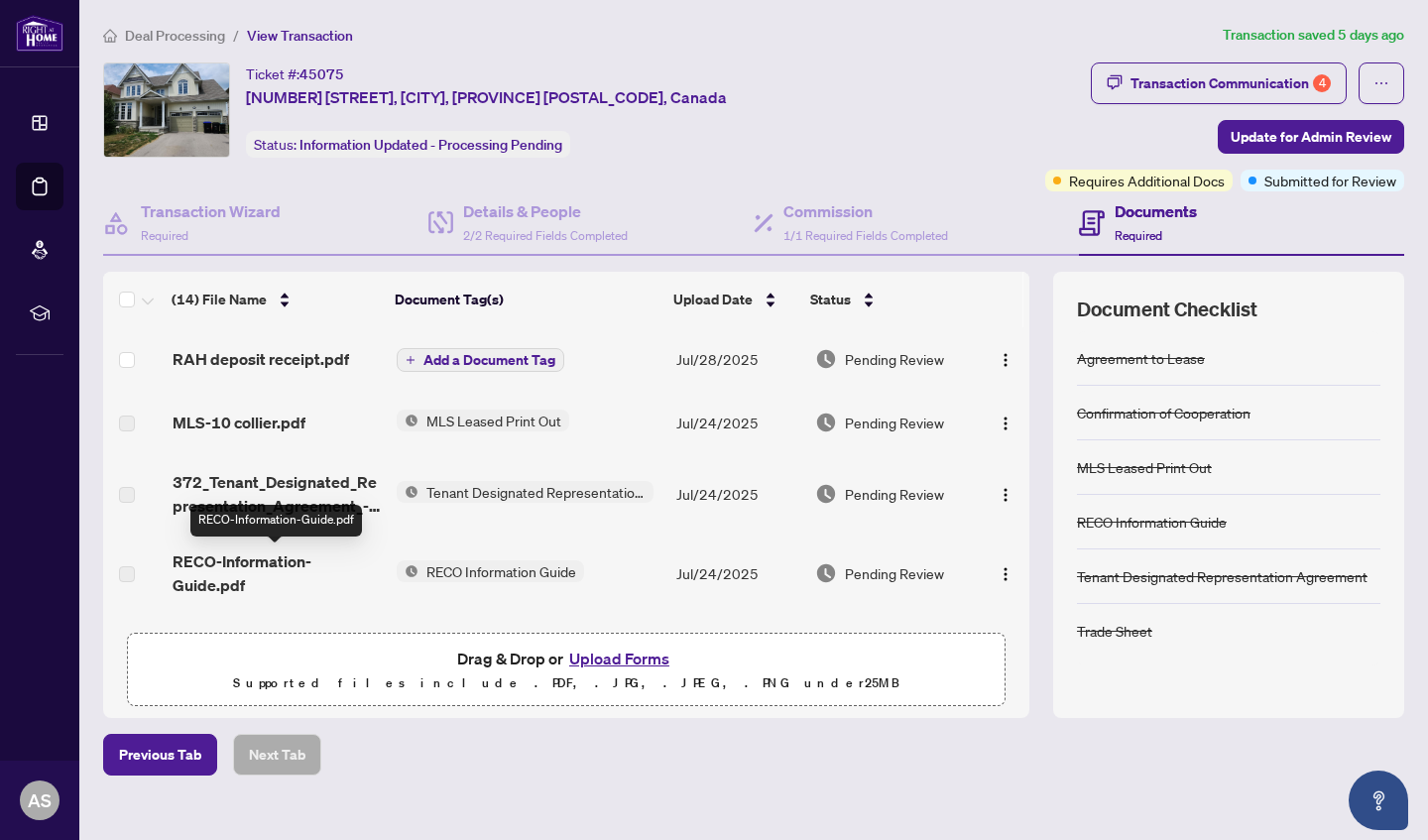 scroll, scrollTop: 0, scrollLeft: 0, axis: both 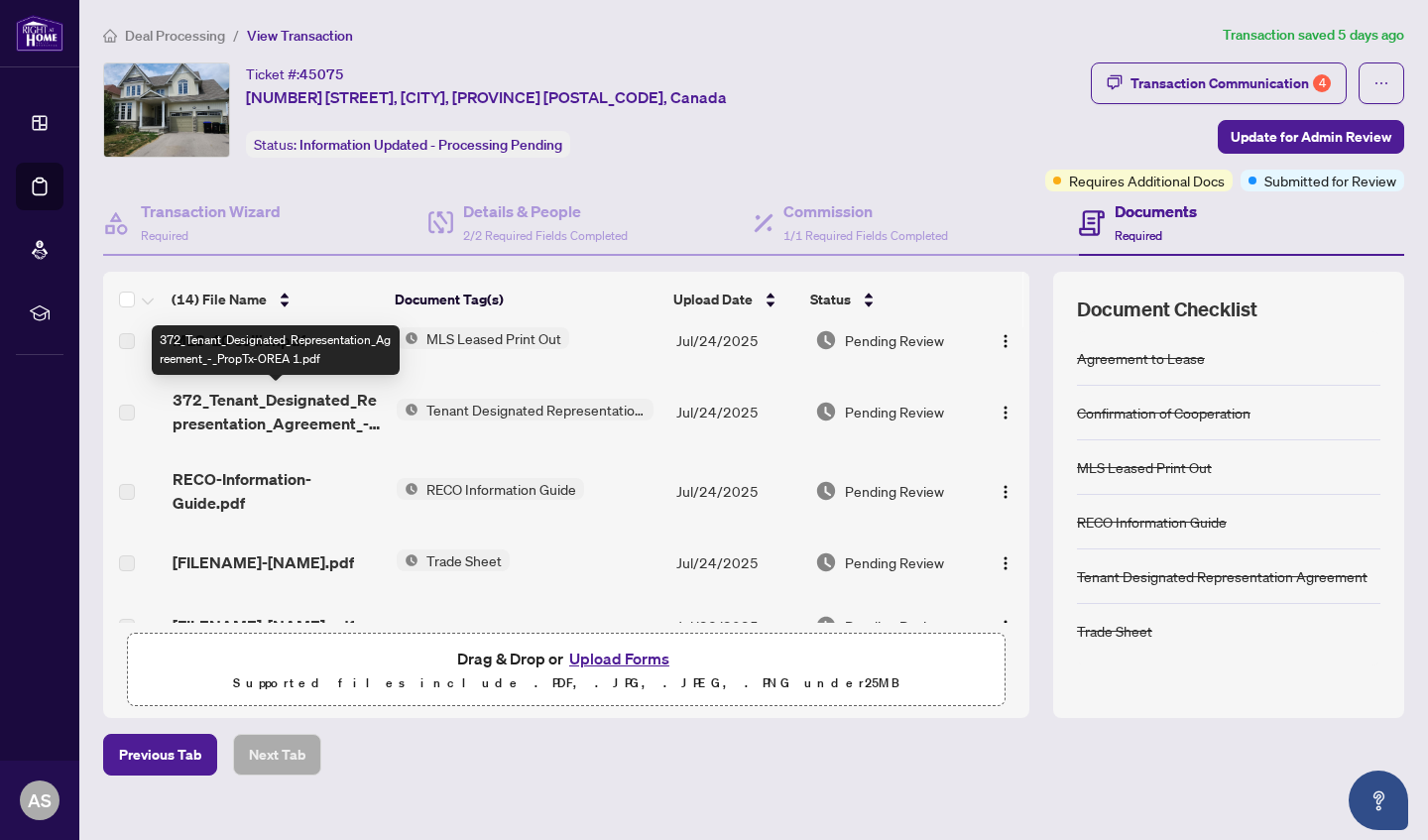 click on "372_Tenant_Designated_Representation_Agreement_-_PropTx-OREA 1.pdf" at bounding box center [277, 412] 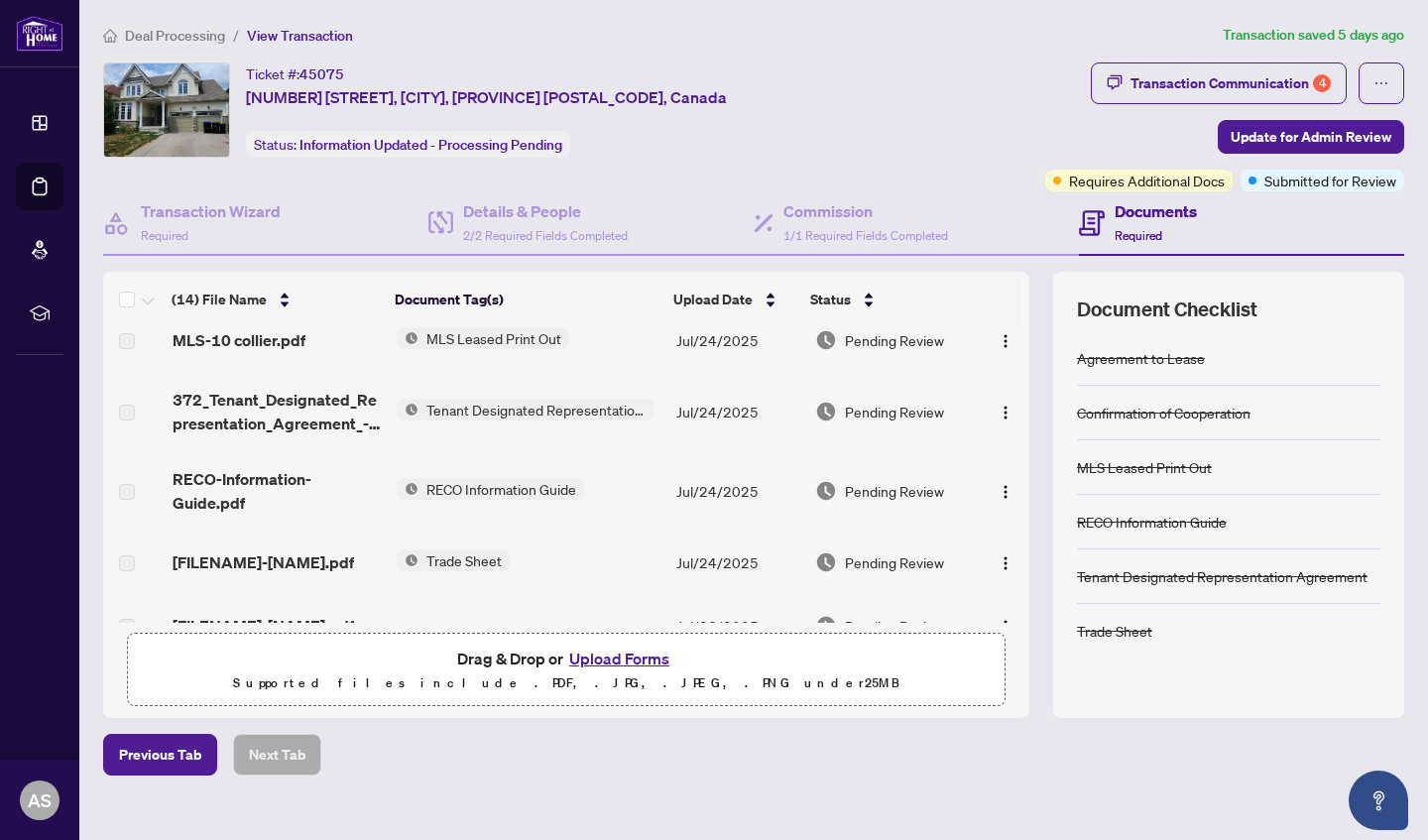 click on "Tenant Designated Representation Agreement" at bounding box center [529, 412] 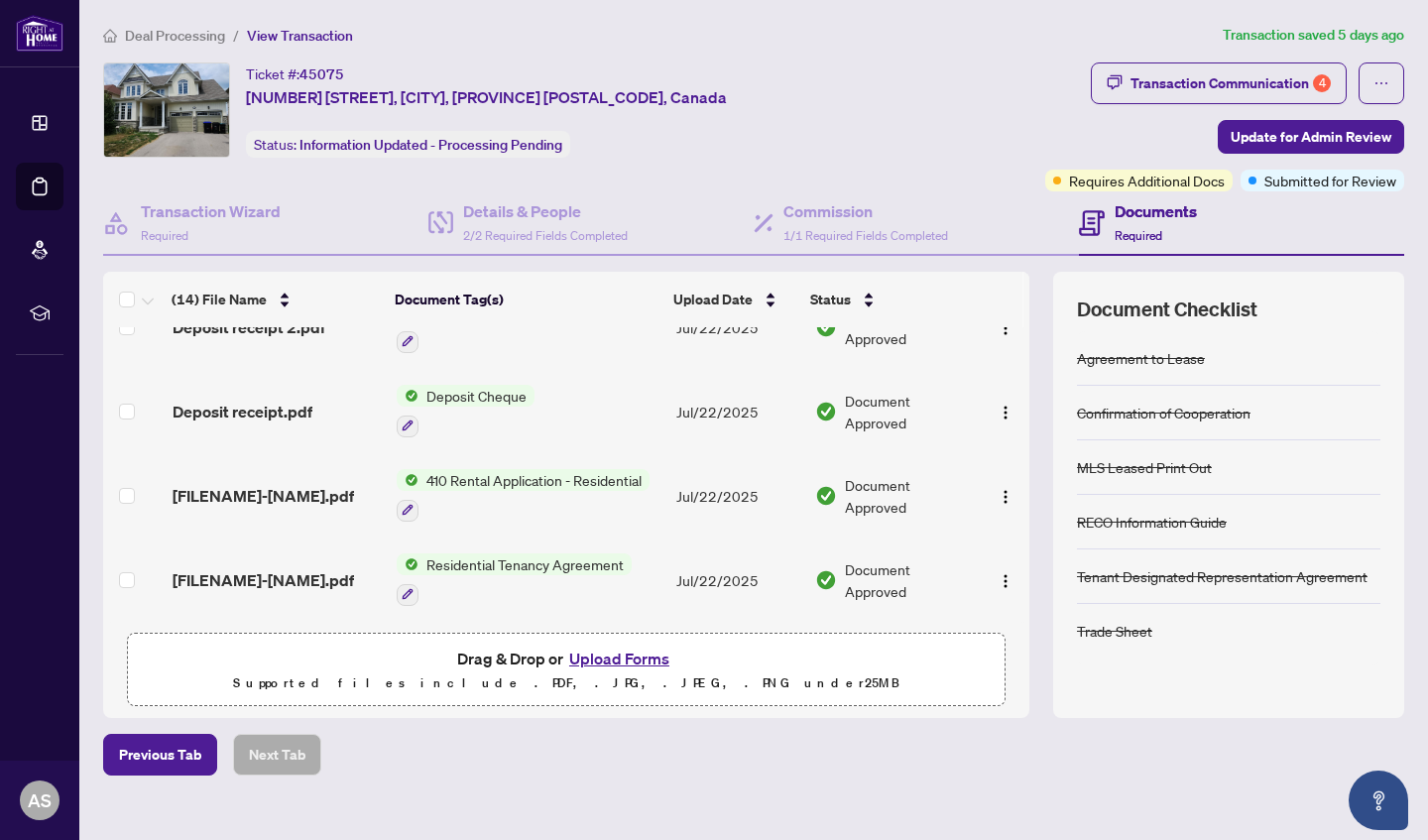 scroll, scrollTop: 830, scrollLeft: 0, axis: vertical 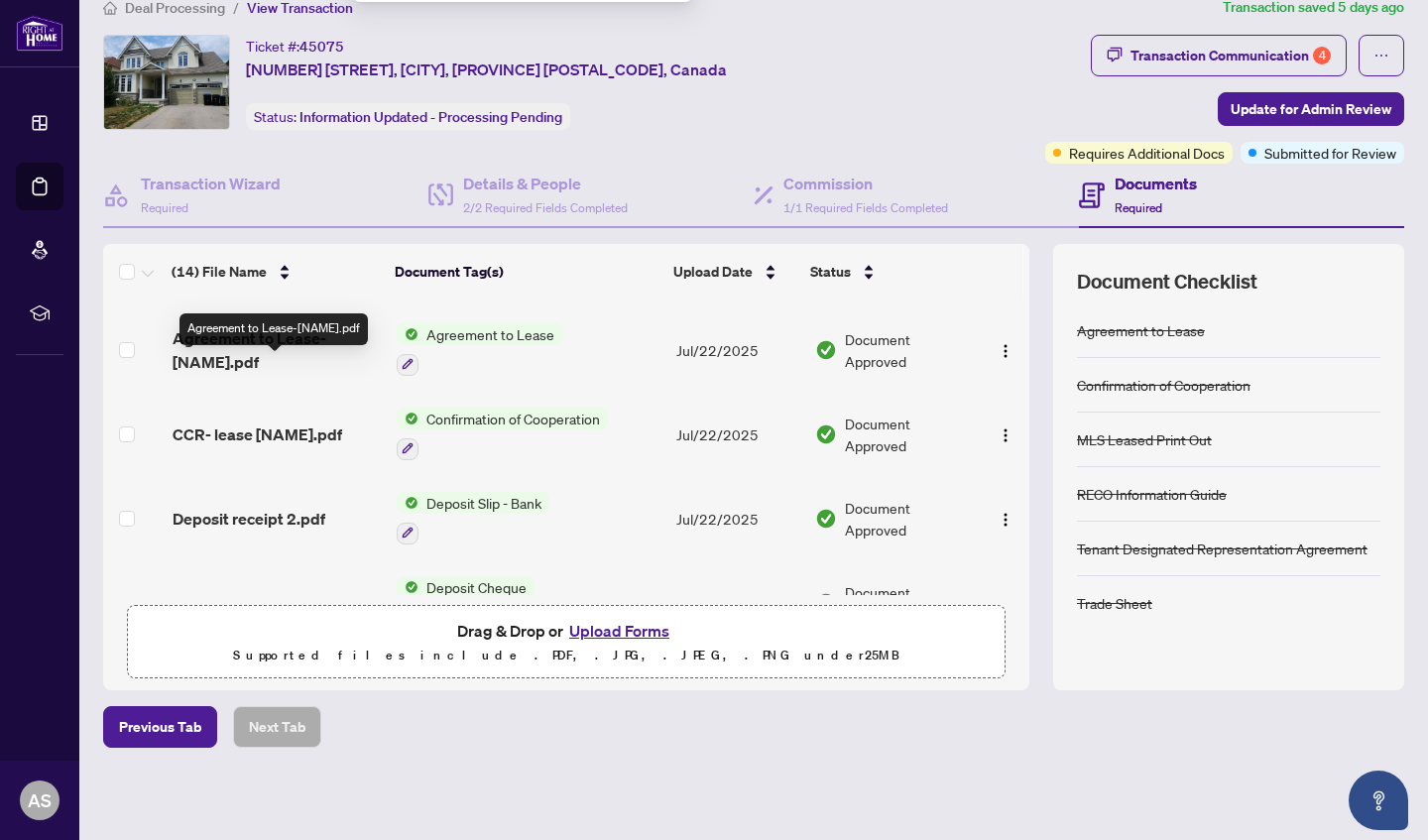 click on "Agreement to Lease-[NAME].pdf" at bounding box center (277, 350) 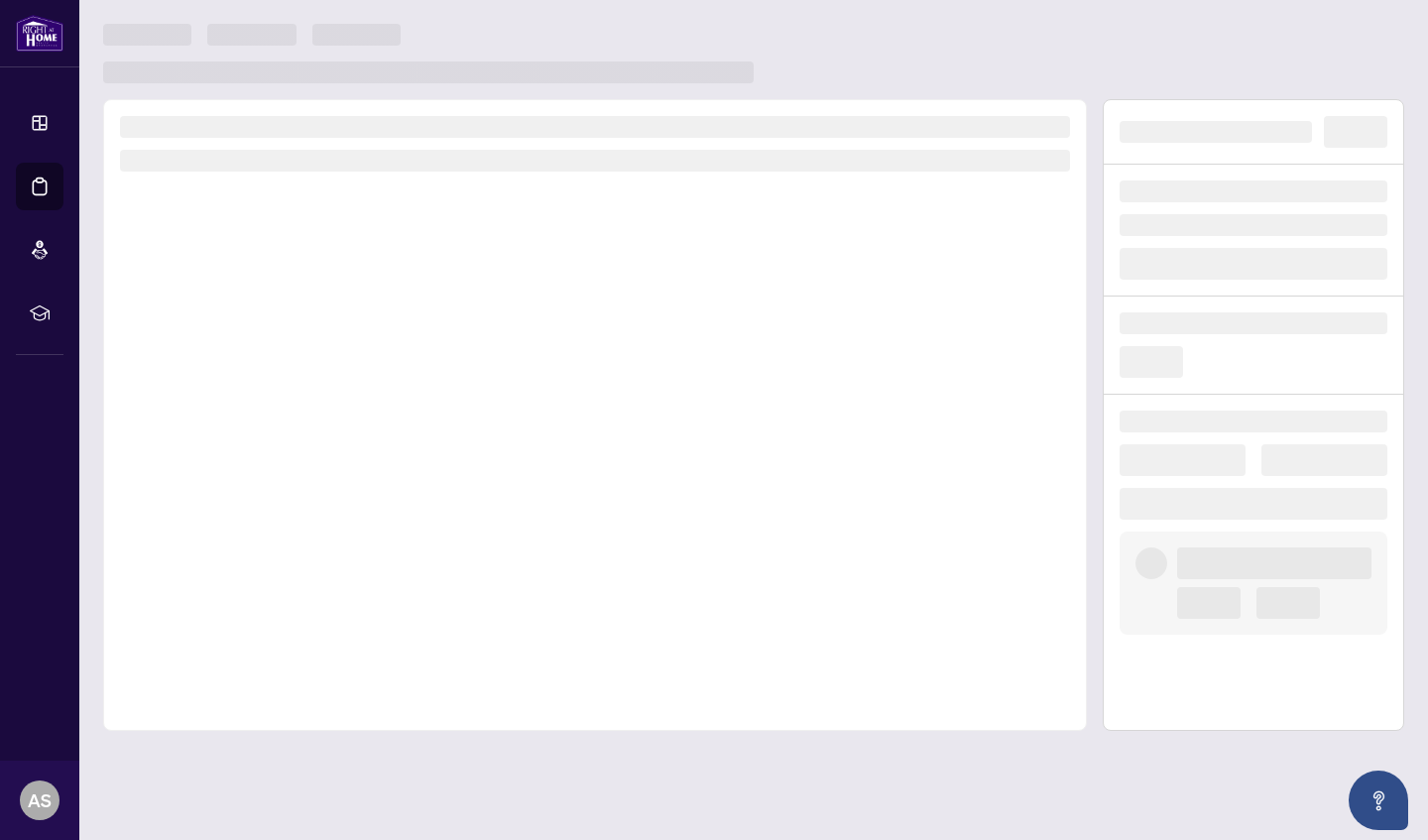 scroll, scrollTop: 0, scrollLeft: 0, axis: both 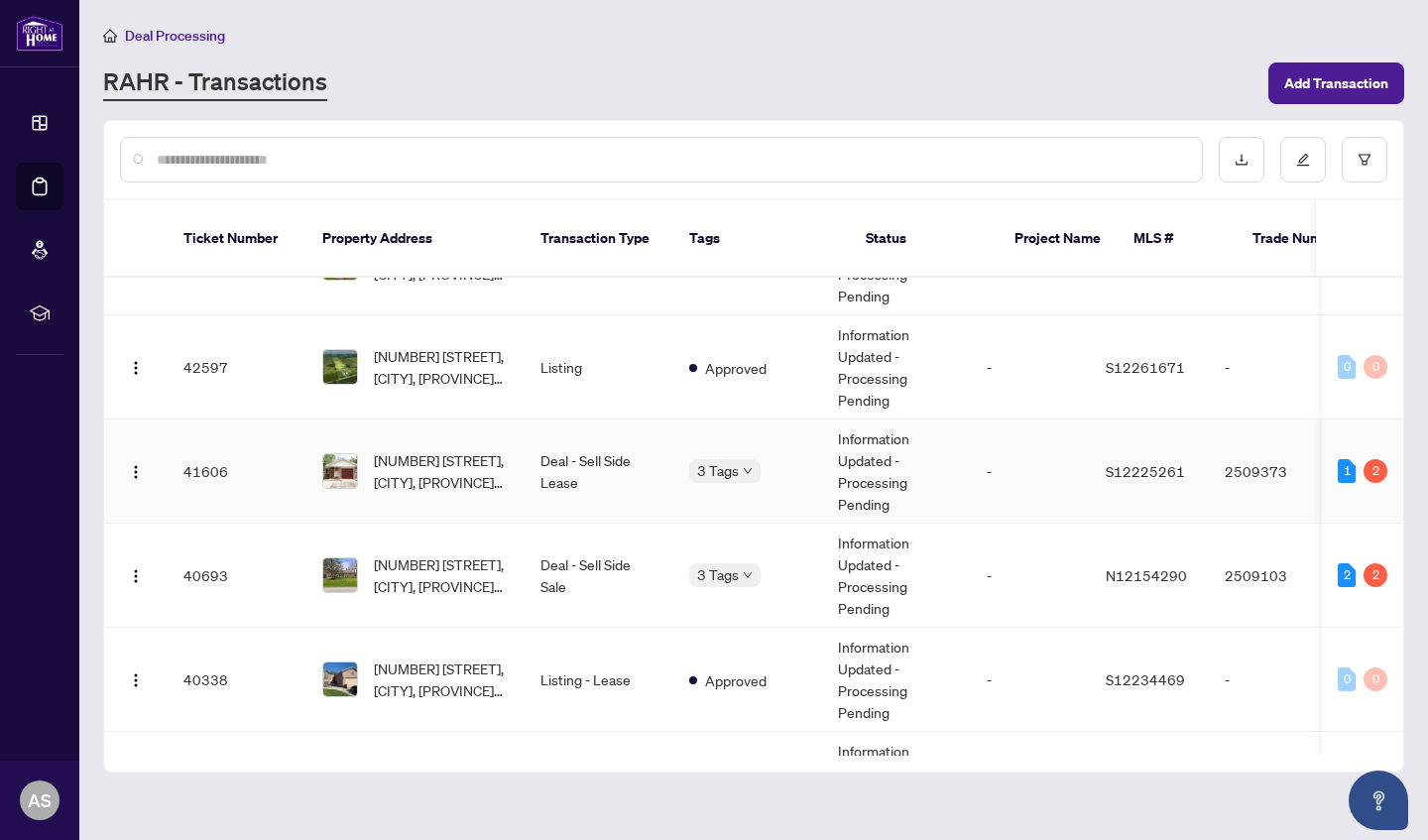 click on "[NUMBER] [STREET], [CITY], [PROVINCE] [POSTAL_CODE], Canada" at bounding box center [441, 471] 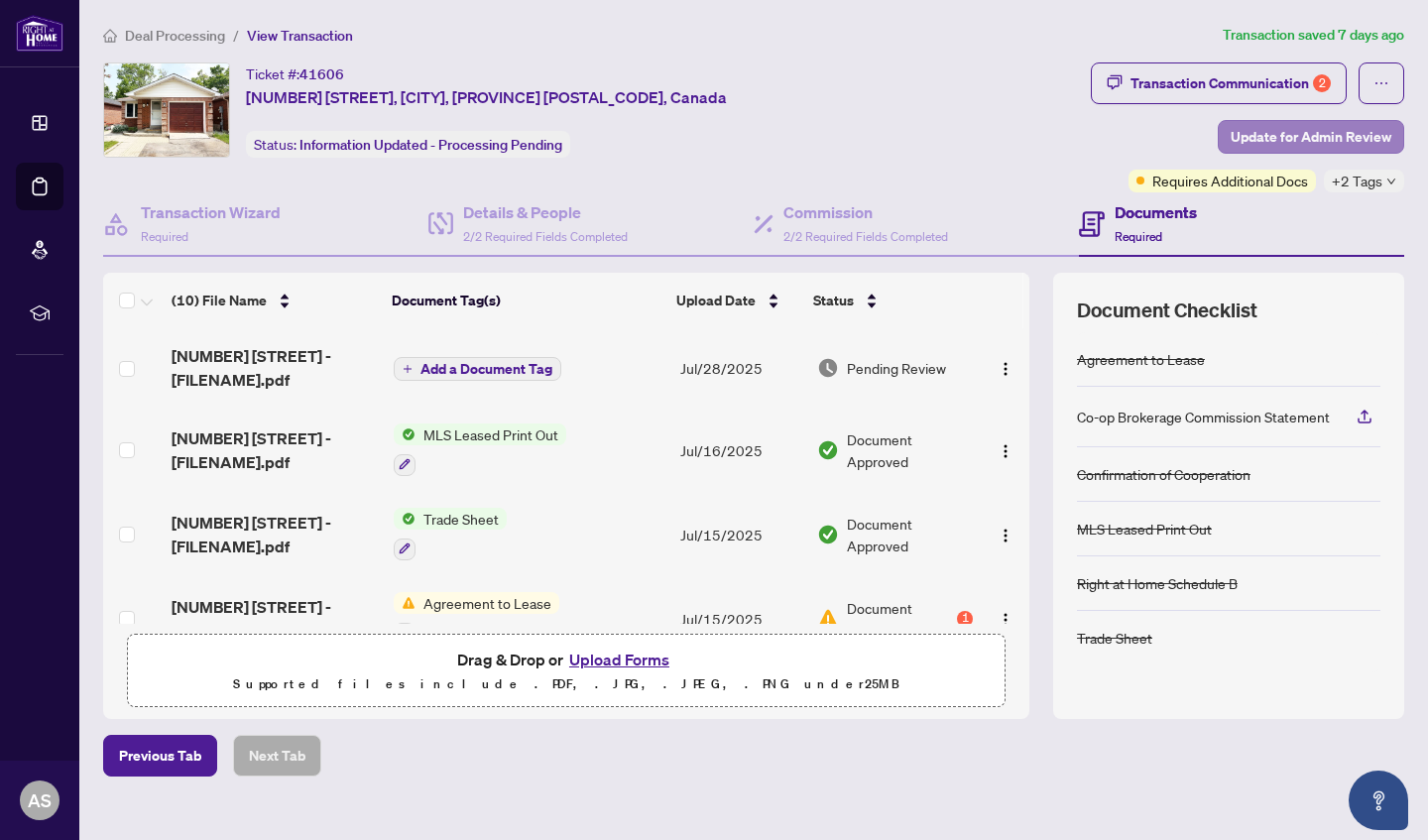 click on "Update for Admin Review" at bounding box center (1311, 137) 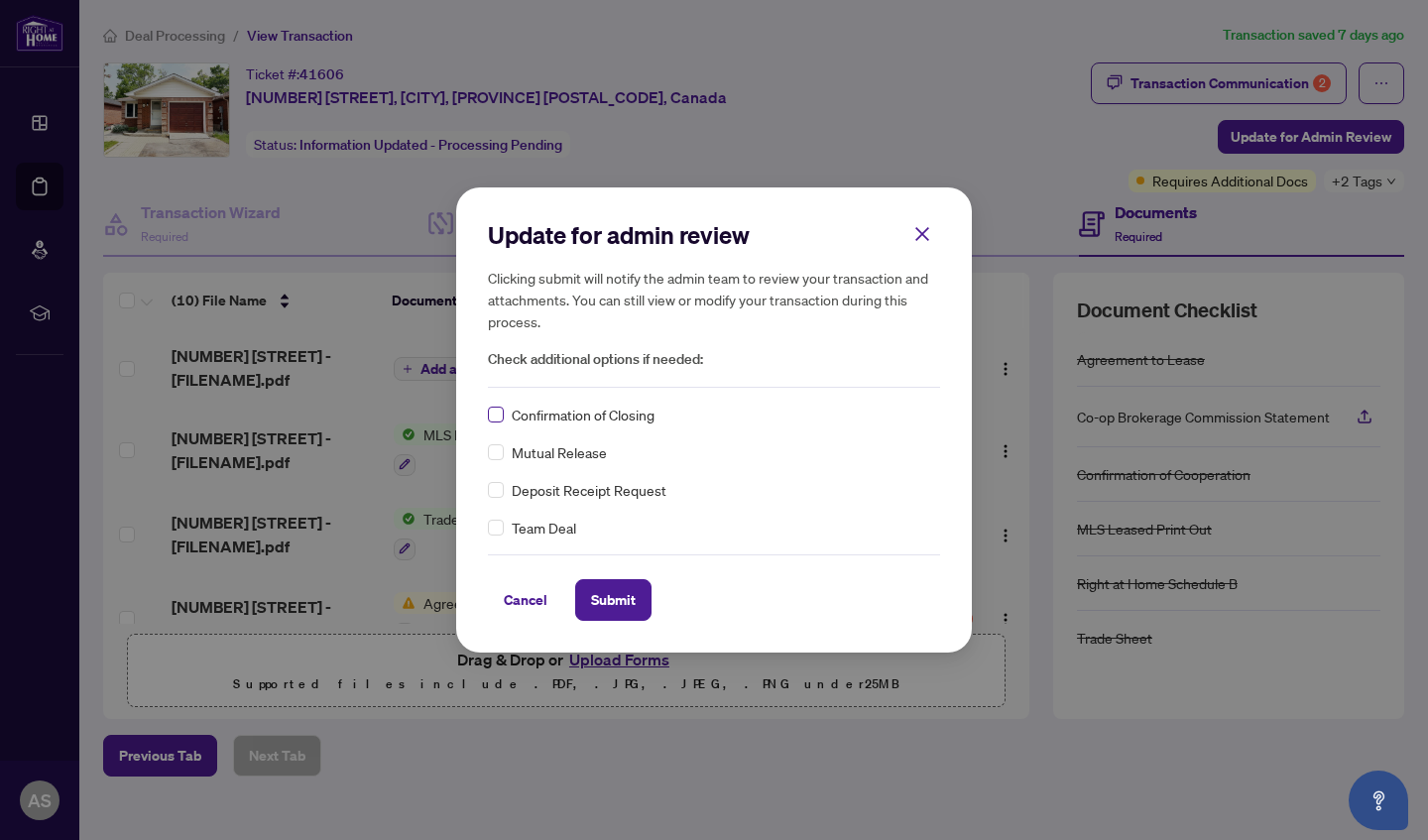 click at bounding box center [496, 415] 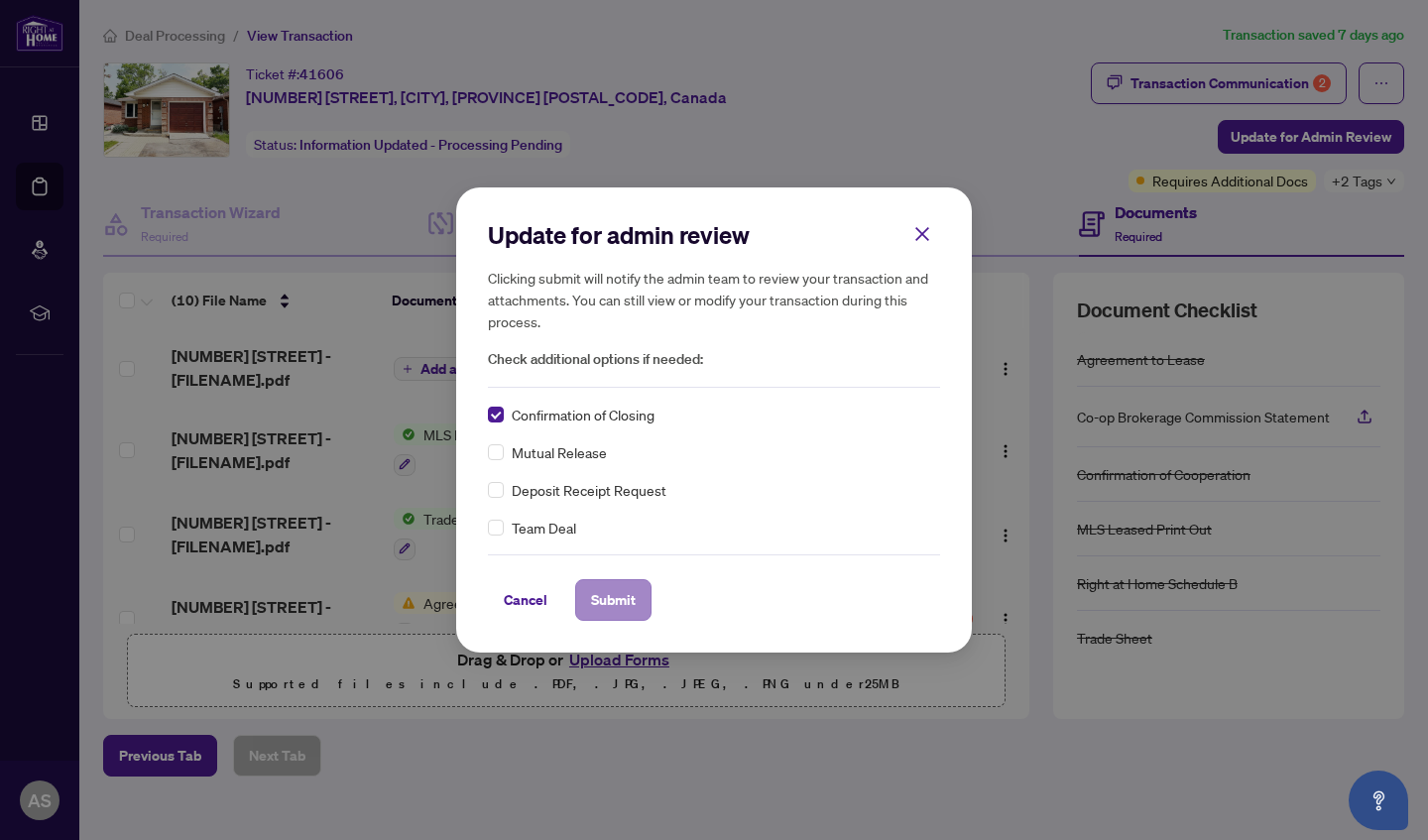 click on "Submit" at bounding box center [613, 600] 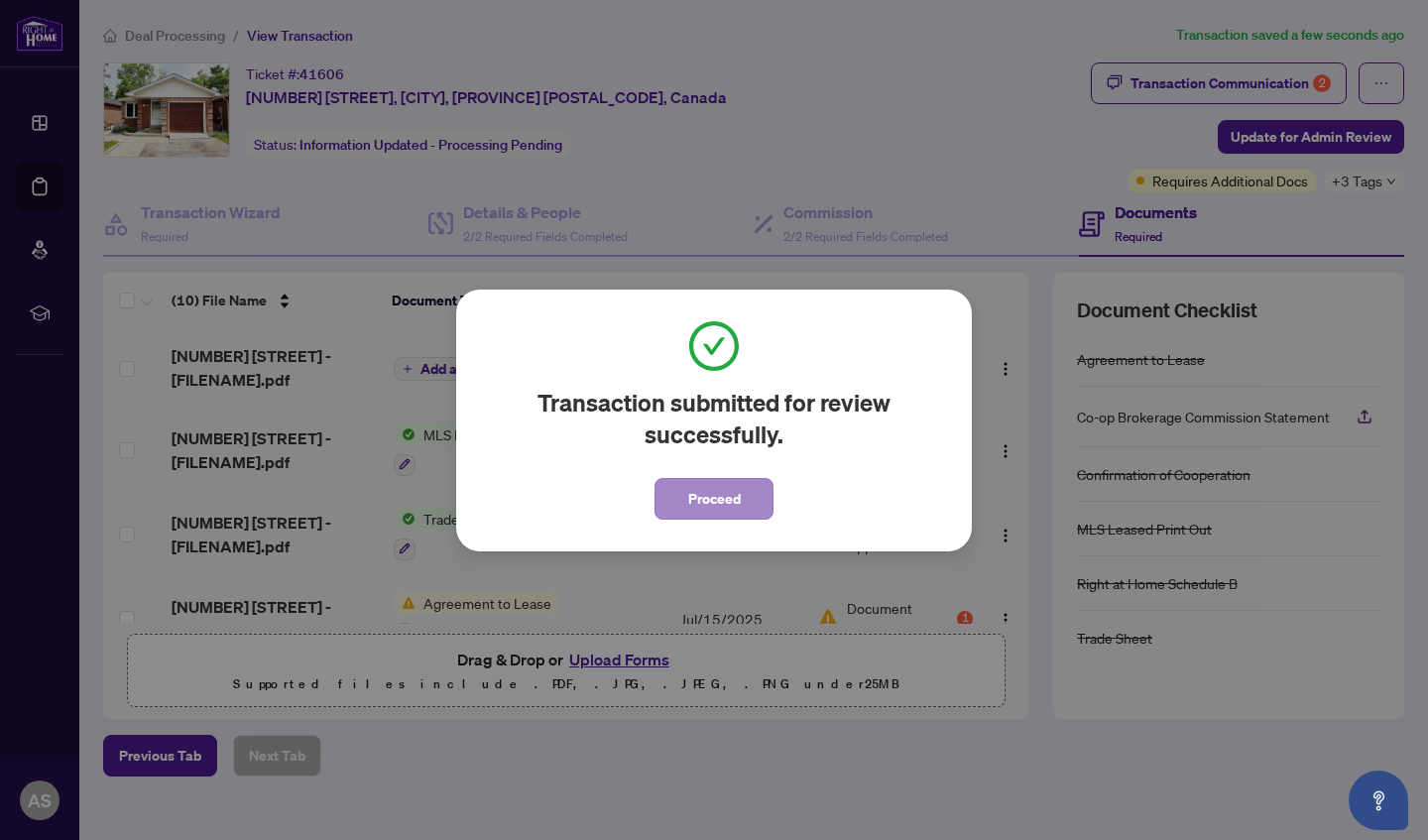 click on "Proceed" at bounding box center (714, 499) 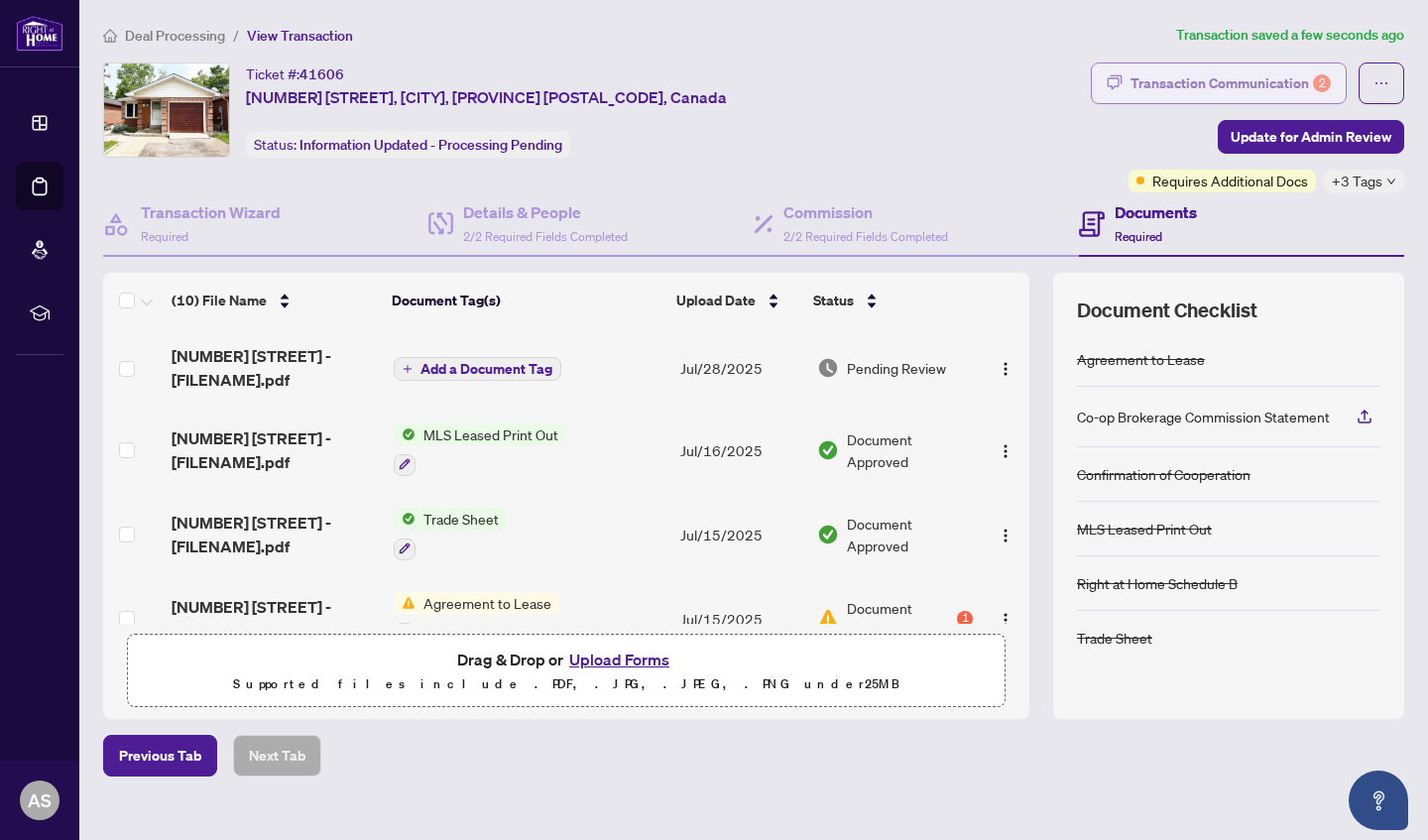click on "Transaction Communication 2" at bounding box center [1231, 83] 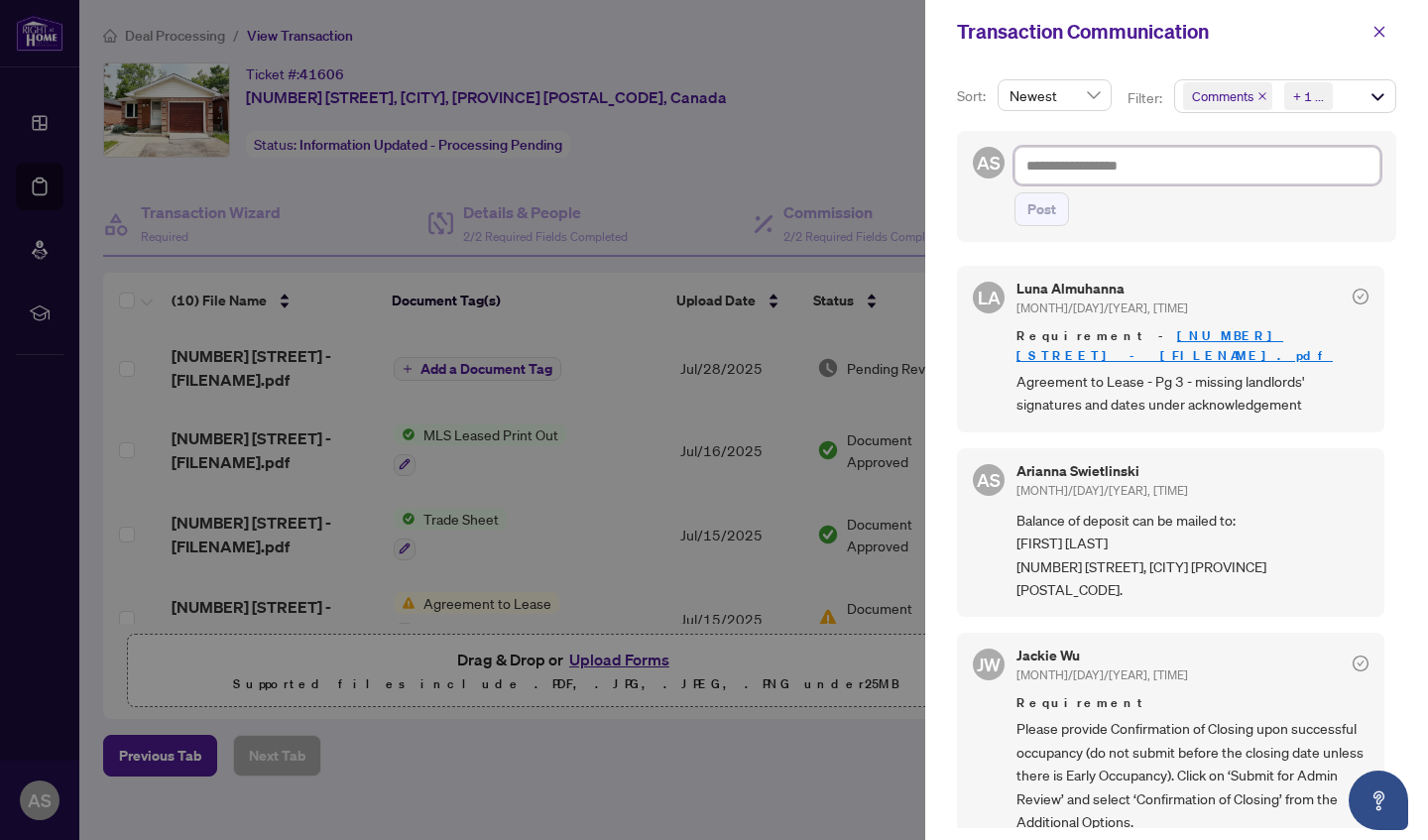 click at bounding box center [1197, 166] 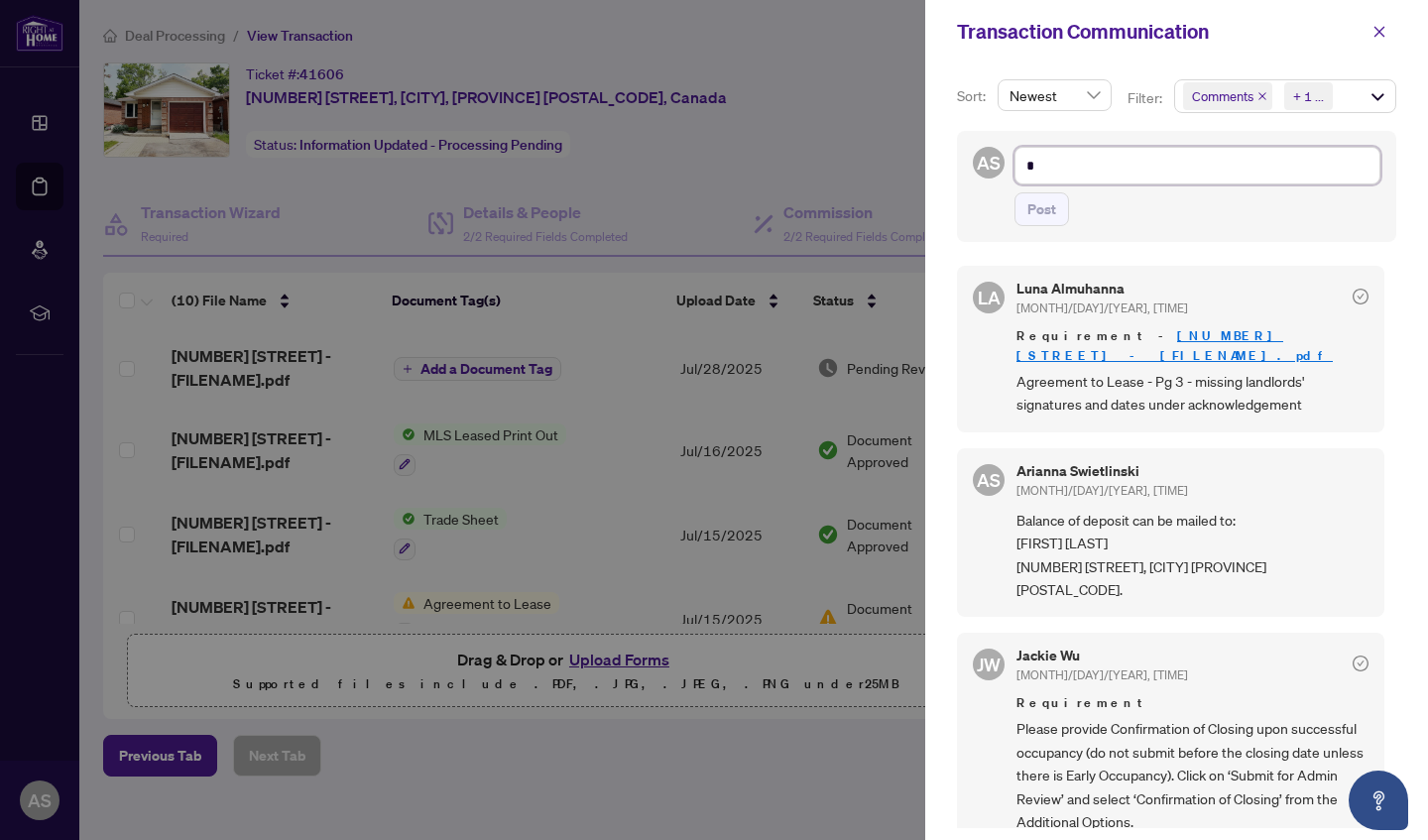 type on "**" 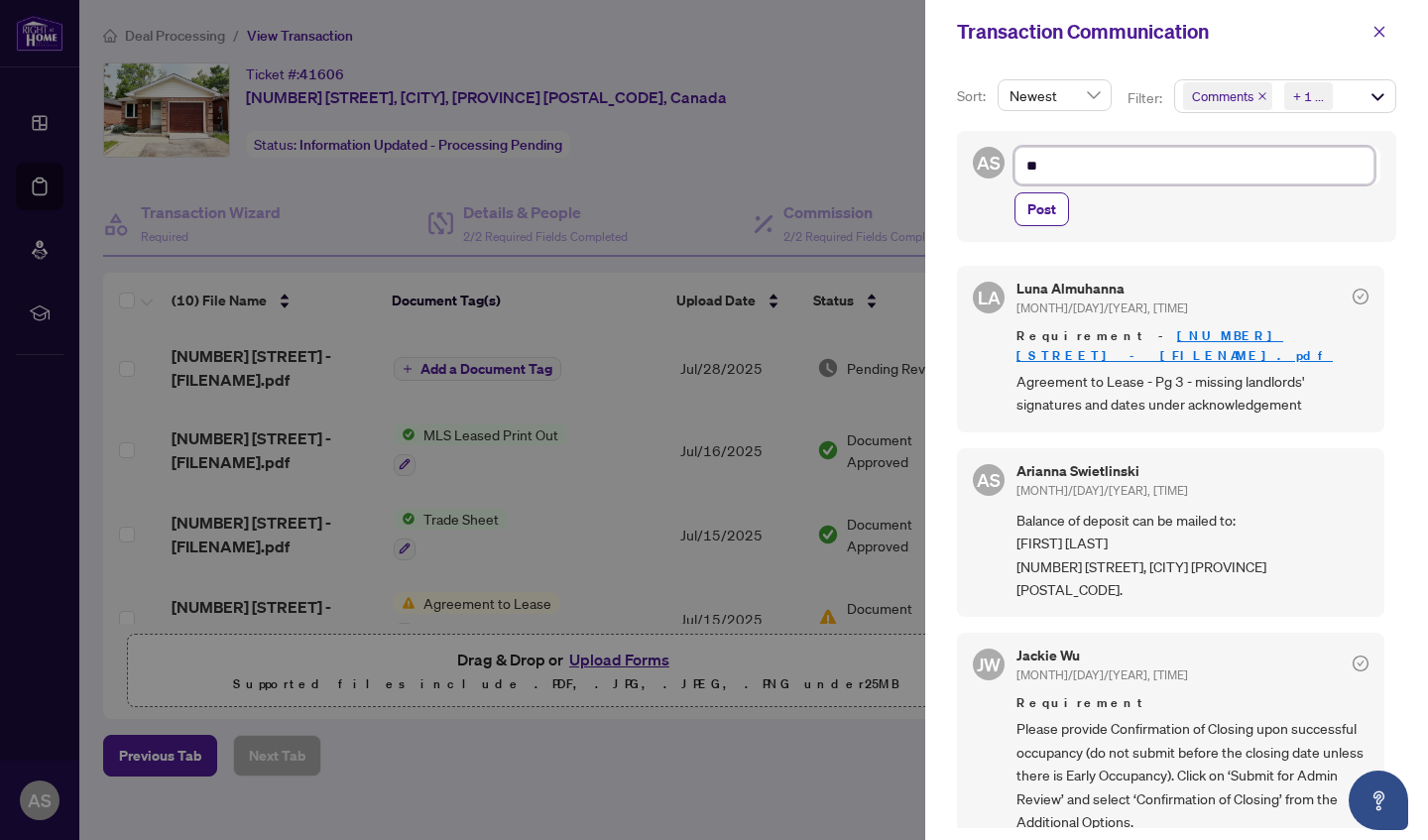 type on "***" 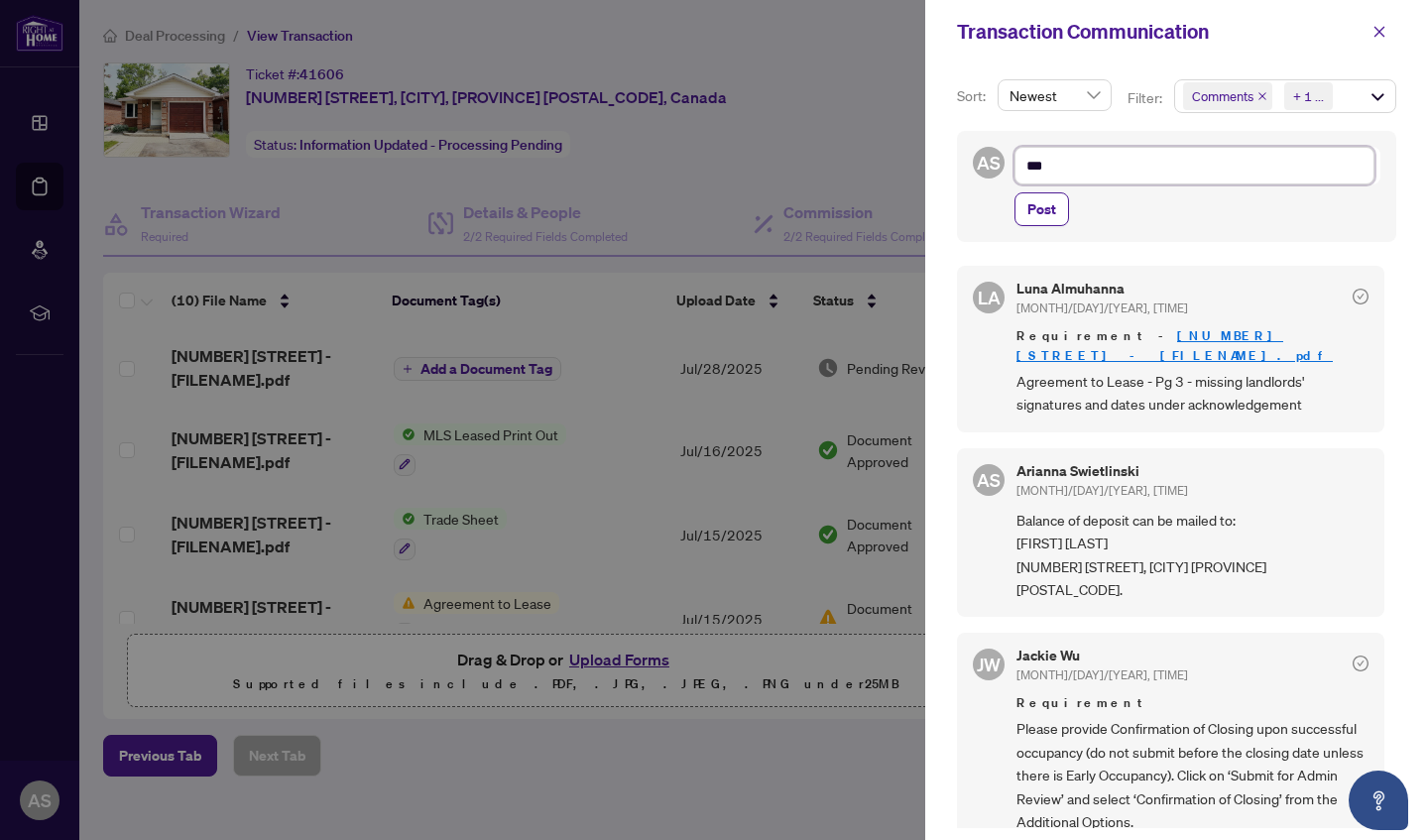 type on "****" 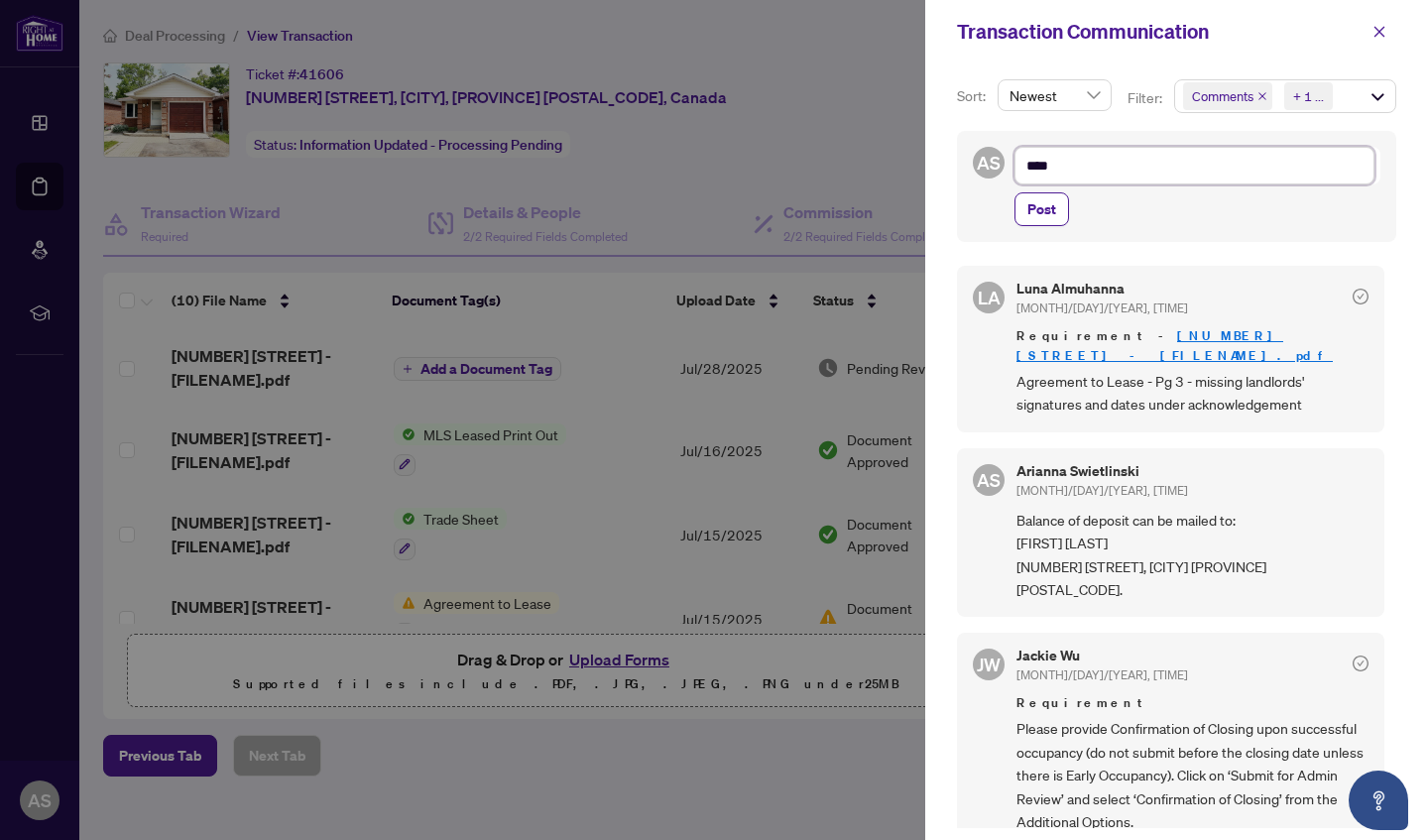 type on "*****" 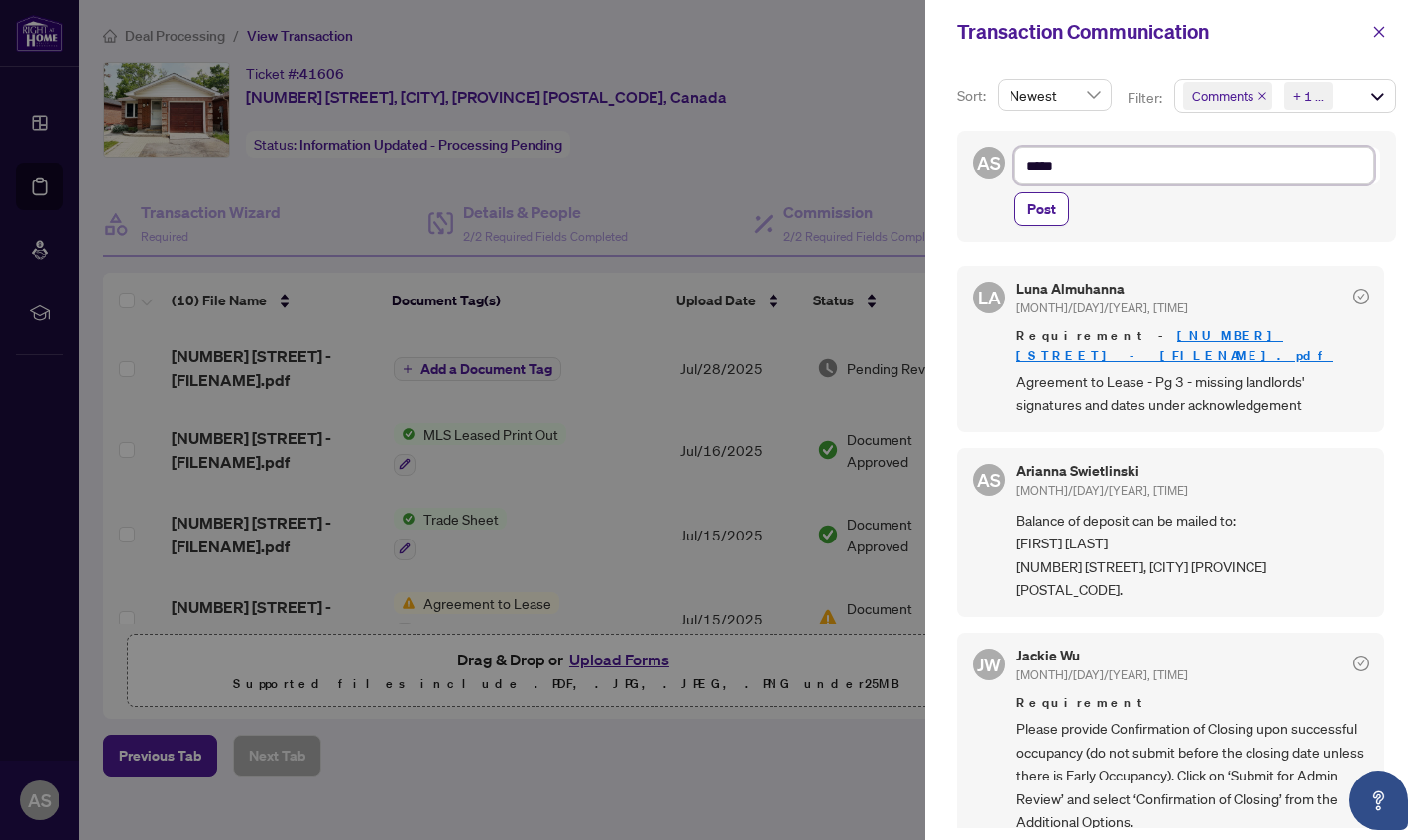 type on "******" 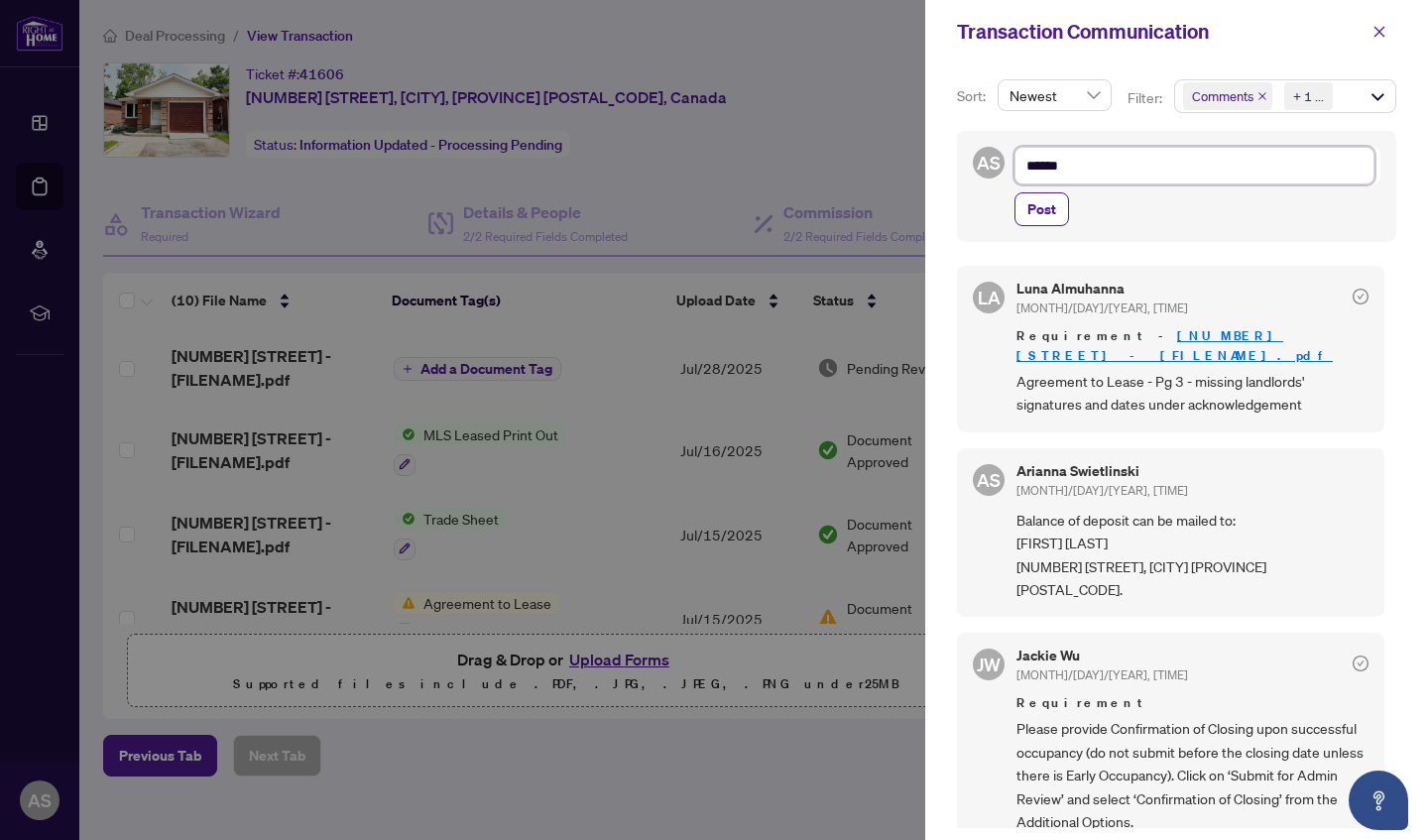 type on "*******" 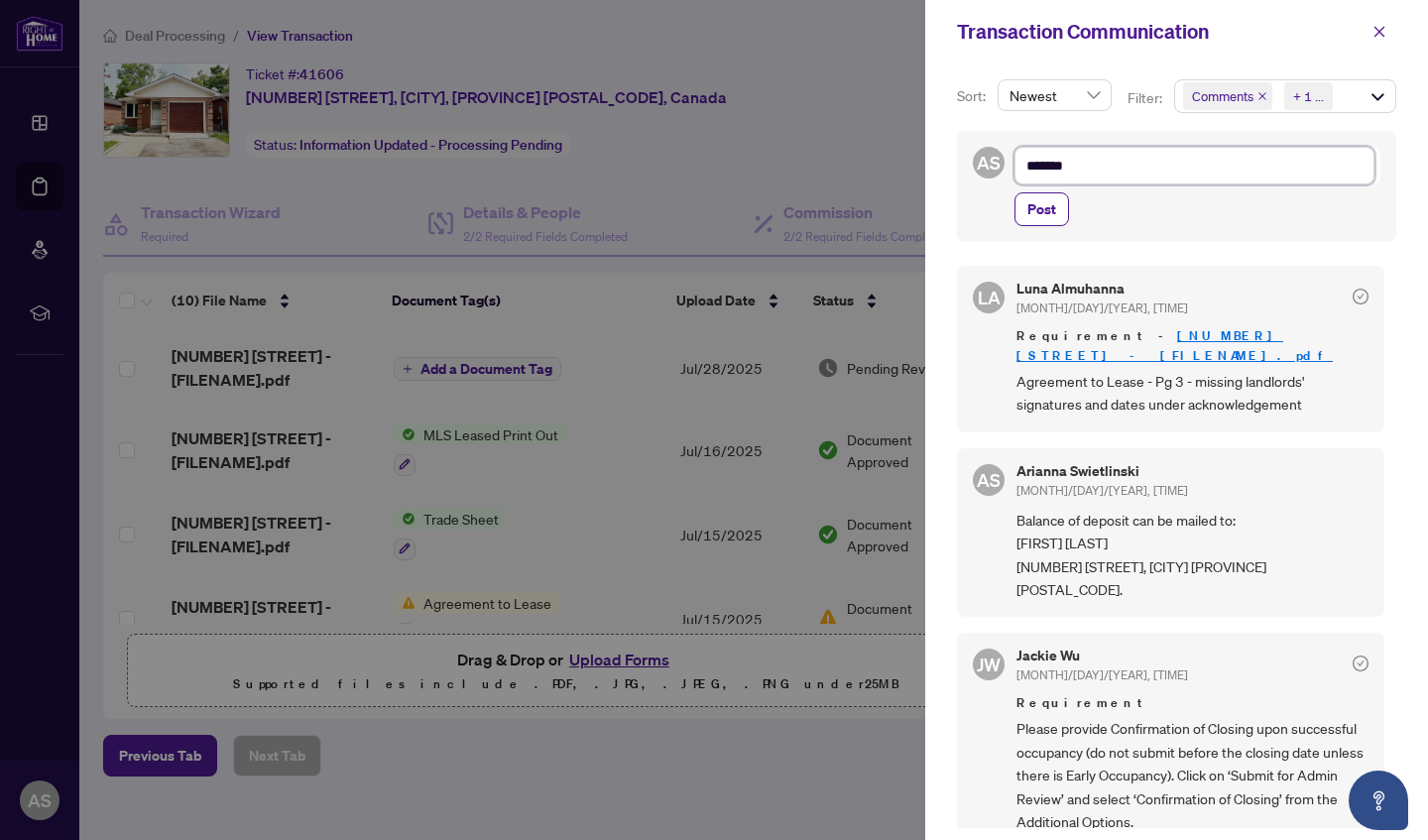 type on "******" 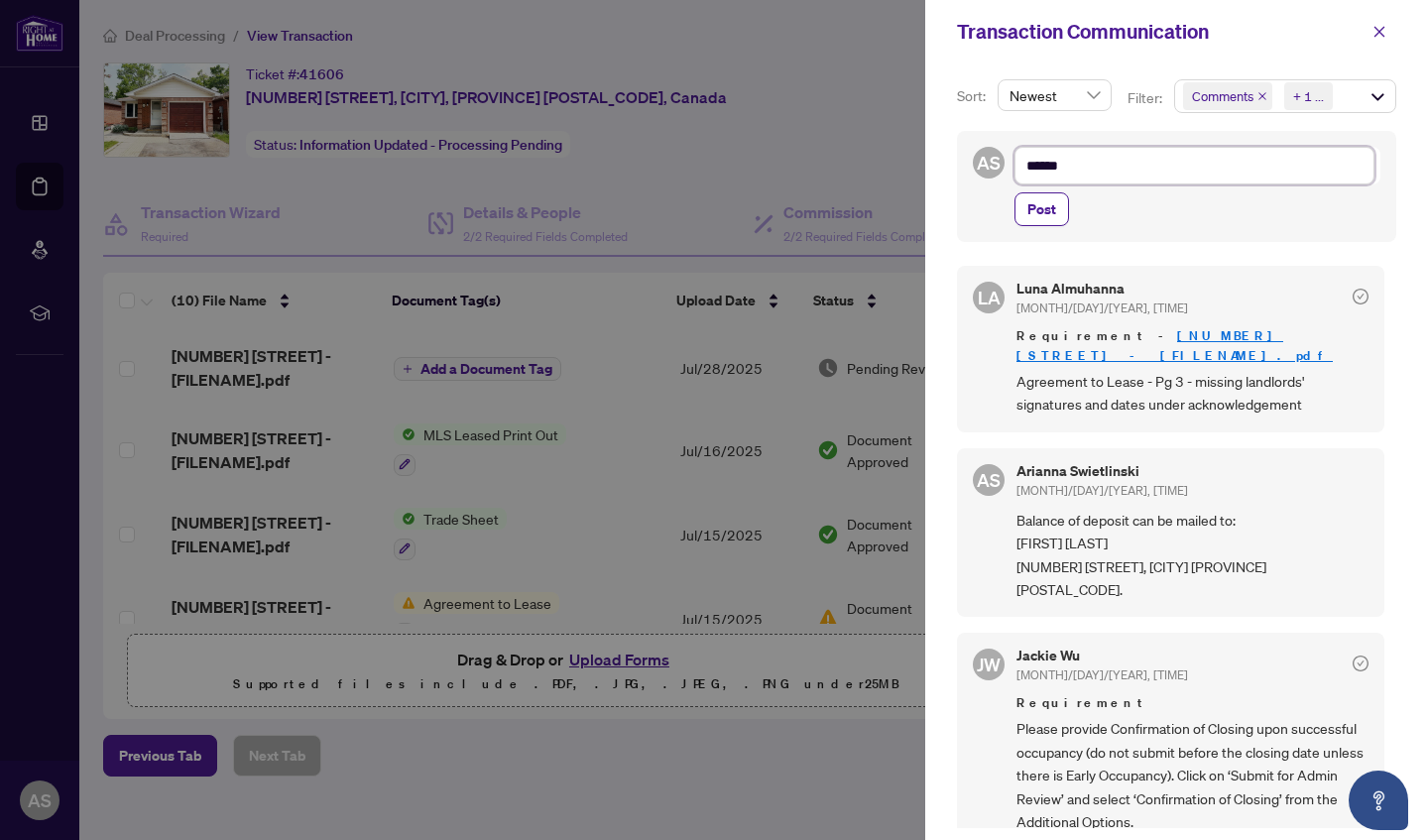 type on "*******" 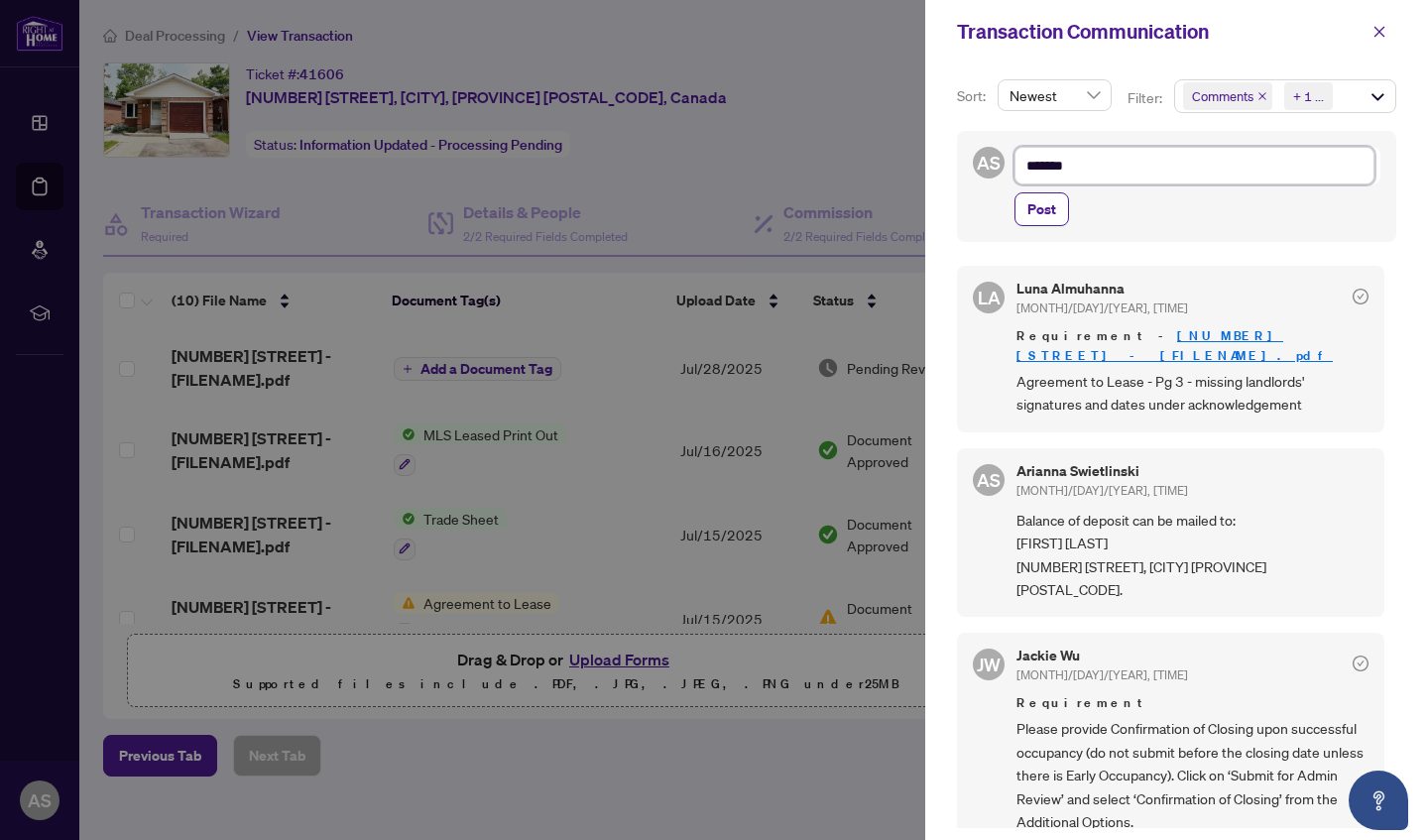 type on "********" 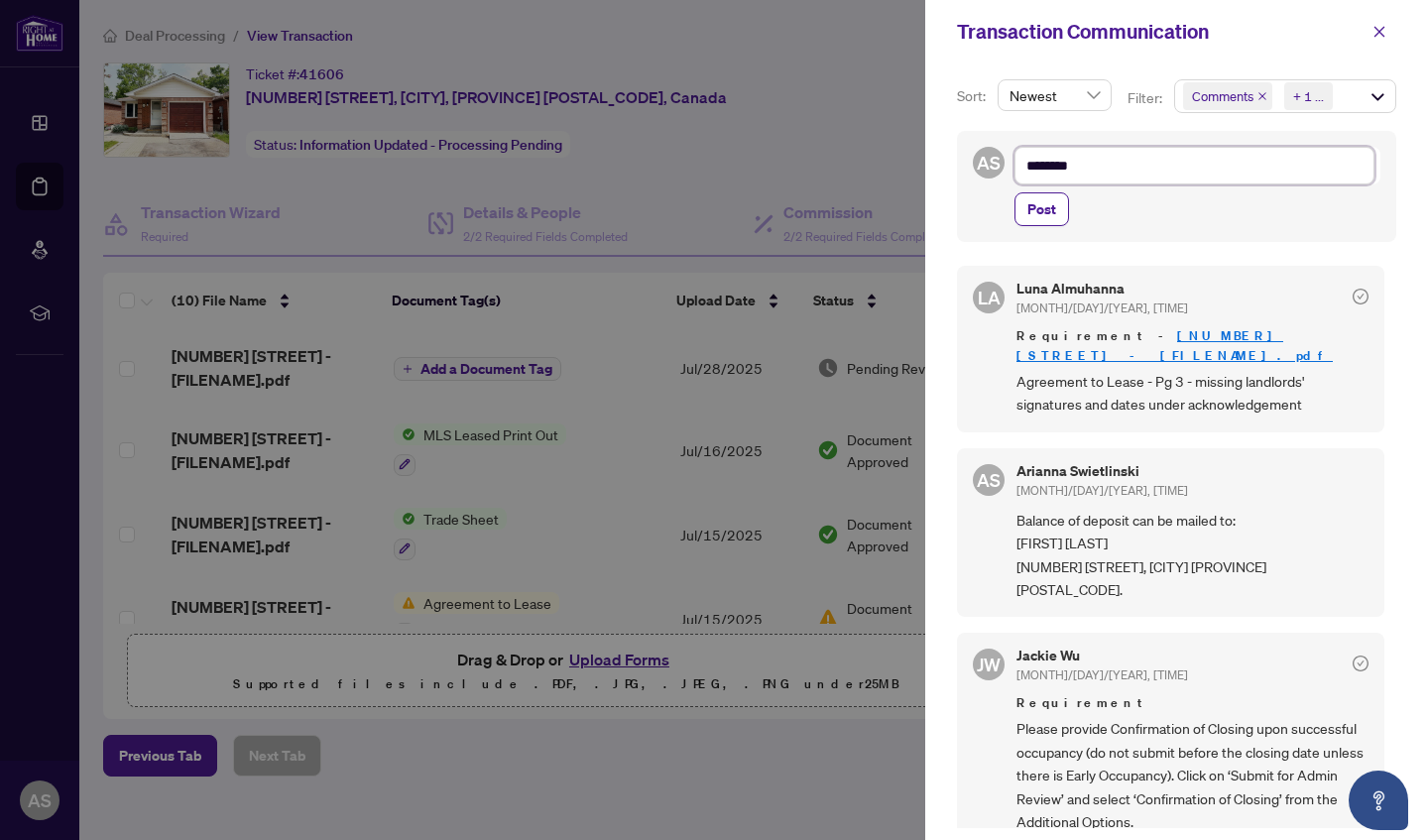 type on "*********" 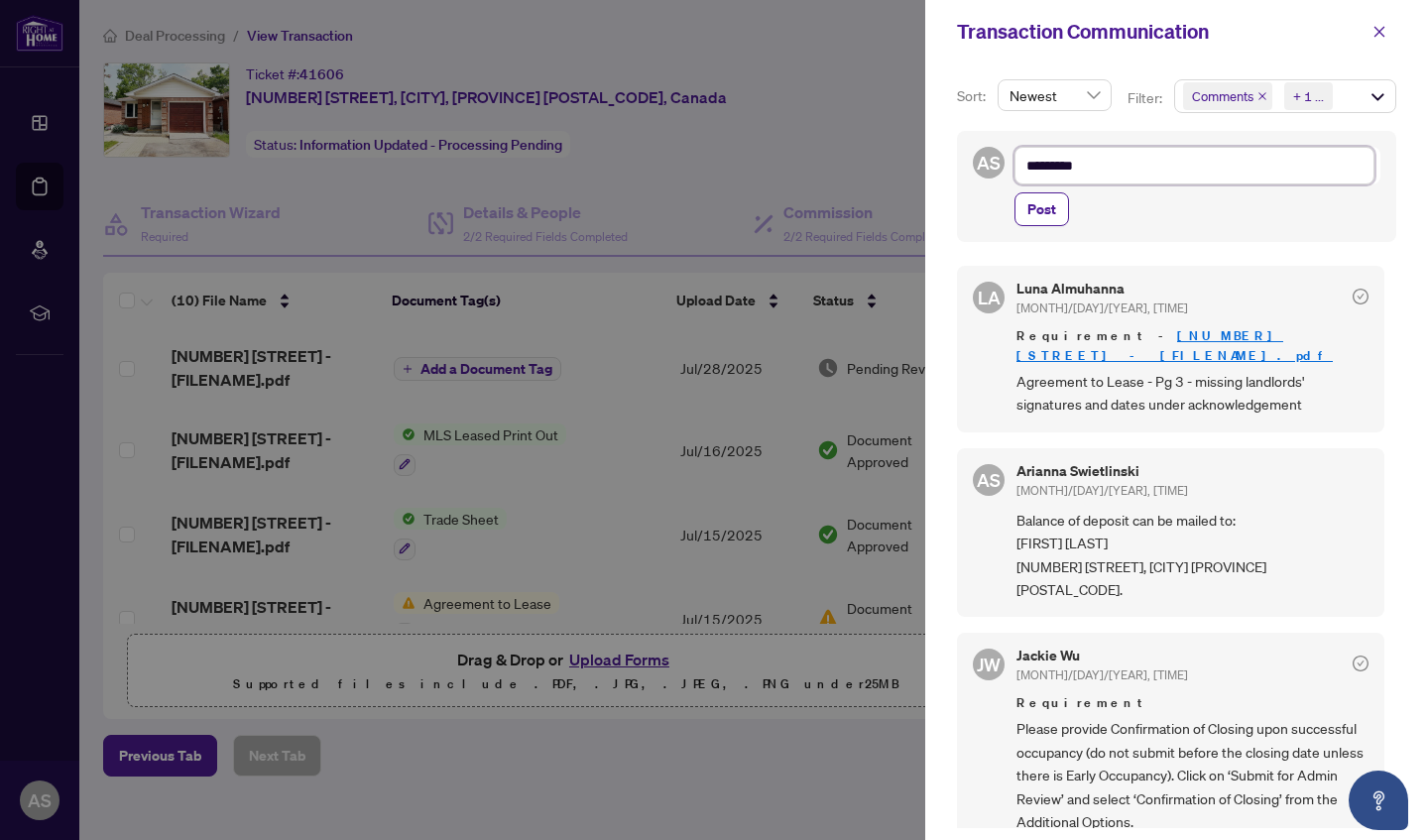 type on "**********" 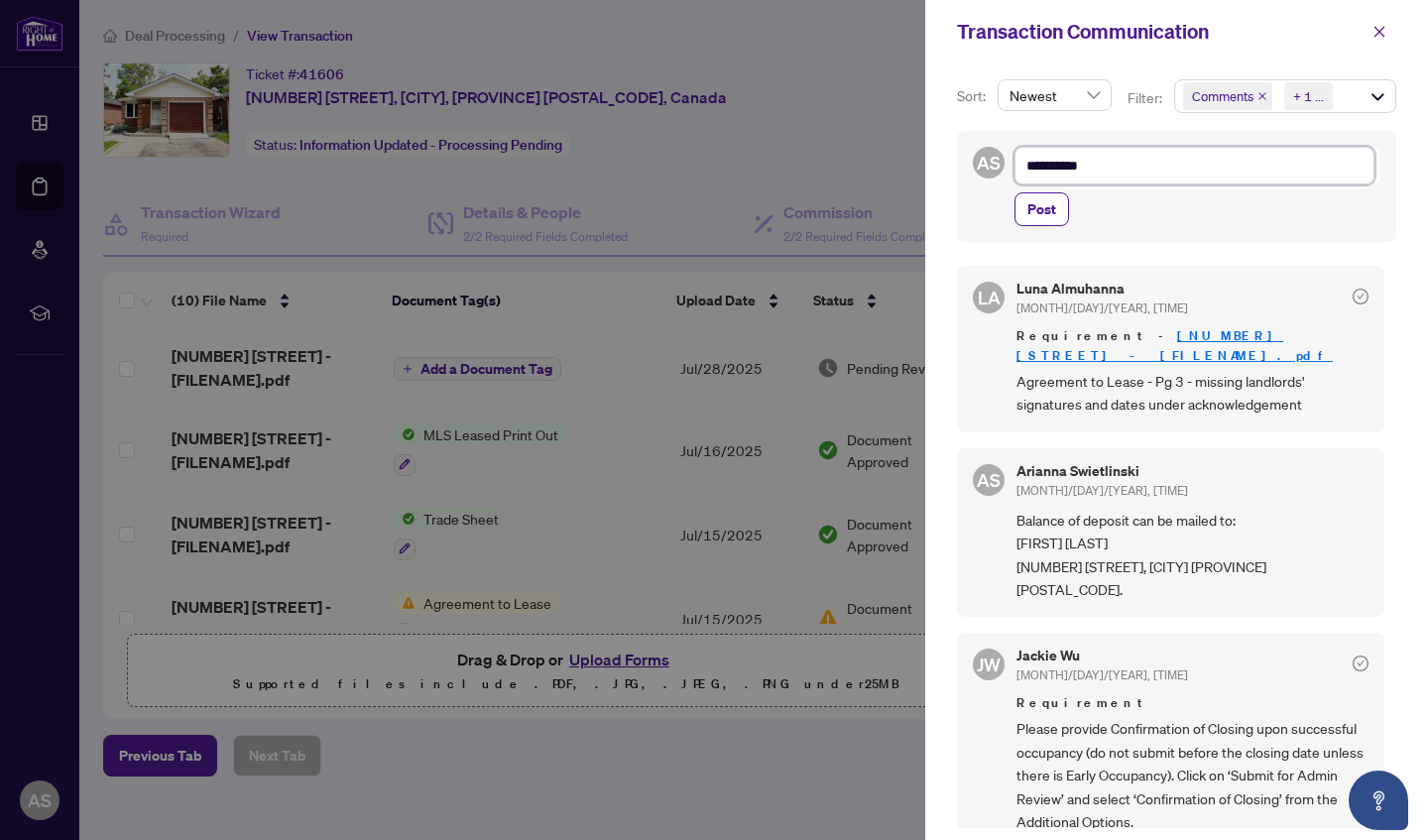 type on "**********" 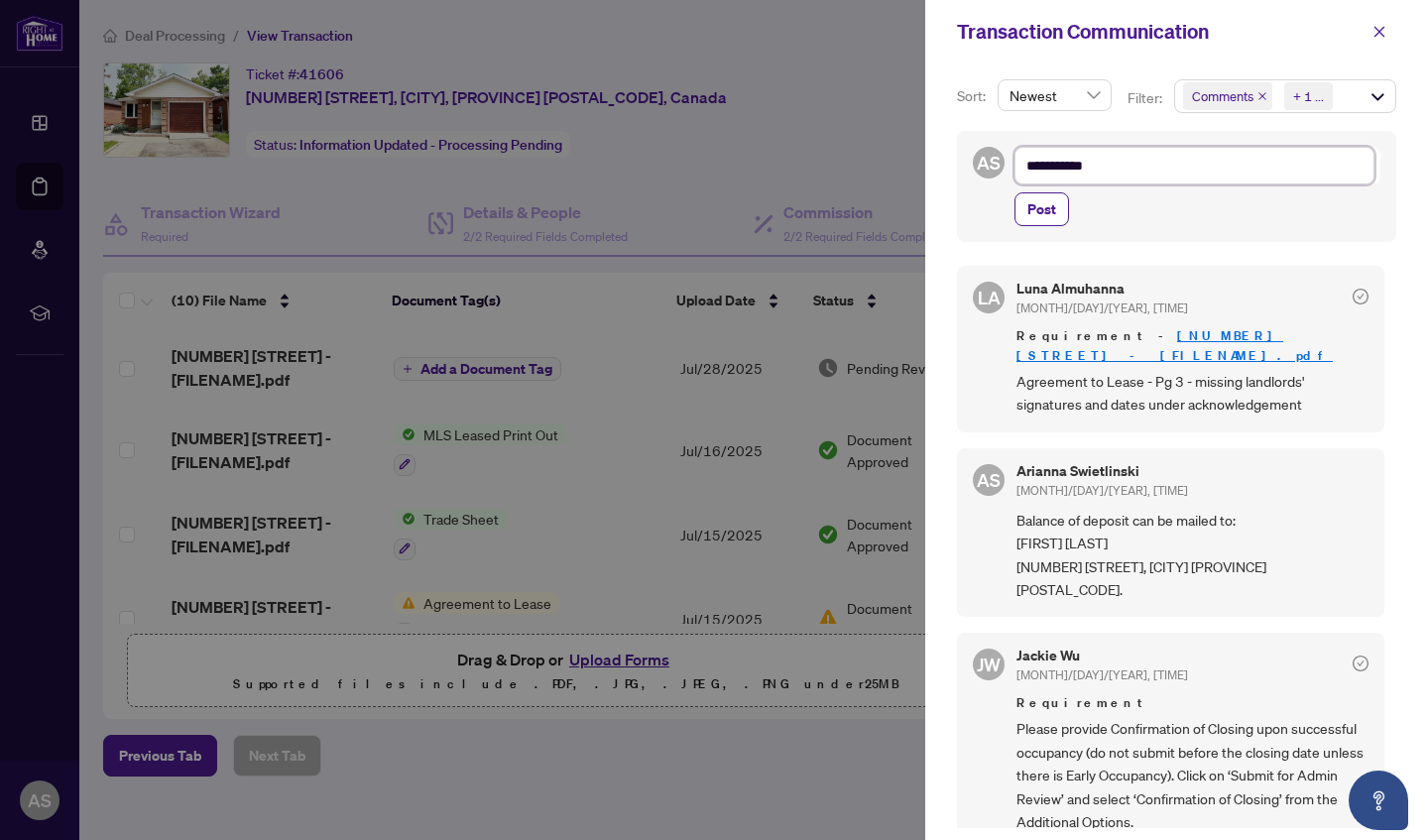 type on "**********" 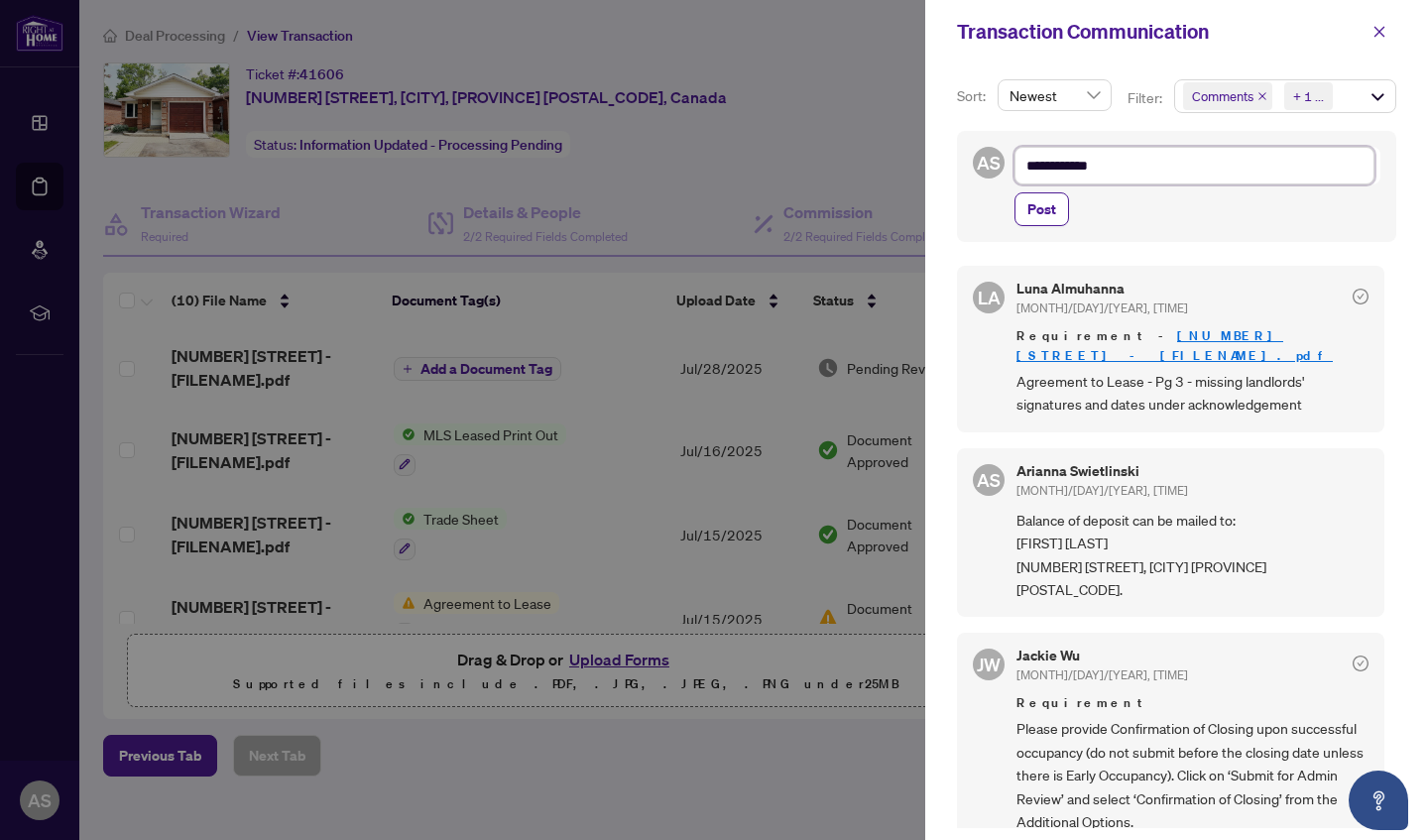 type on "**********" 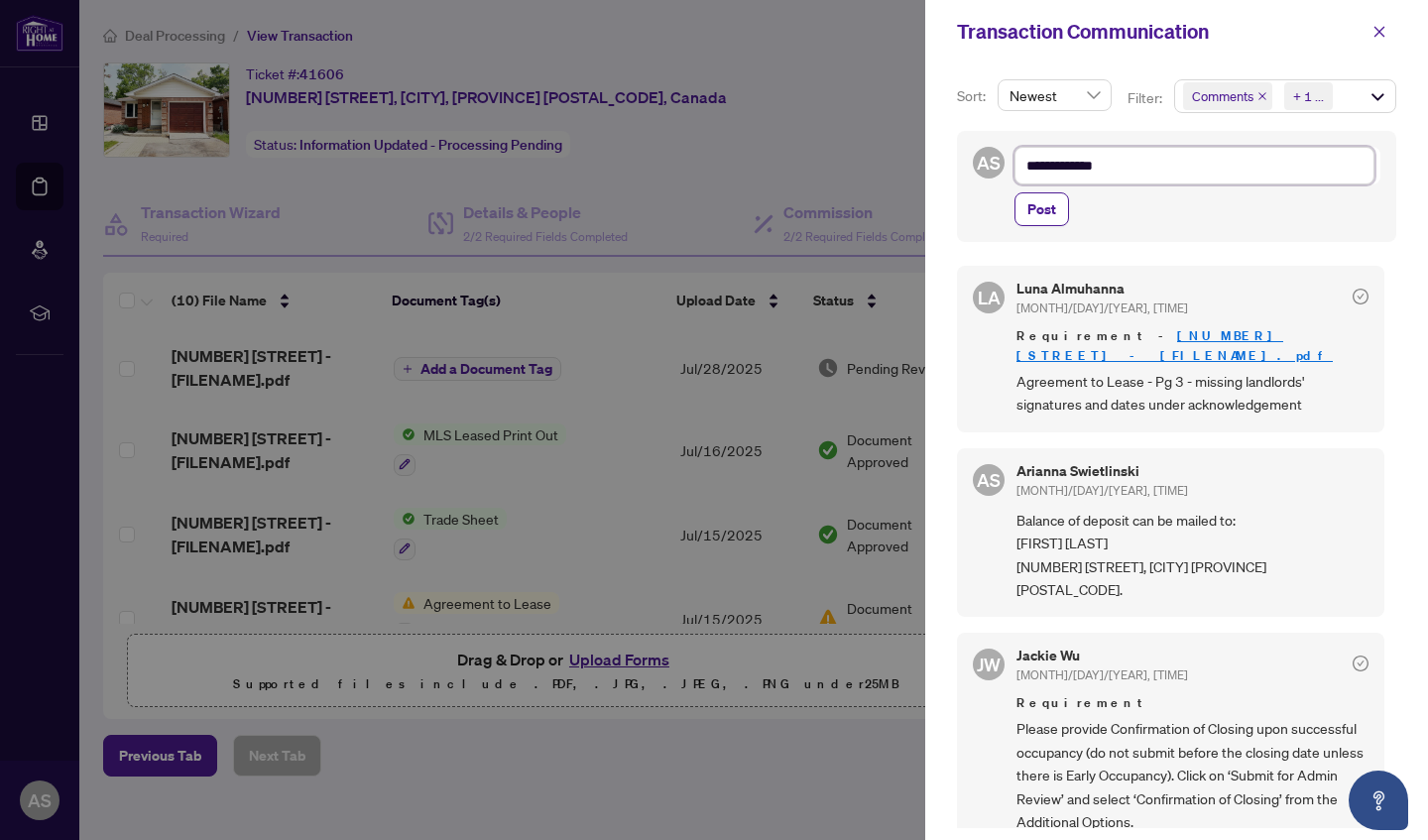 type on "**********" 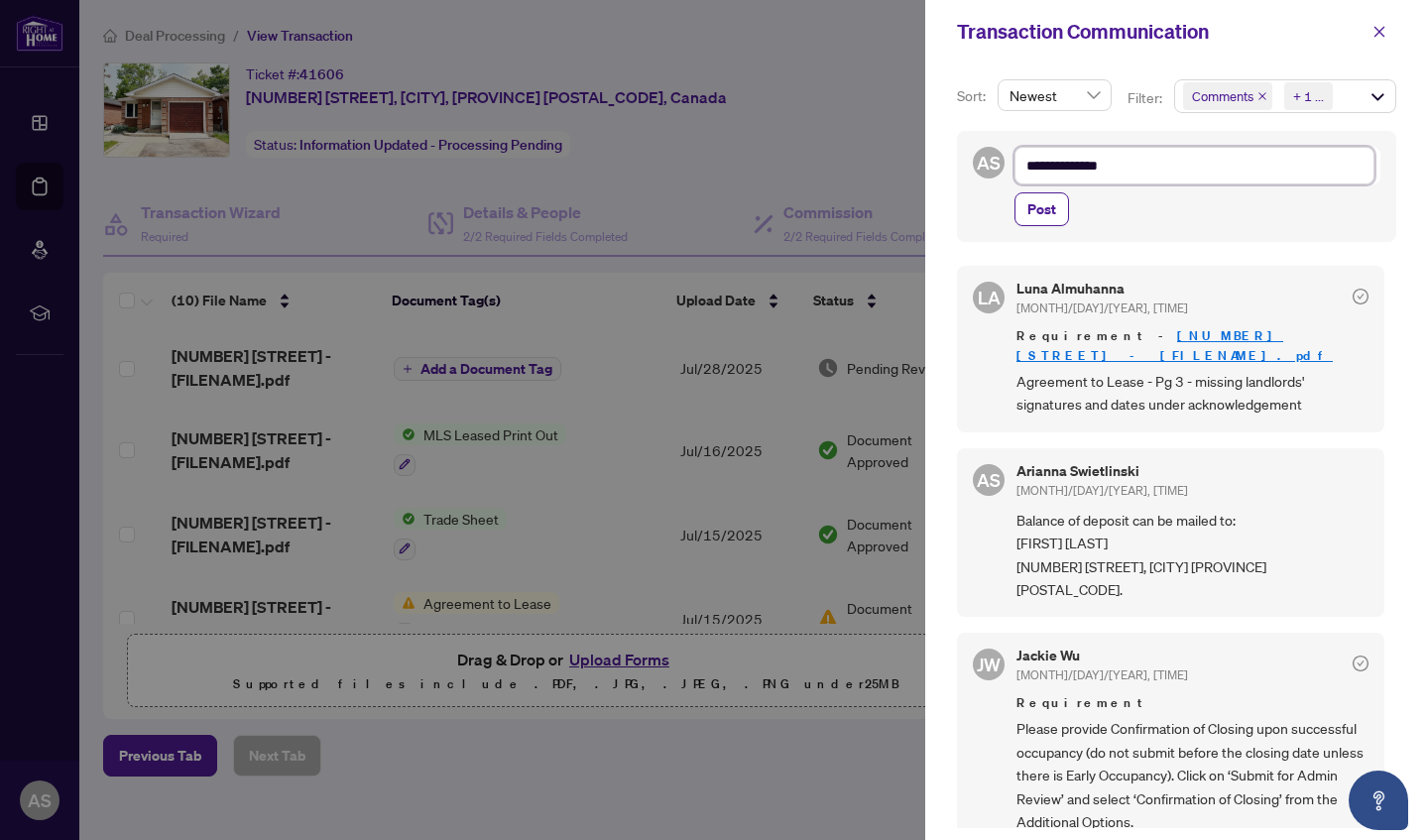type on "**********" 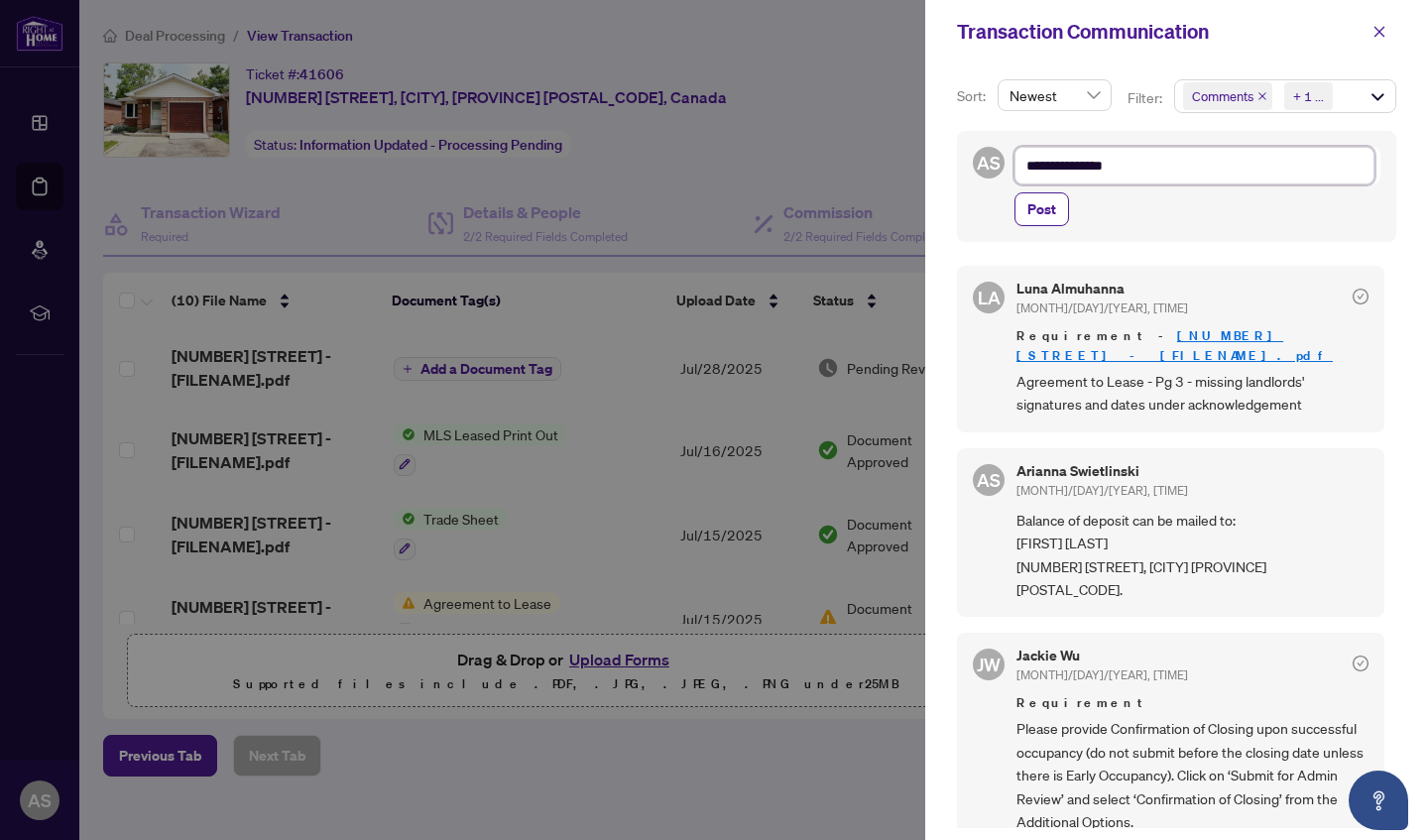 type on "**********" 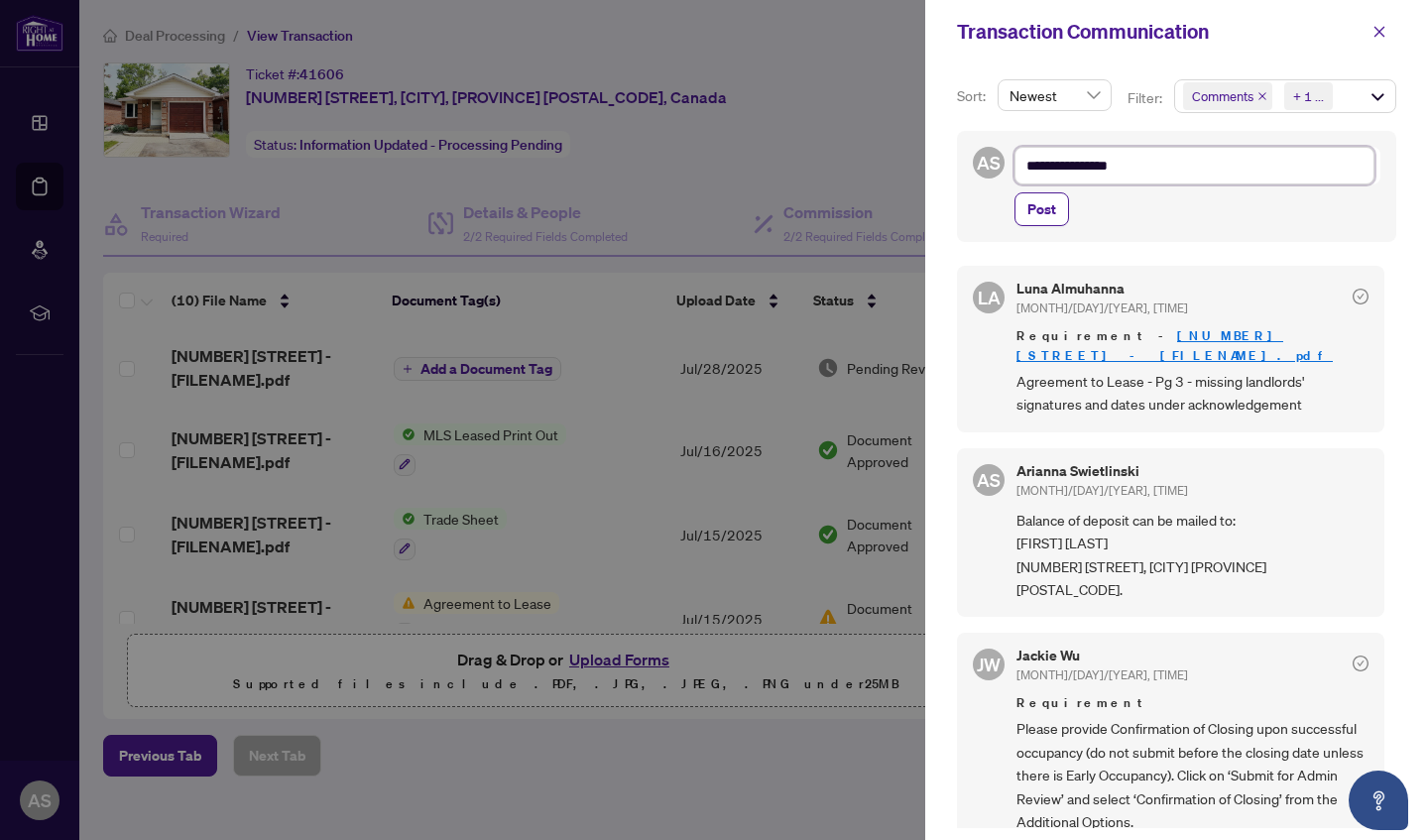 type on "**********" 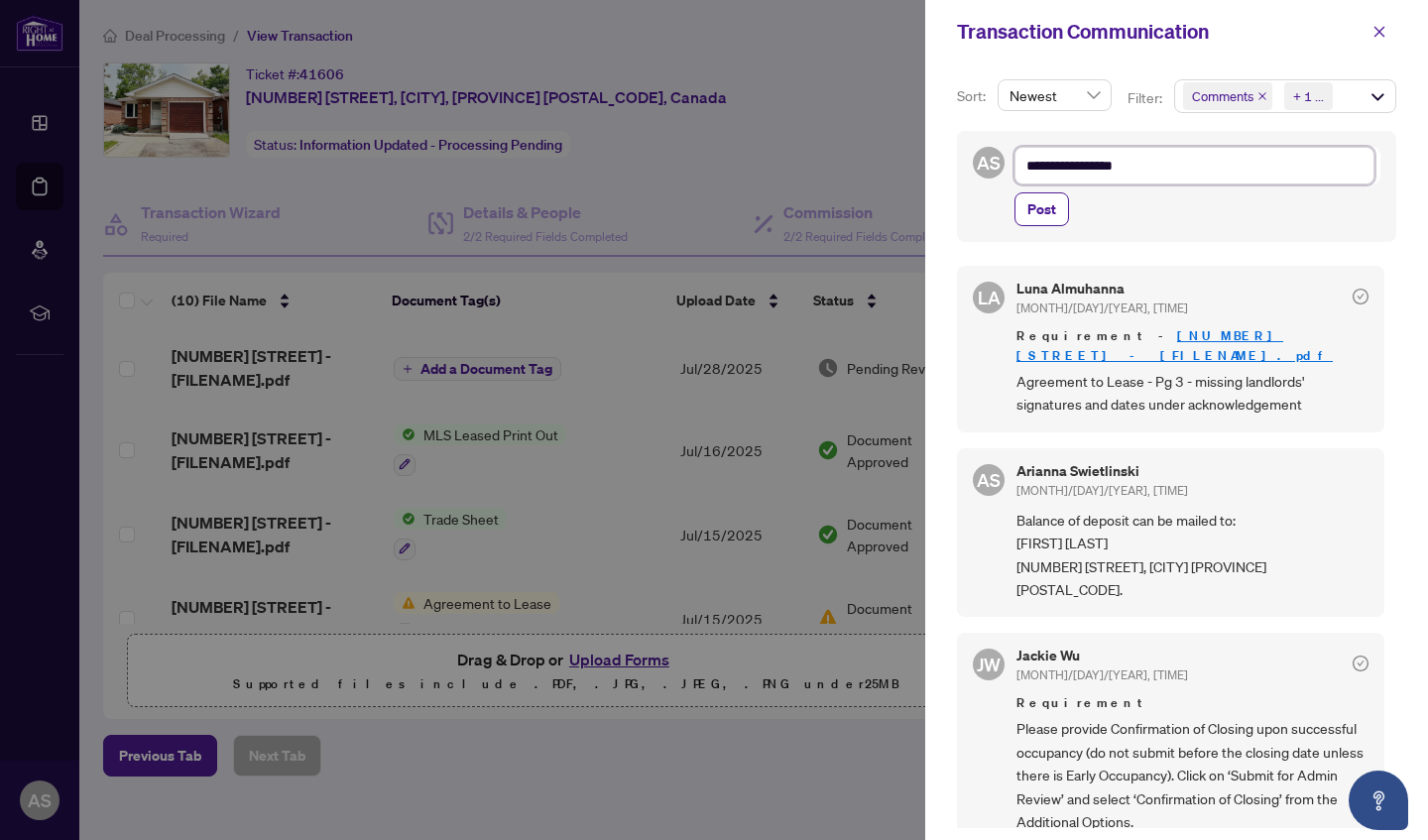 type on "**********" 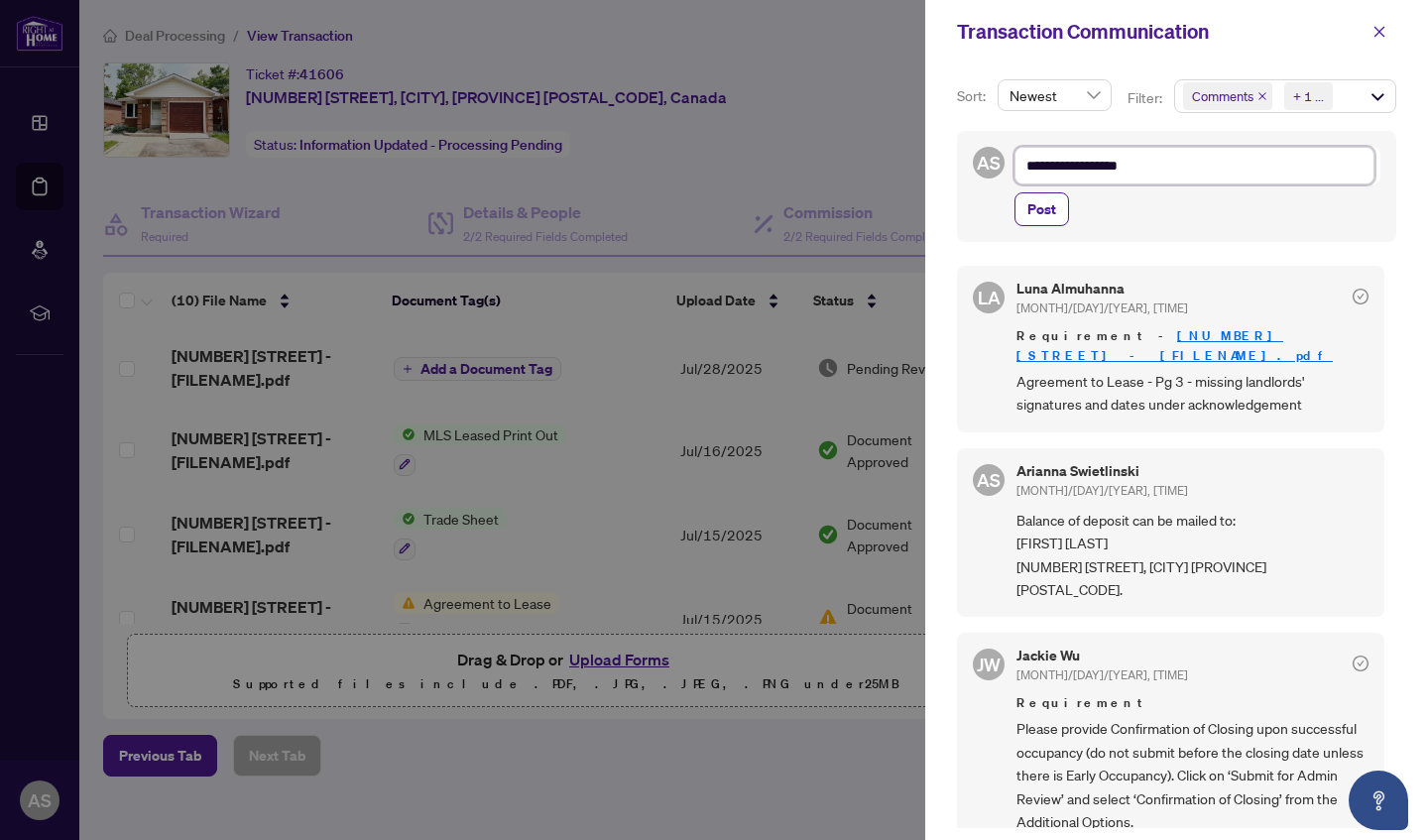 type on "**********" 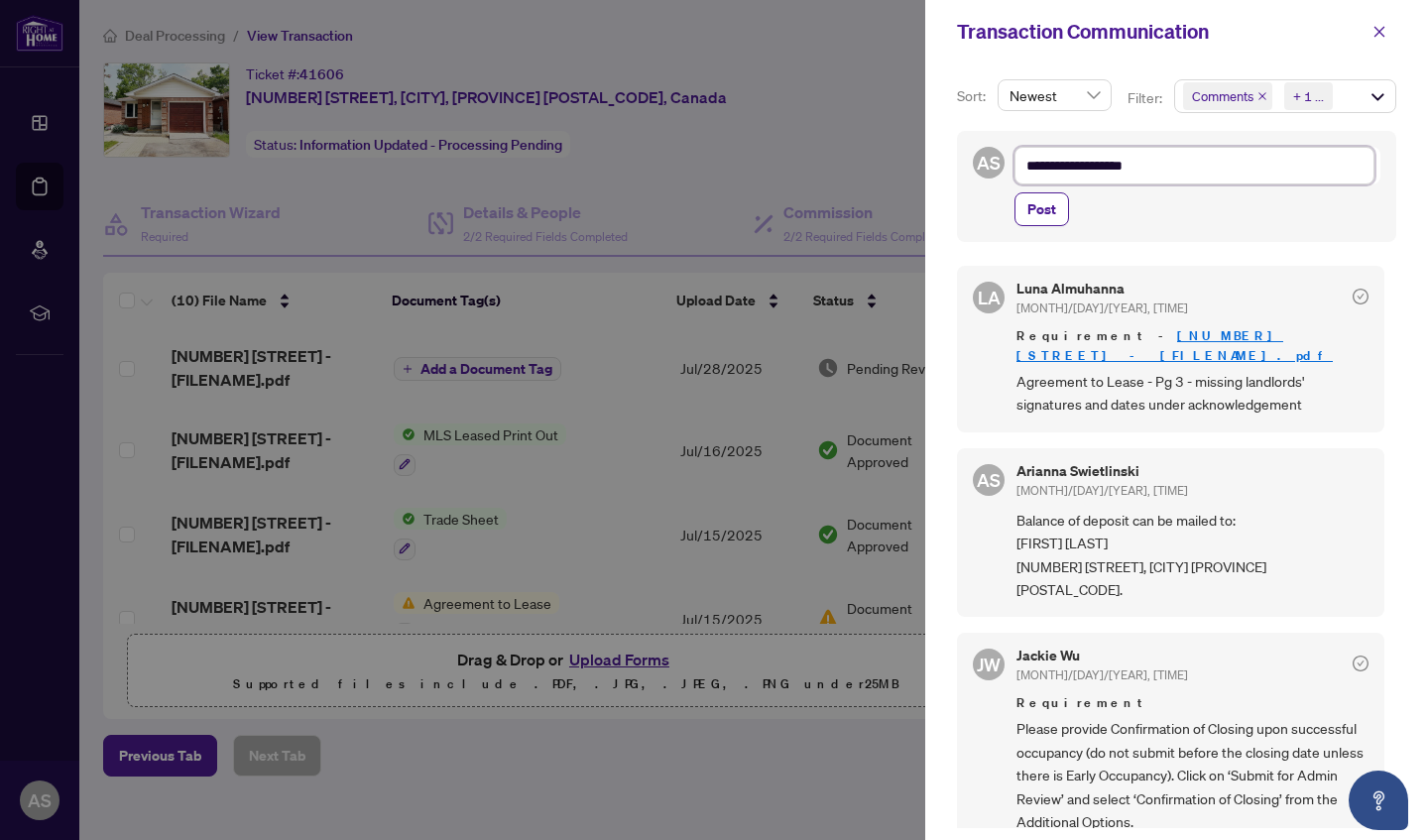 type on "**********" 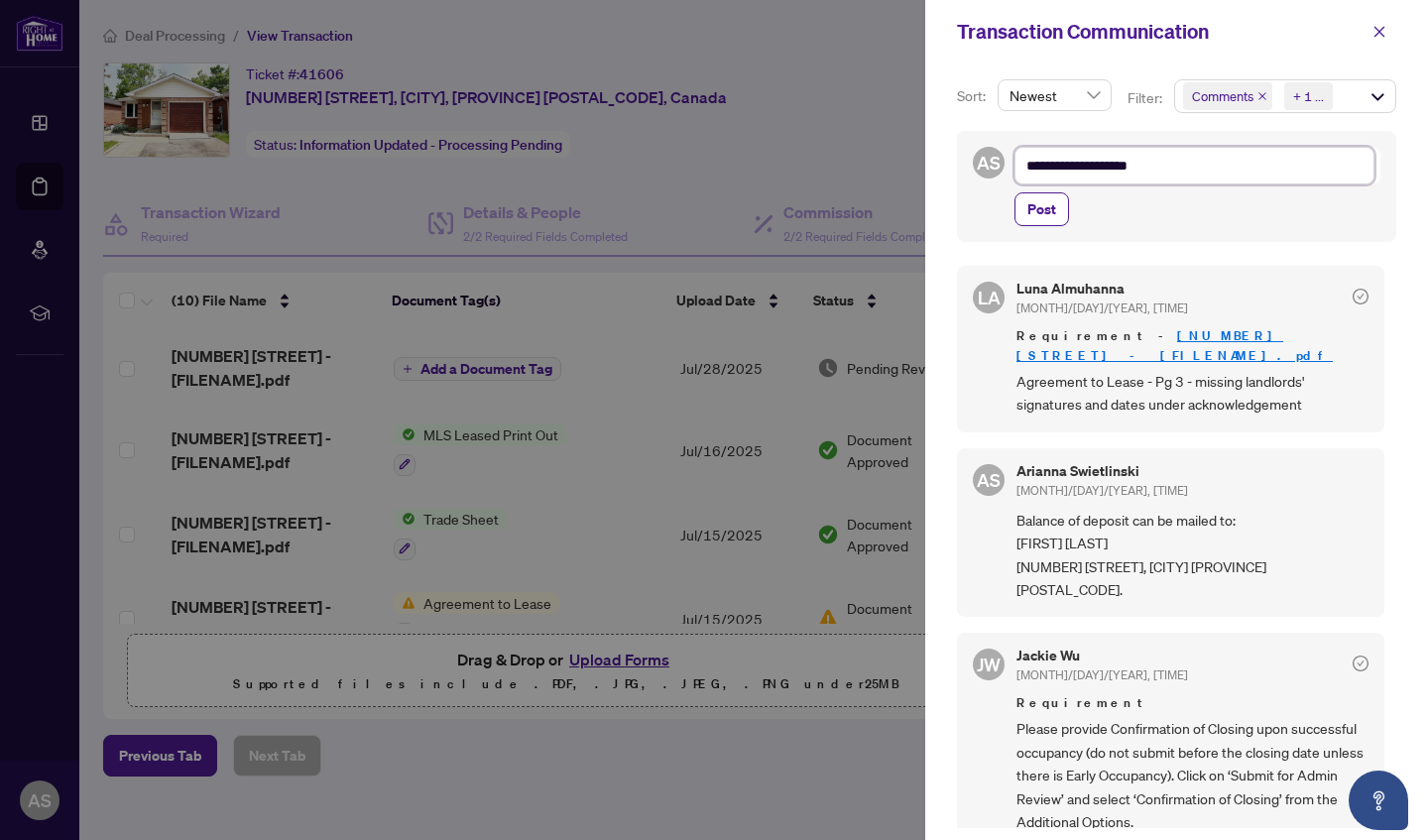 type on "**********" 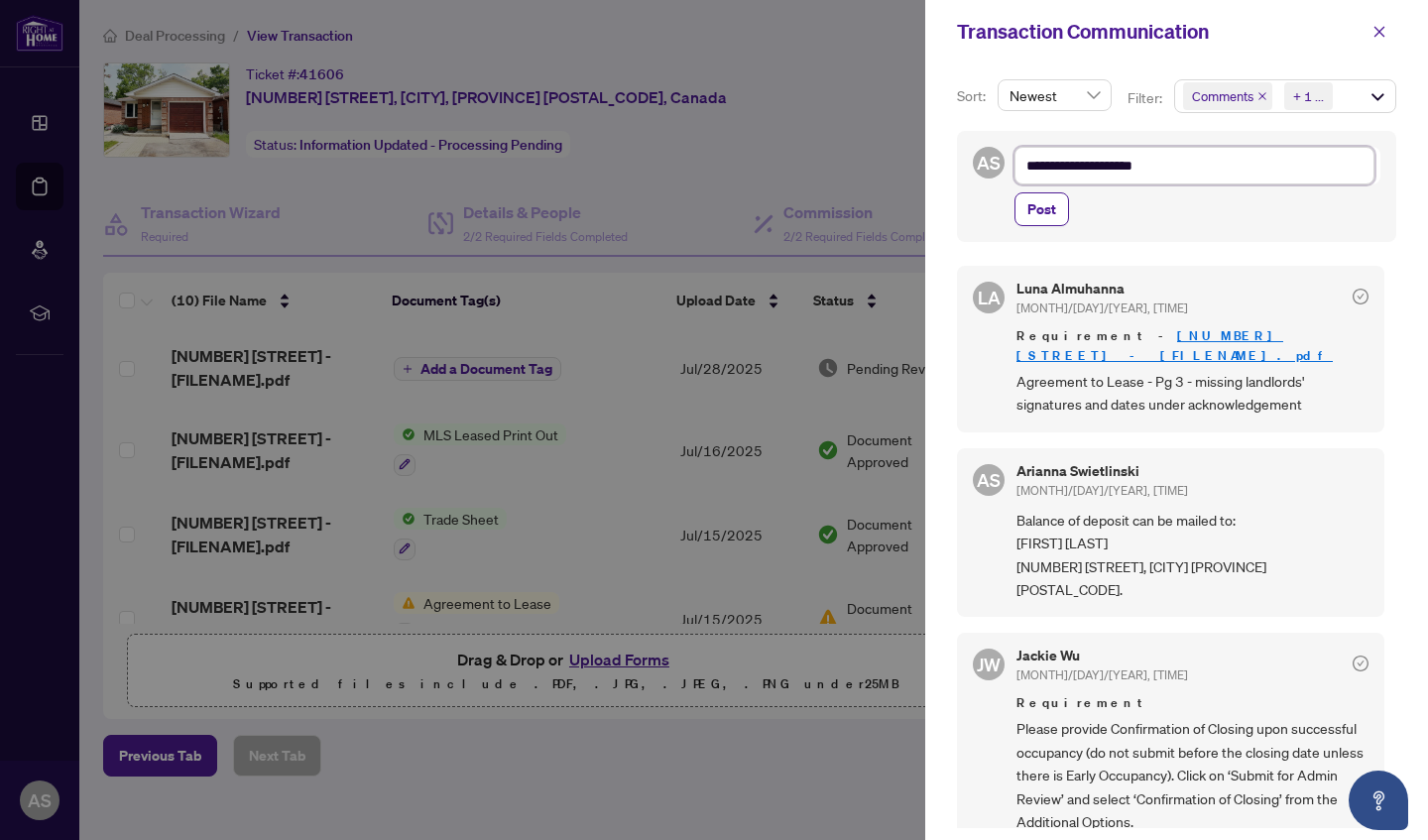 type on "**********" 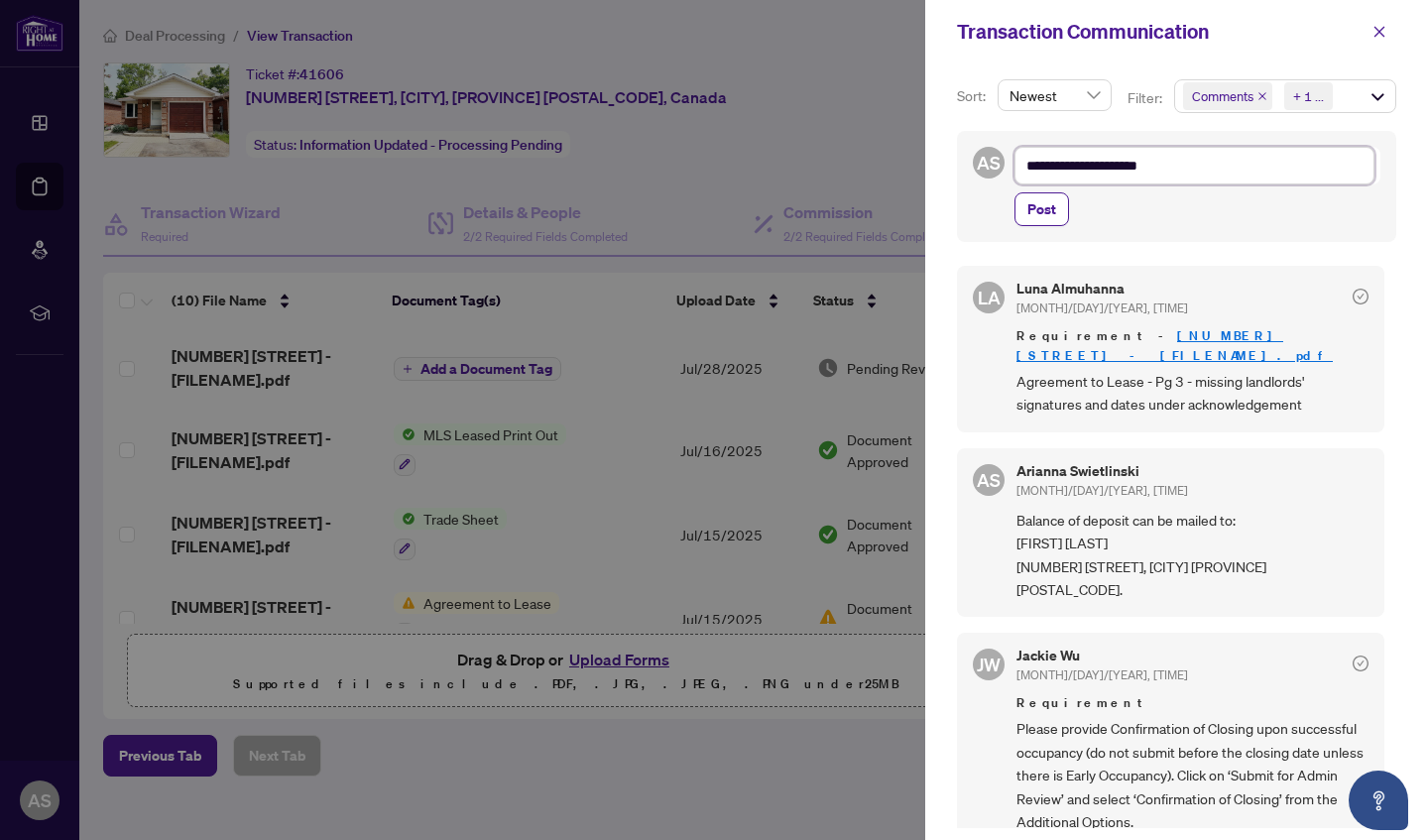 type on "**********" 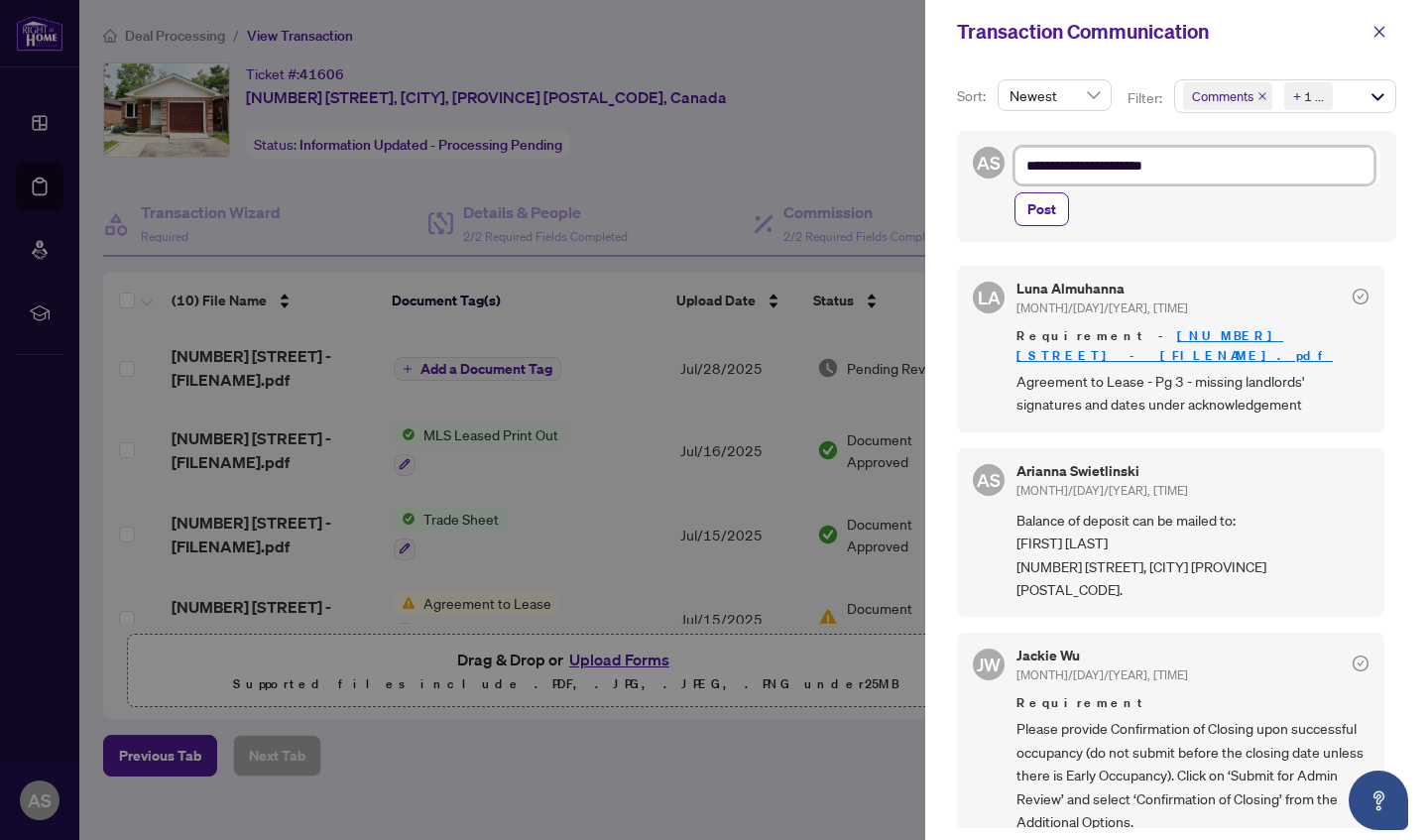 type on "**********" 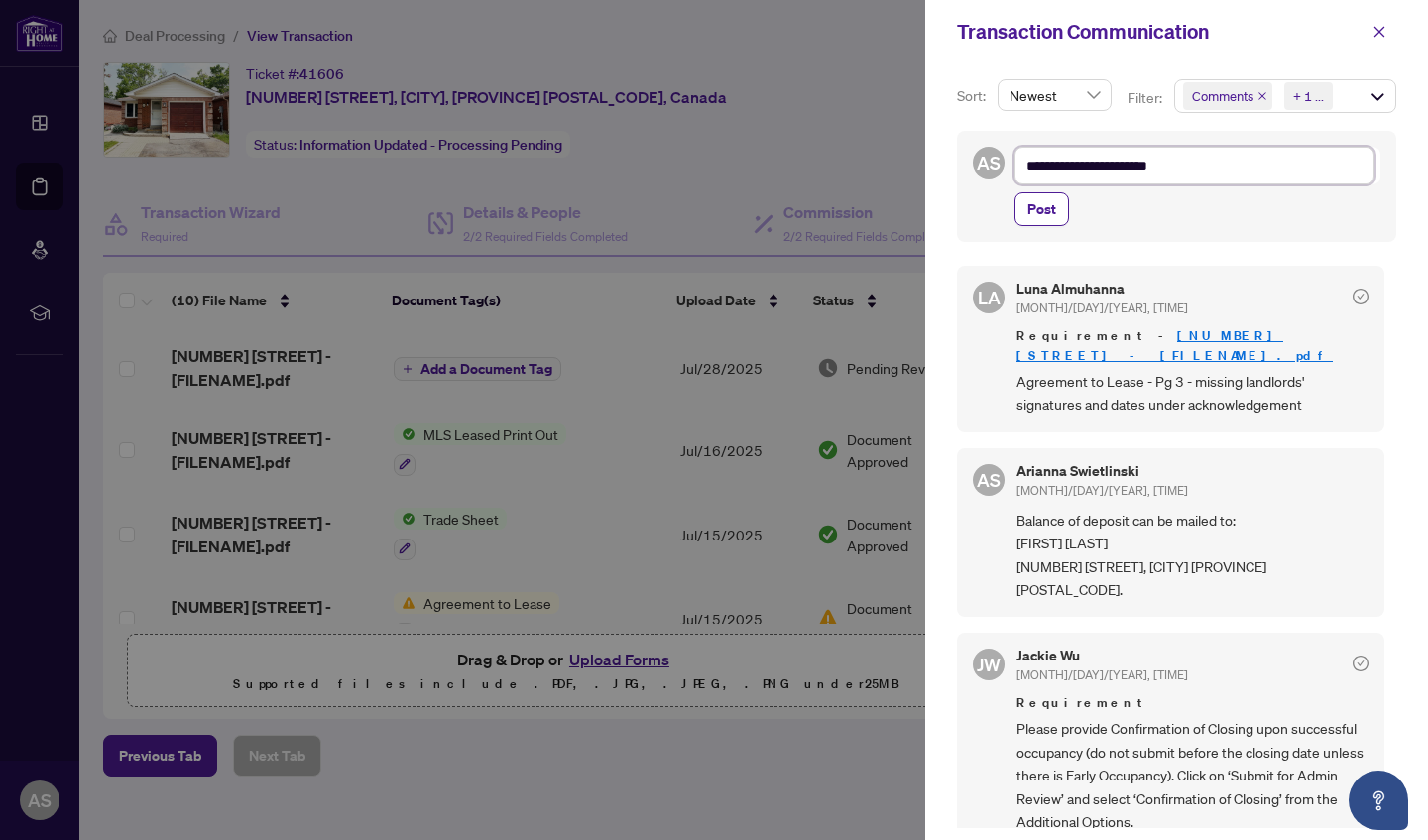 type on "**********" 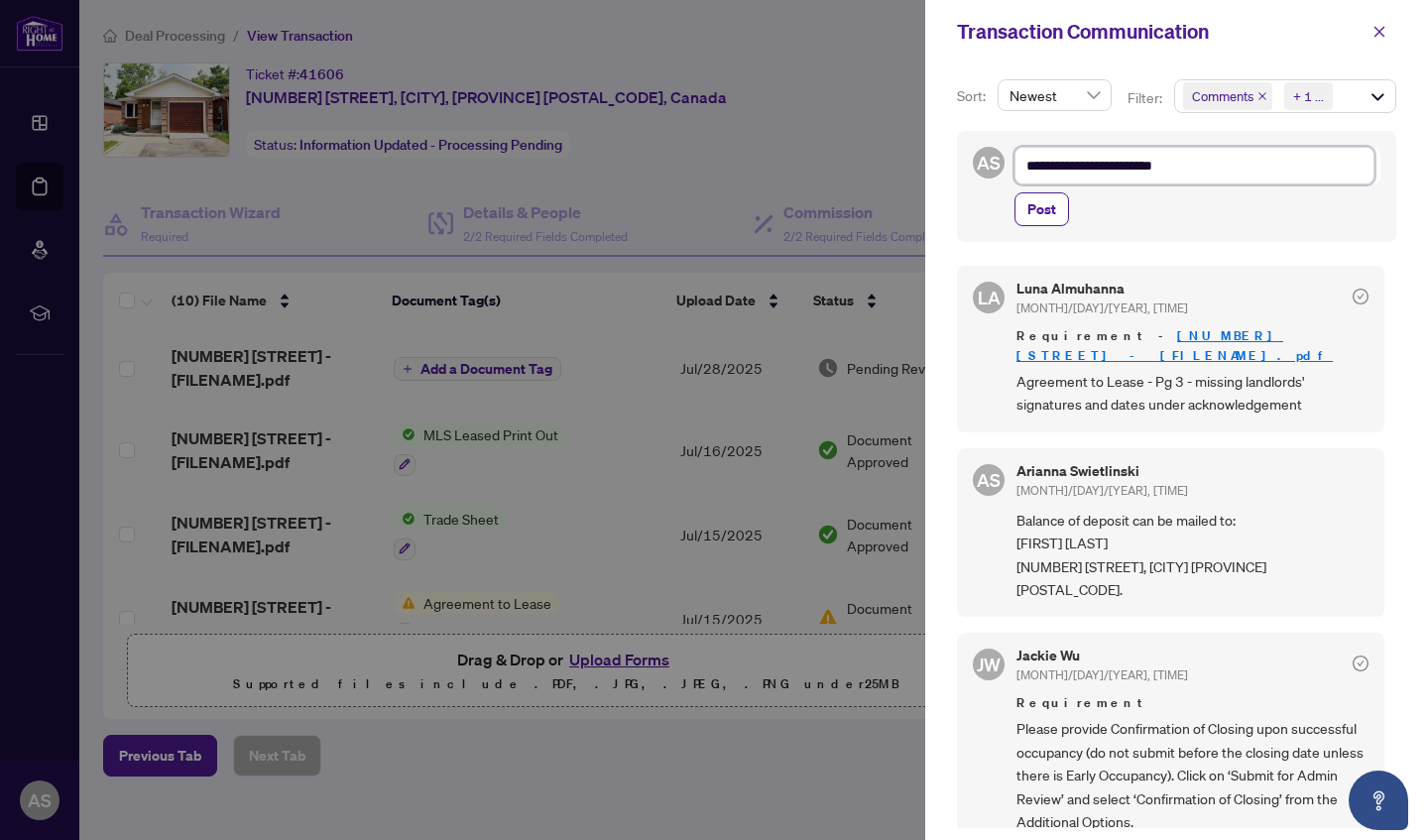 type on "**********" 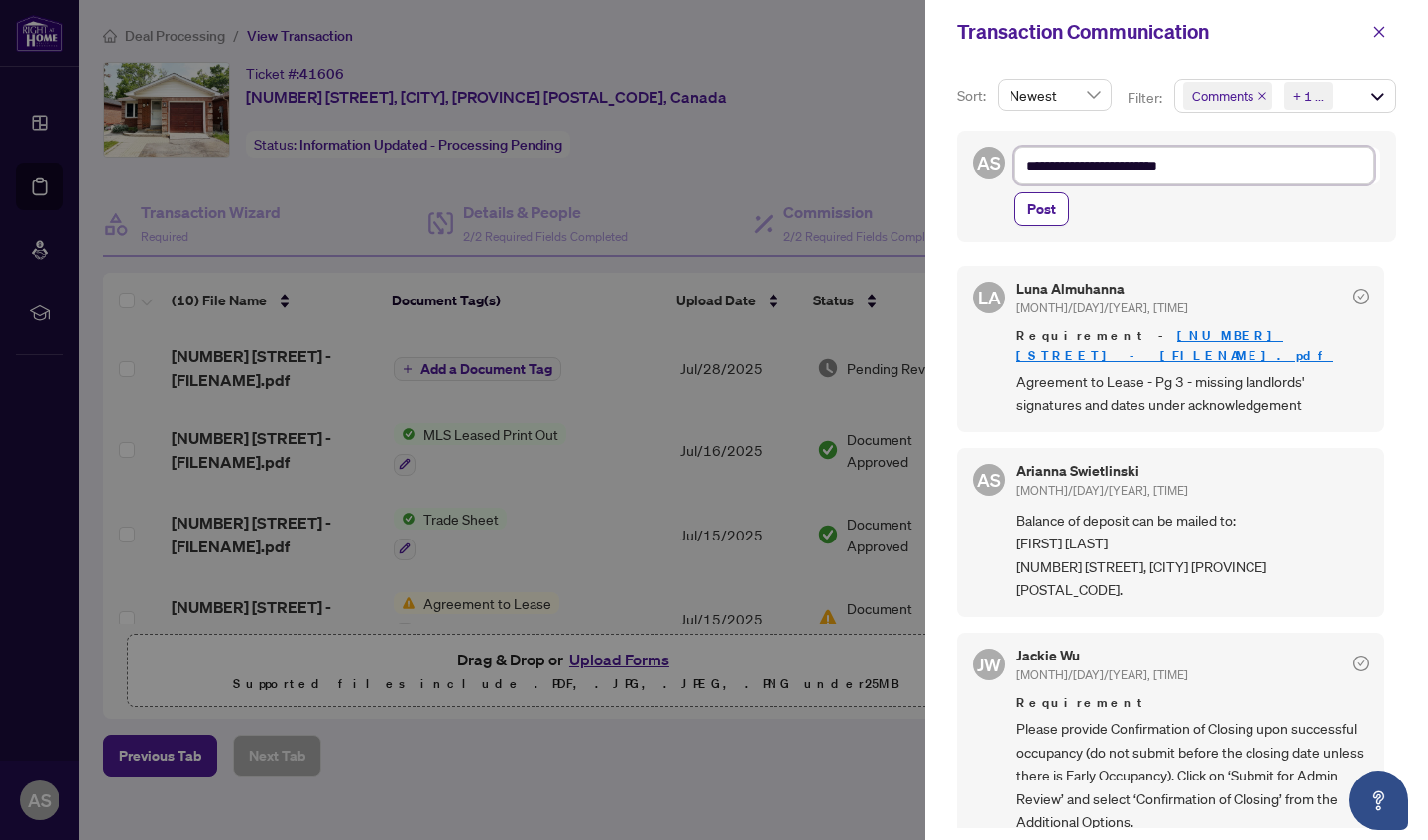 type on "**********" 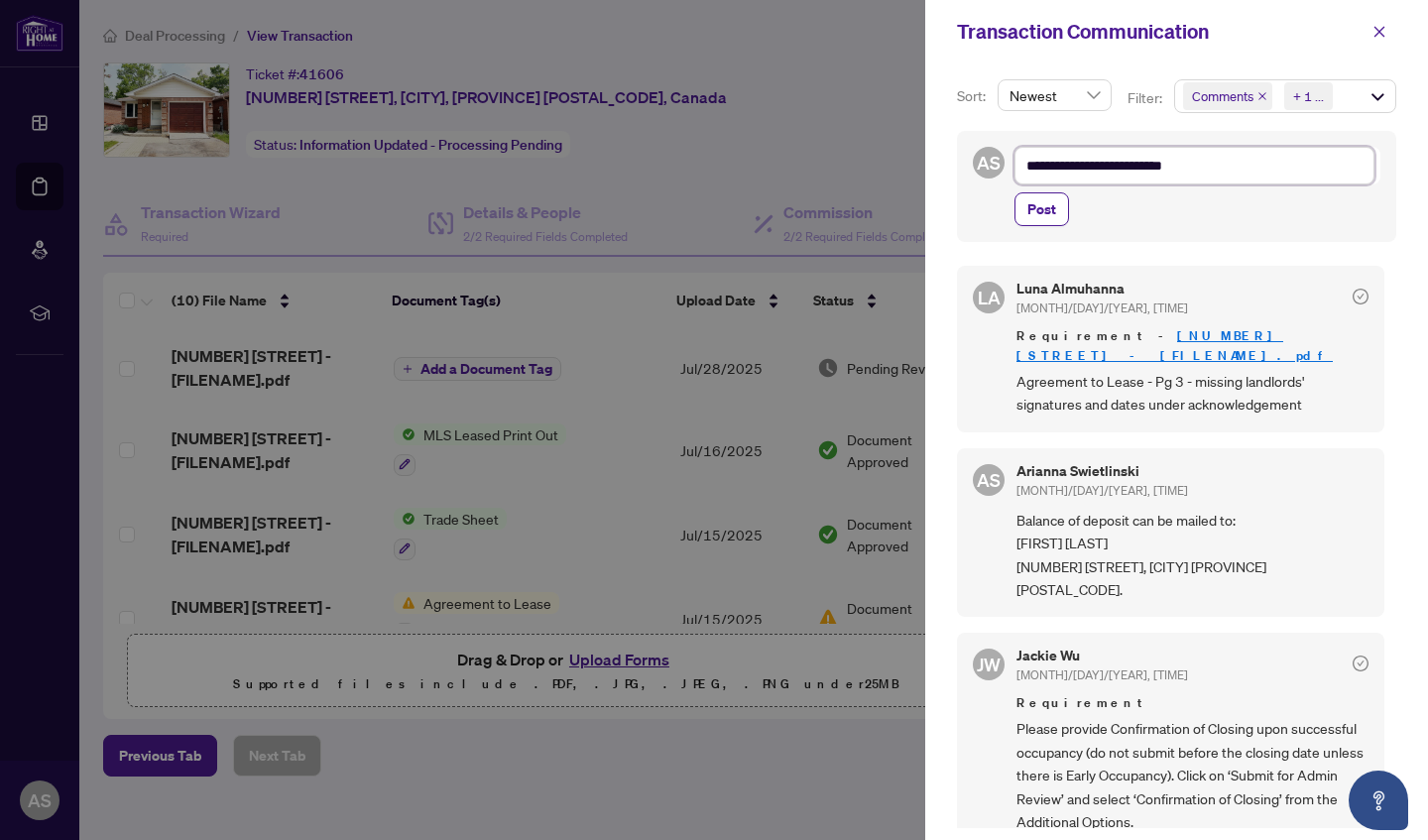 type on "**********" 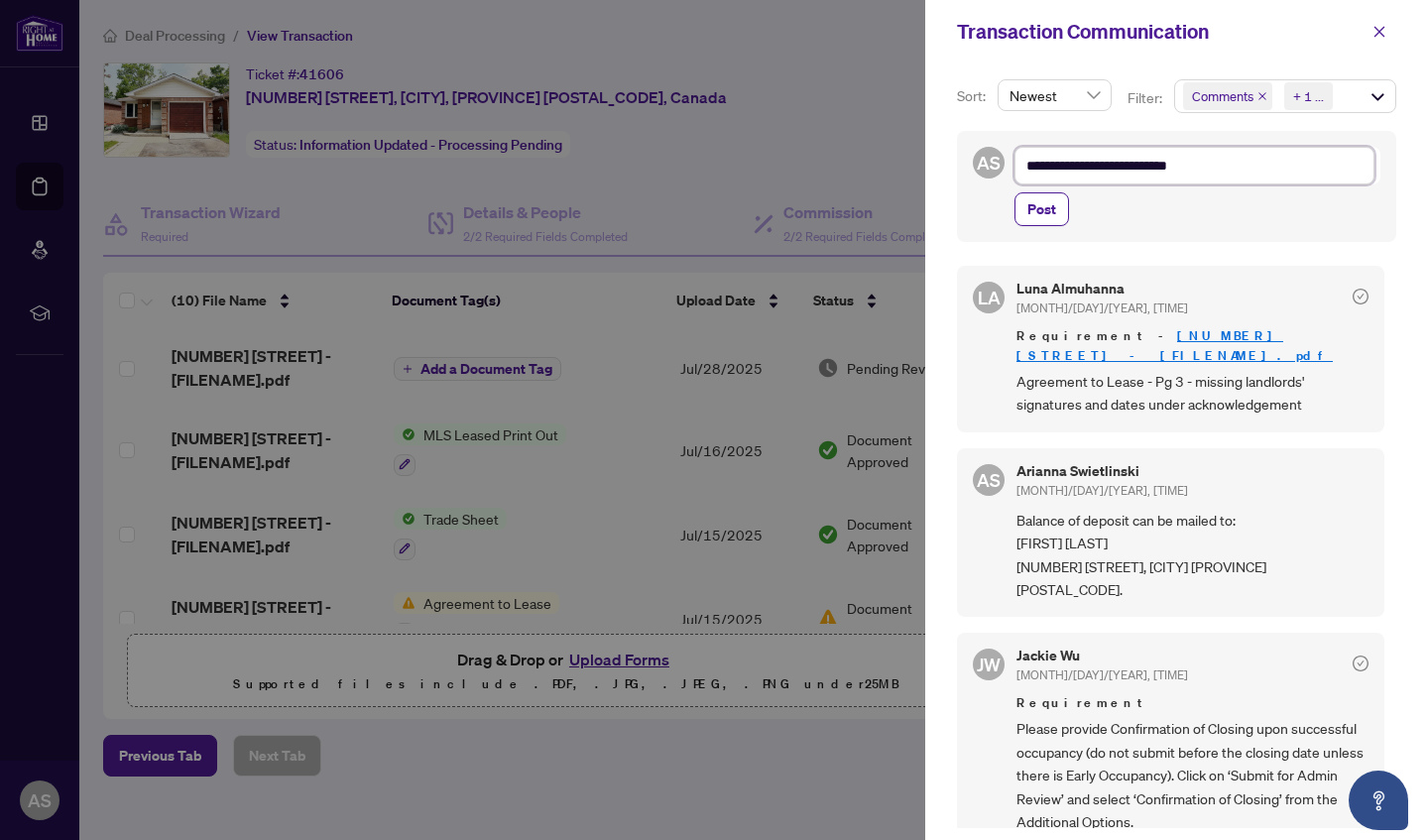 type on "**********" 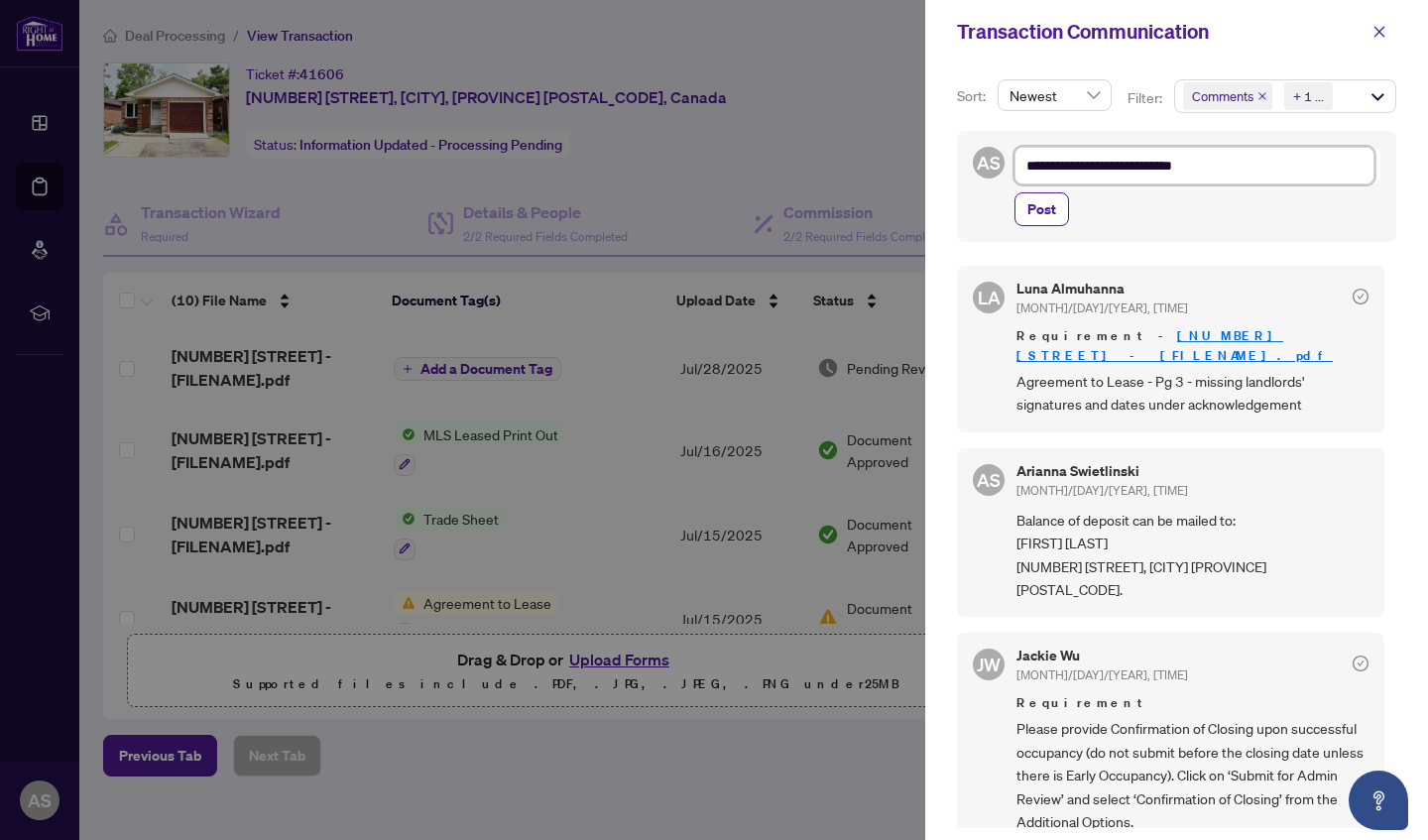 type on "**********" 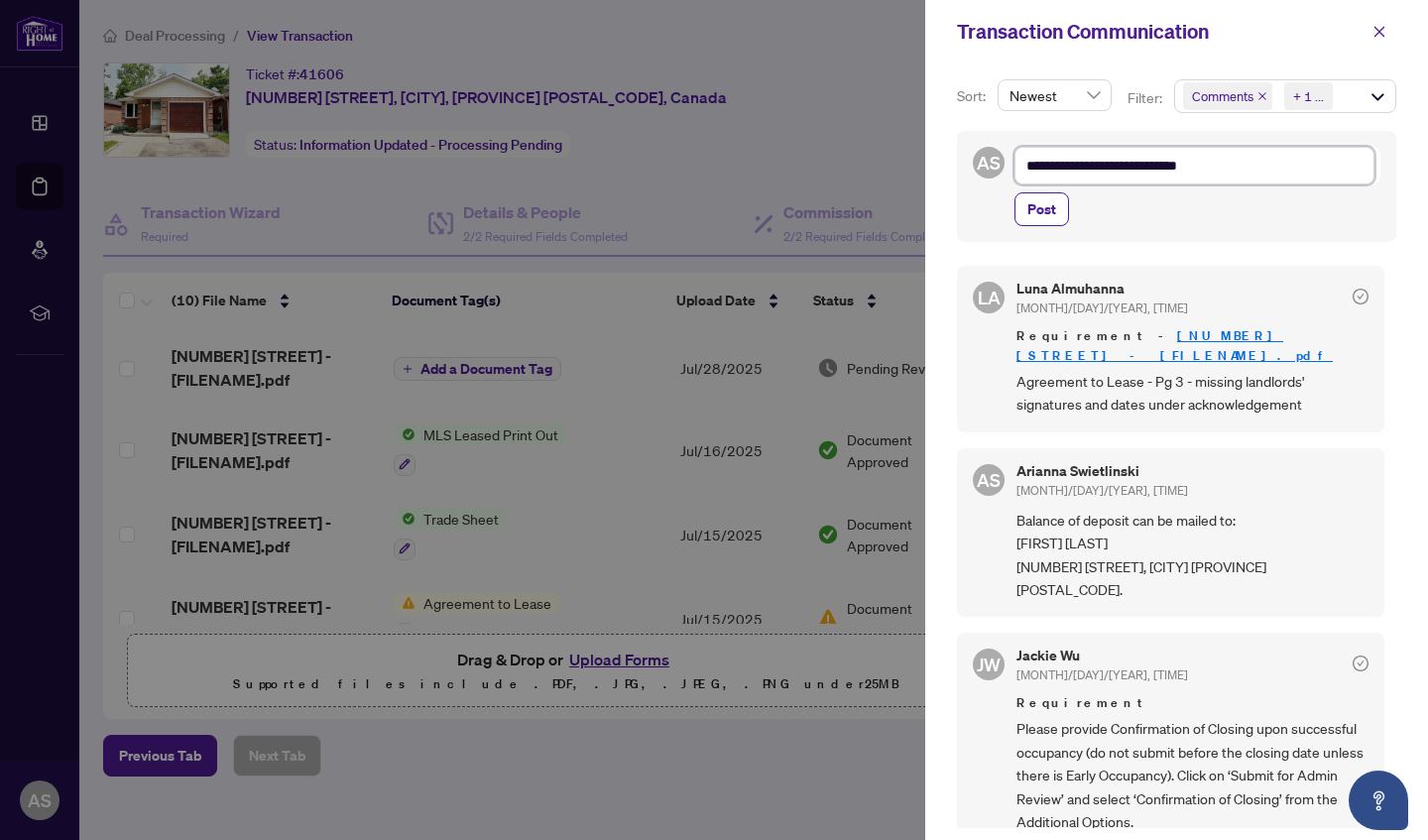 type on "**********" 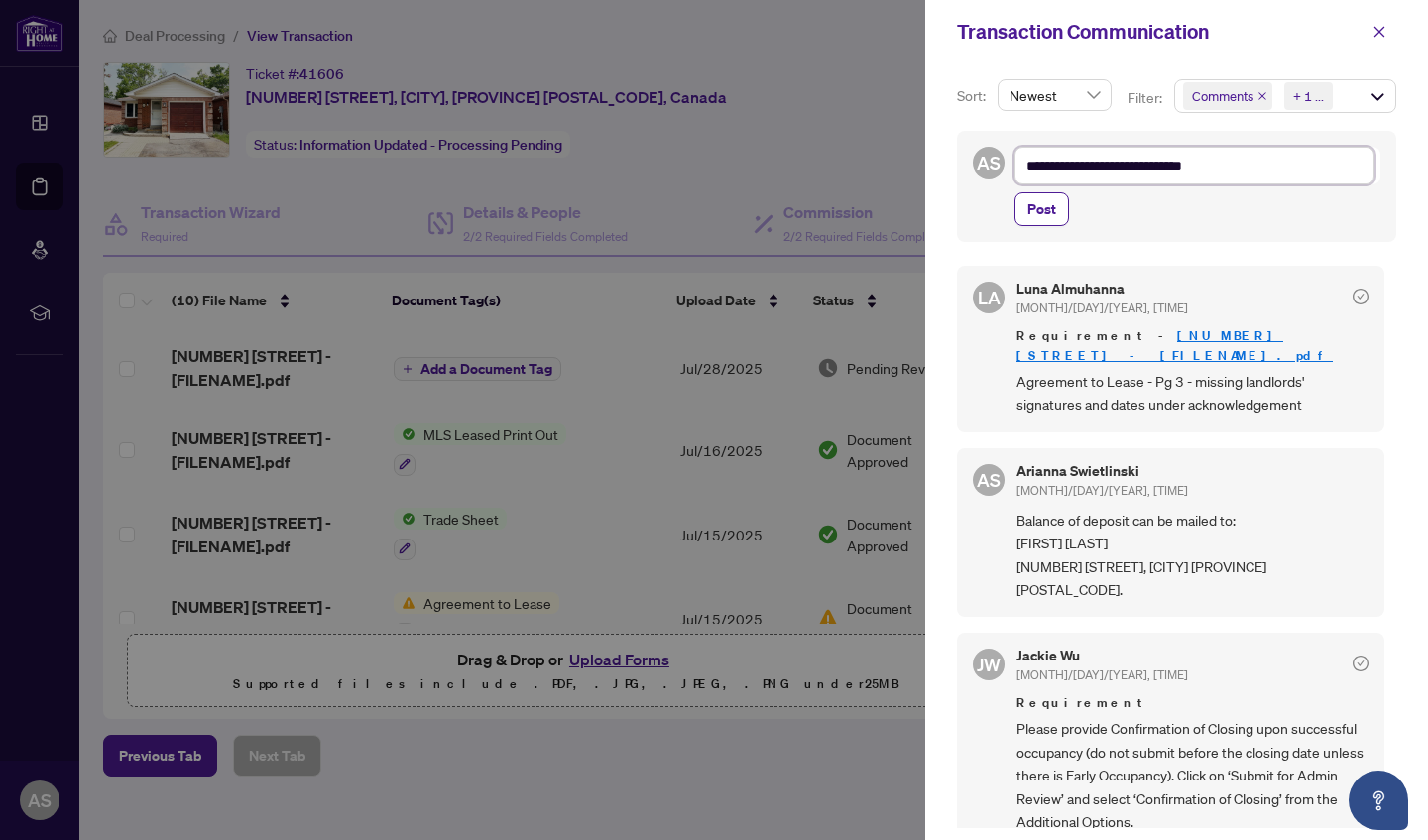 type on "**********" 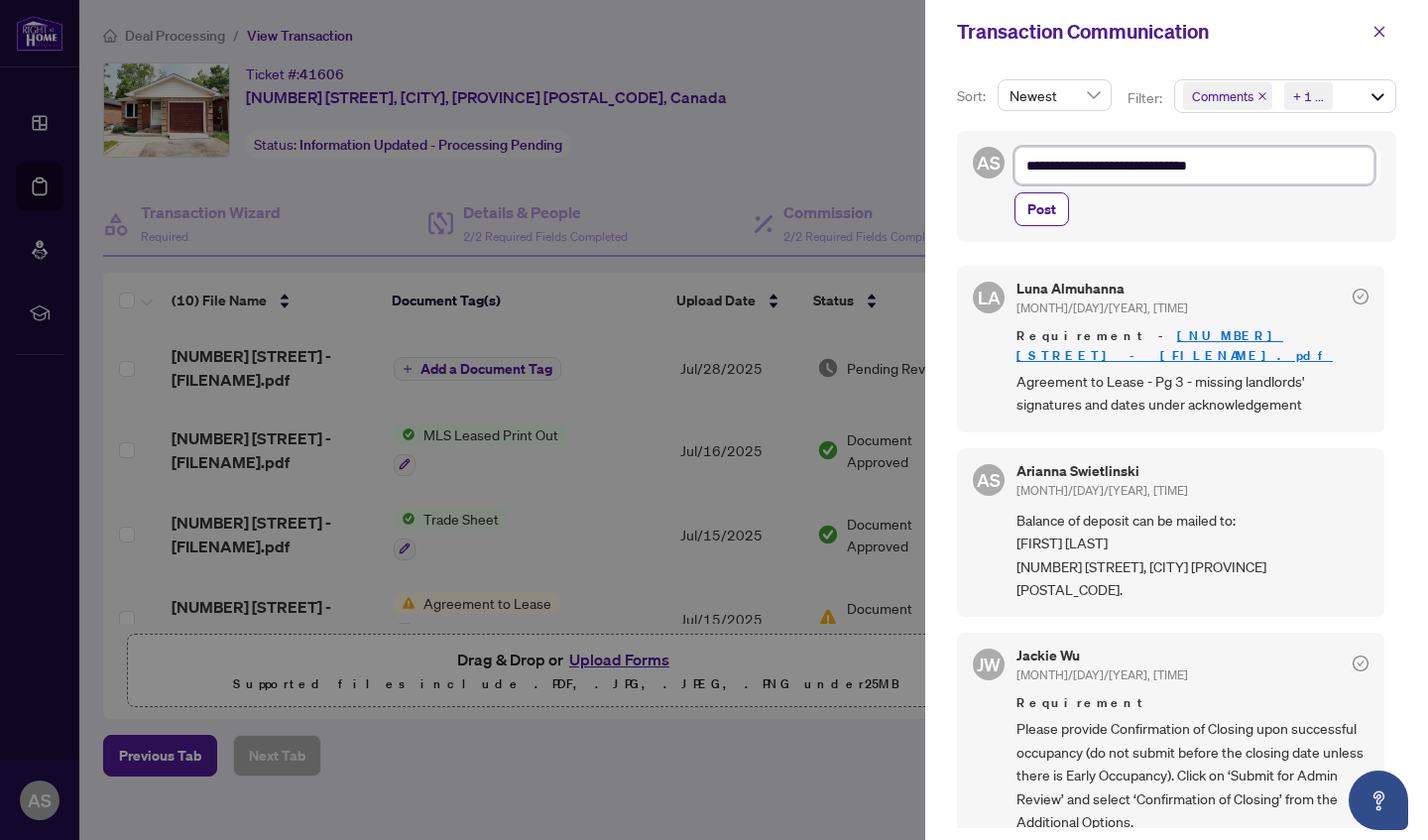 type on "**********" 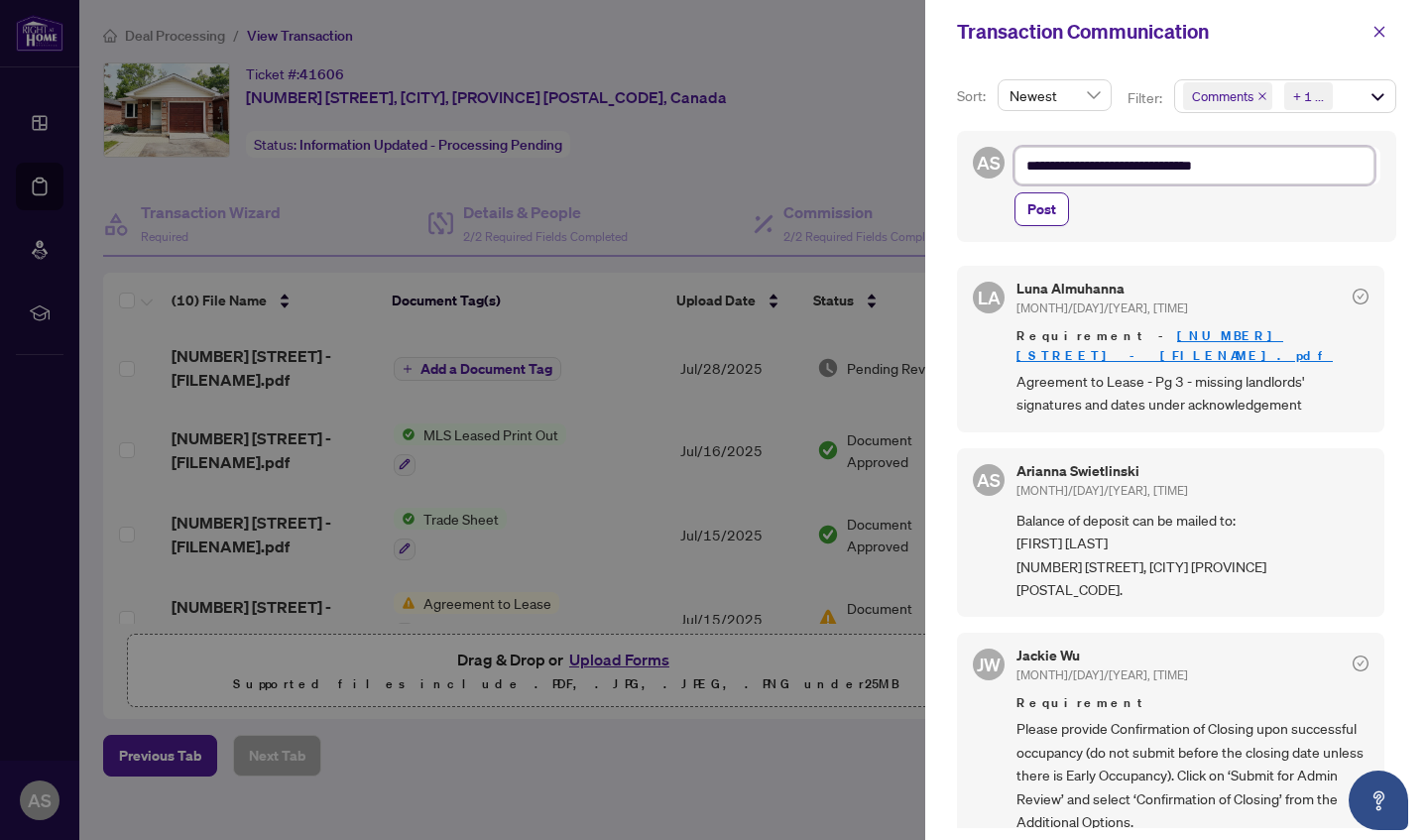 type on "**********" 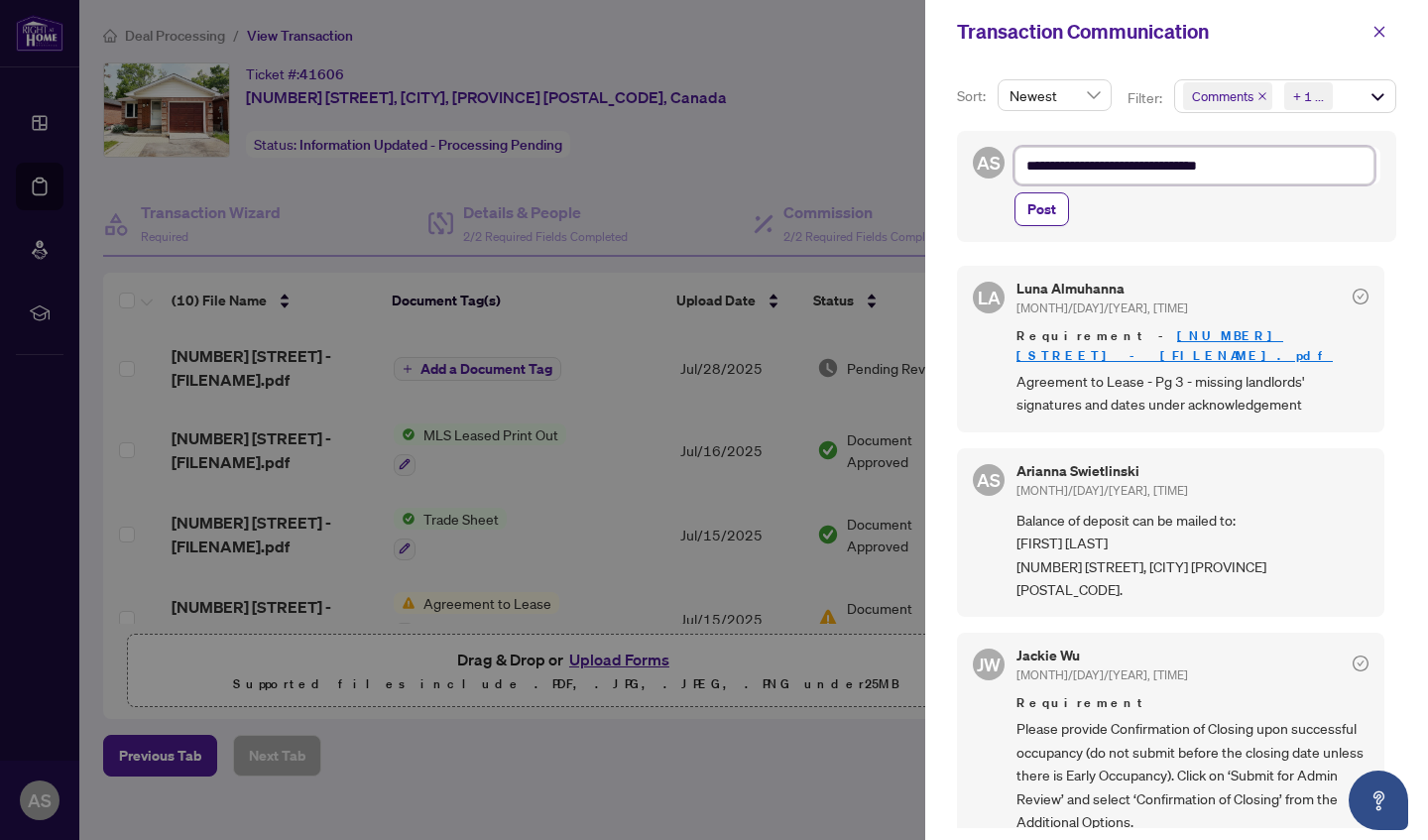 type on "**********" 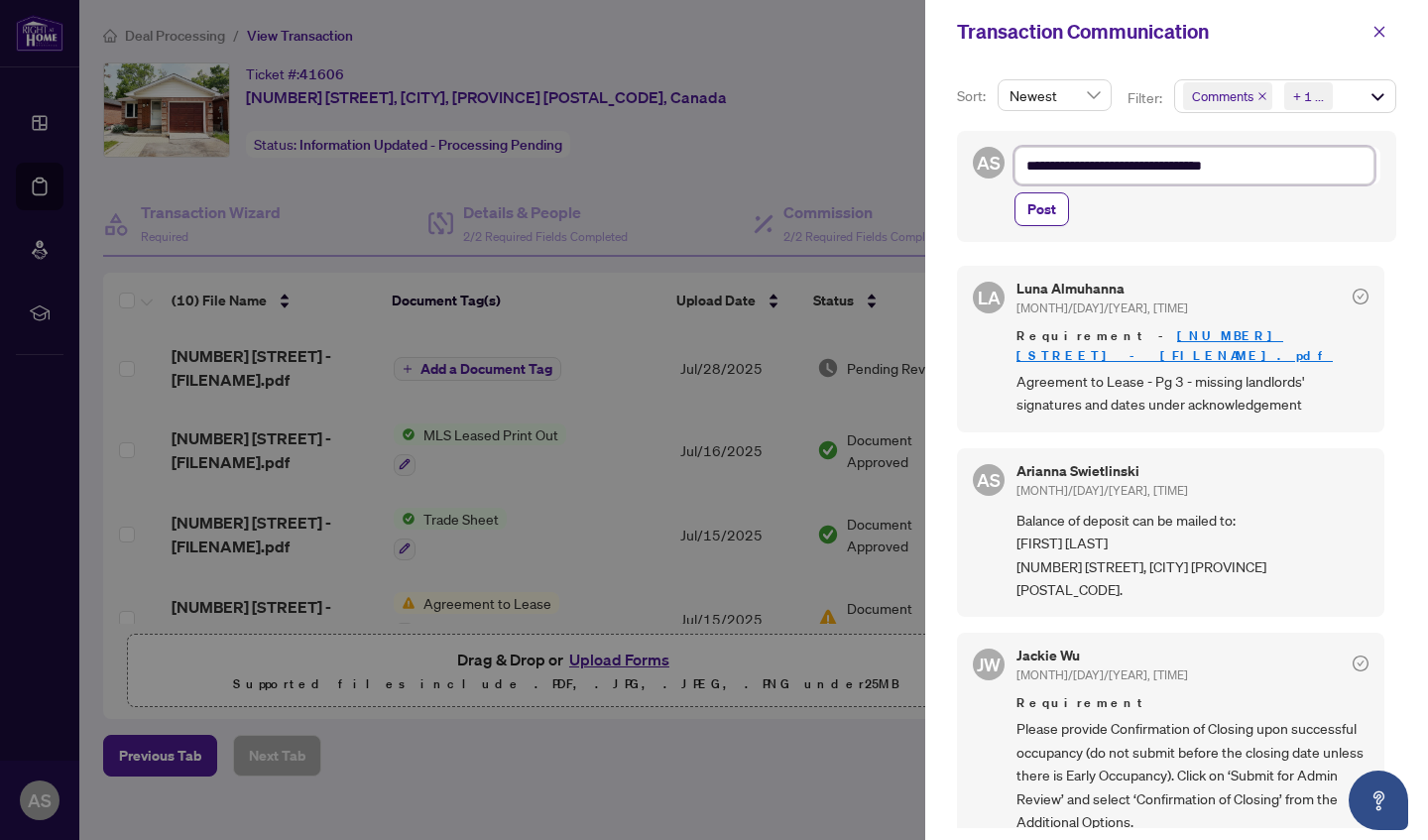 type on "**********" 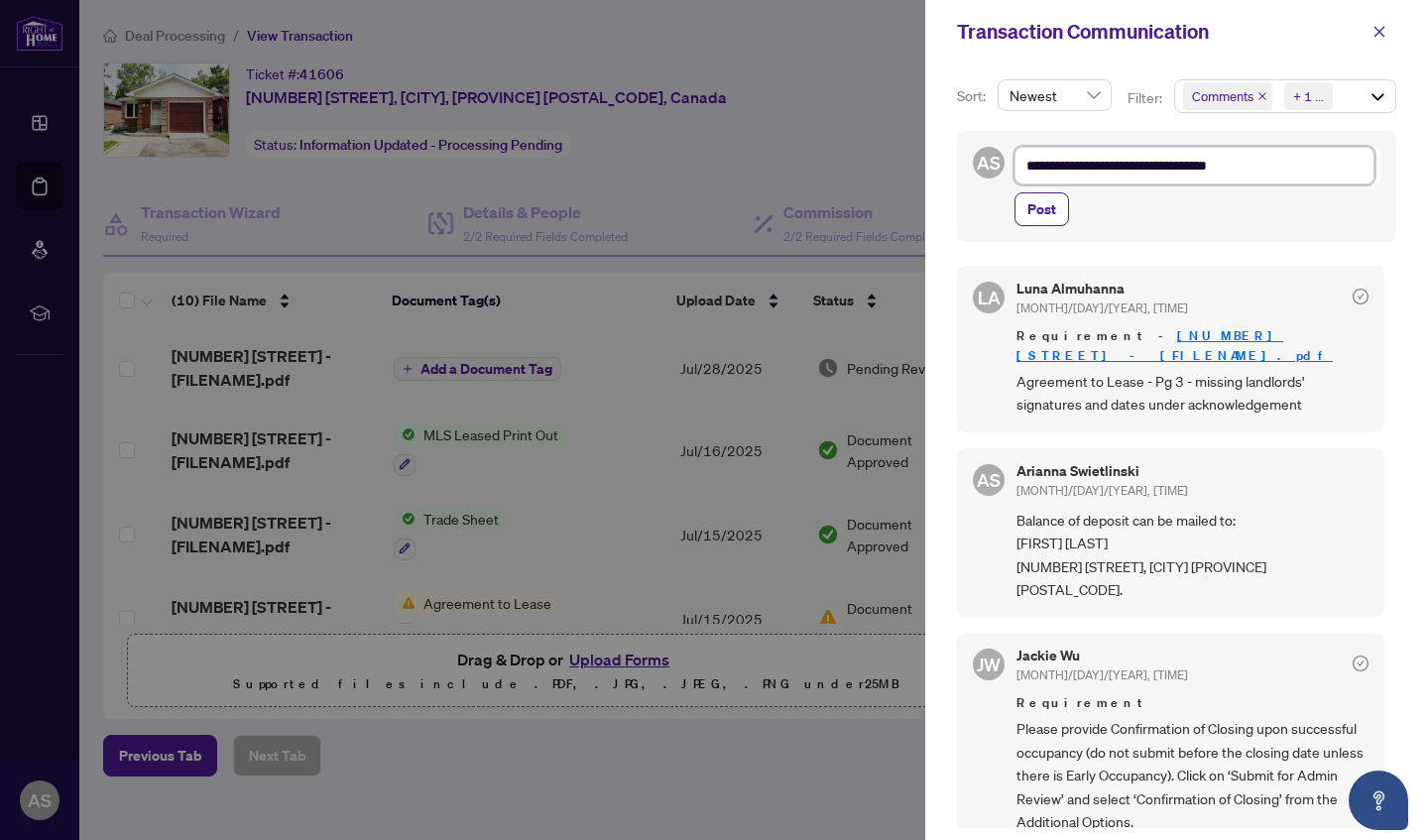 type on "**********" 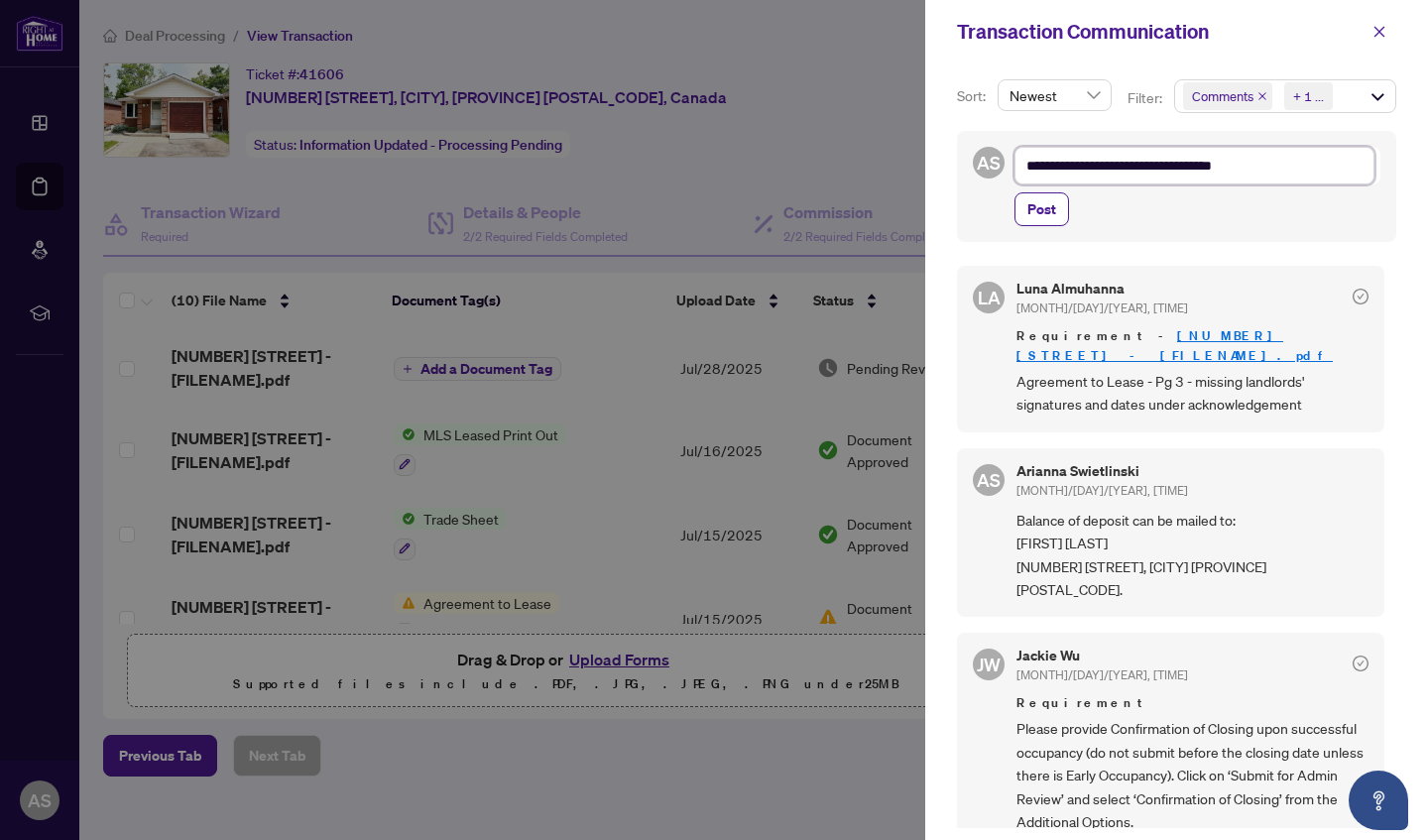 type on "**********" 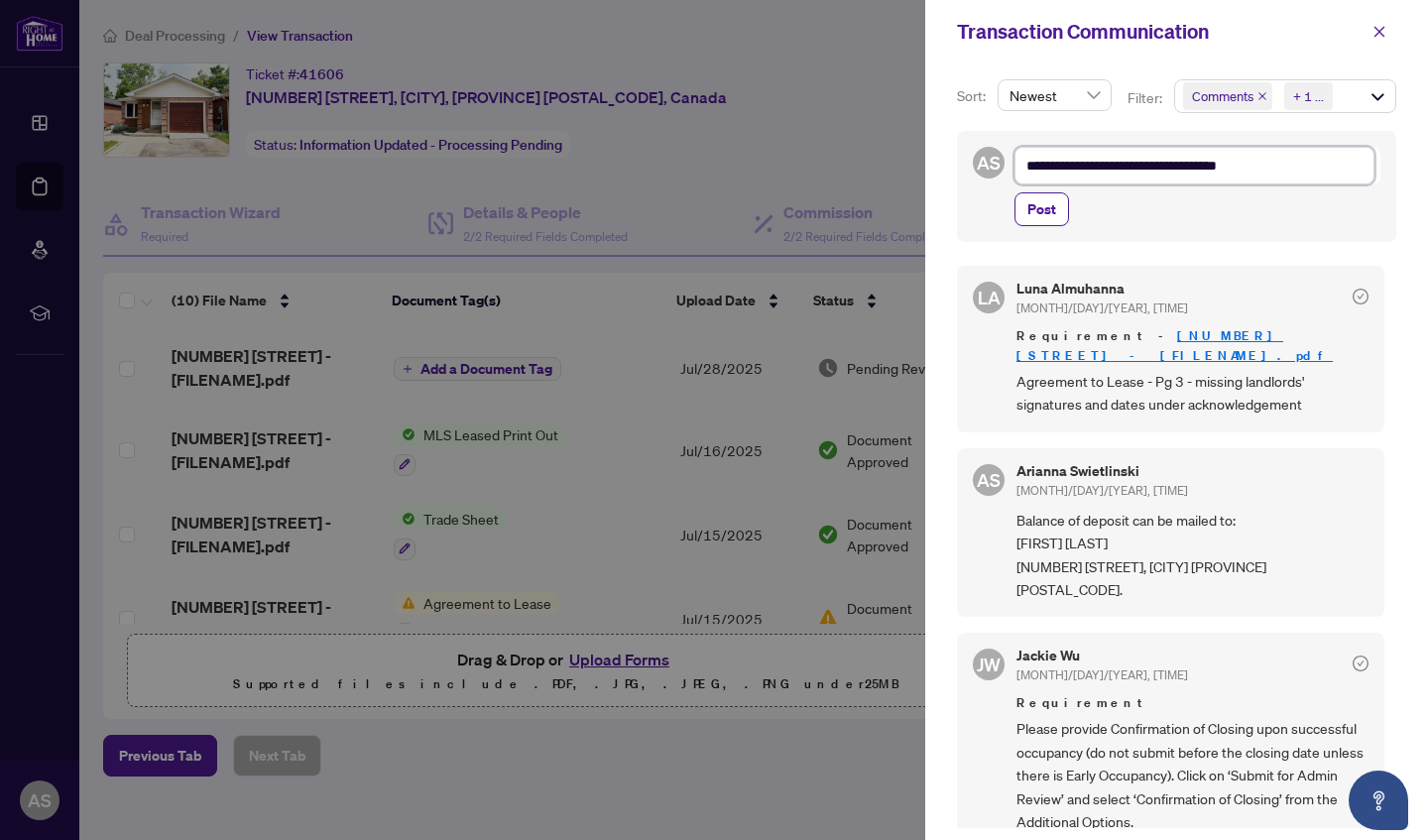 type on "**********" 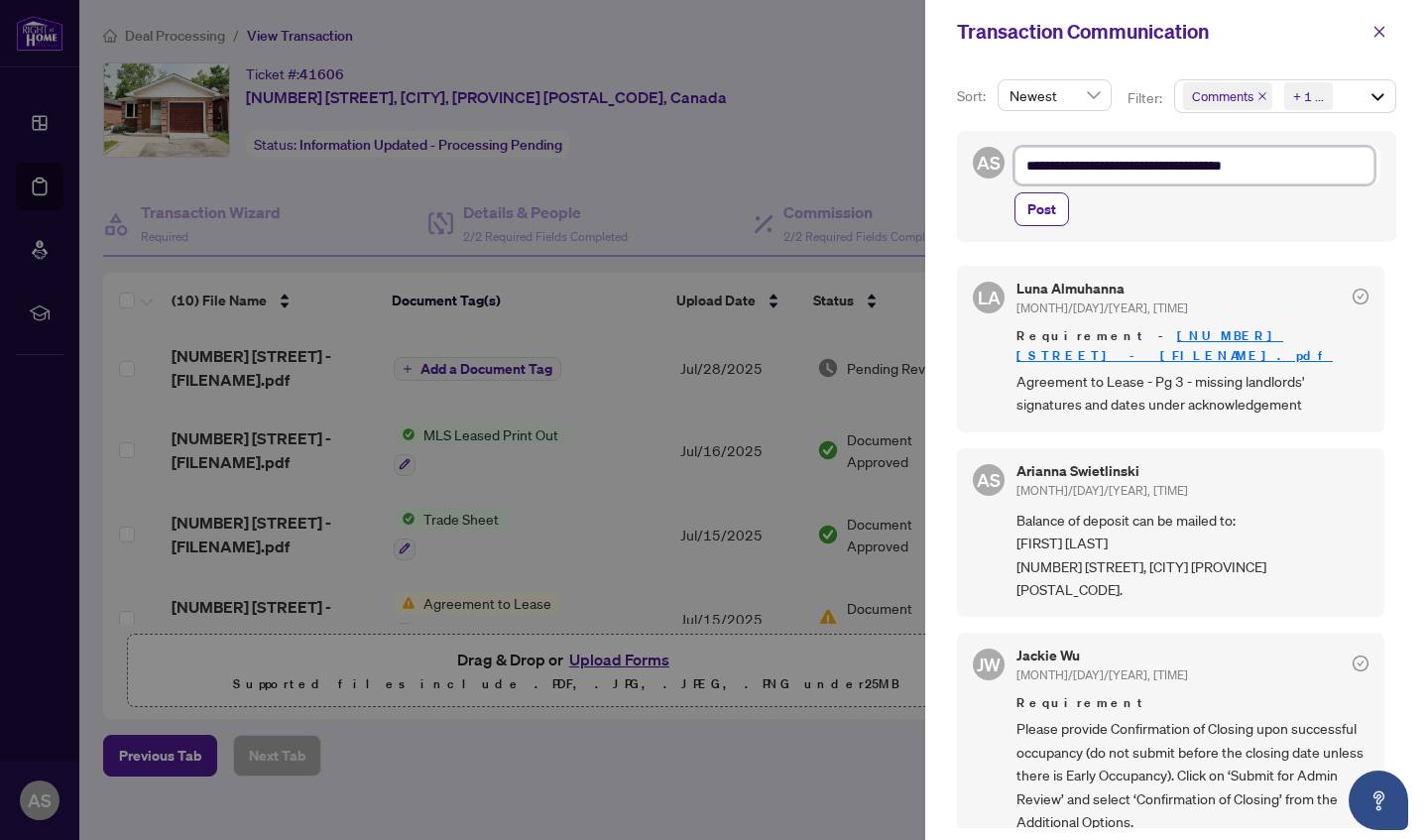 type on "**********" 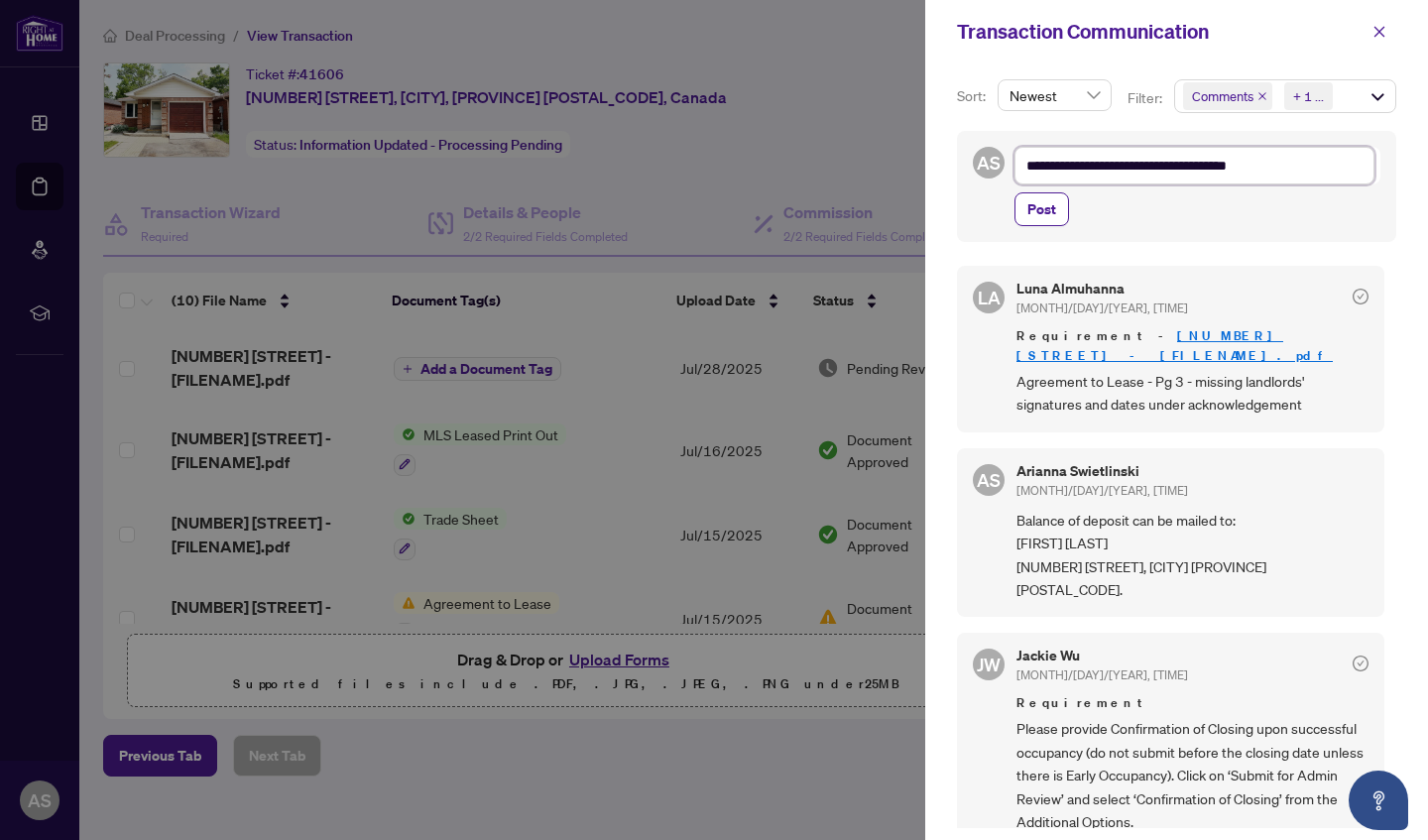 type on "**********" 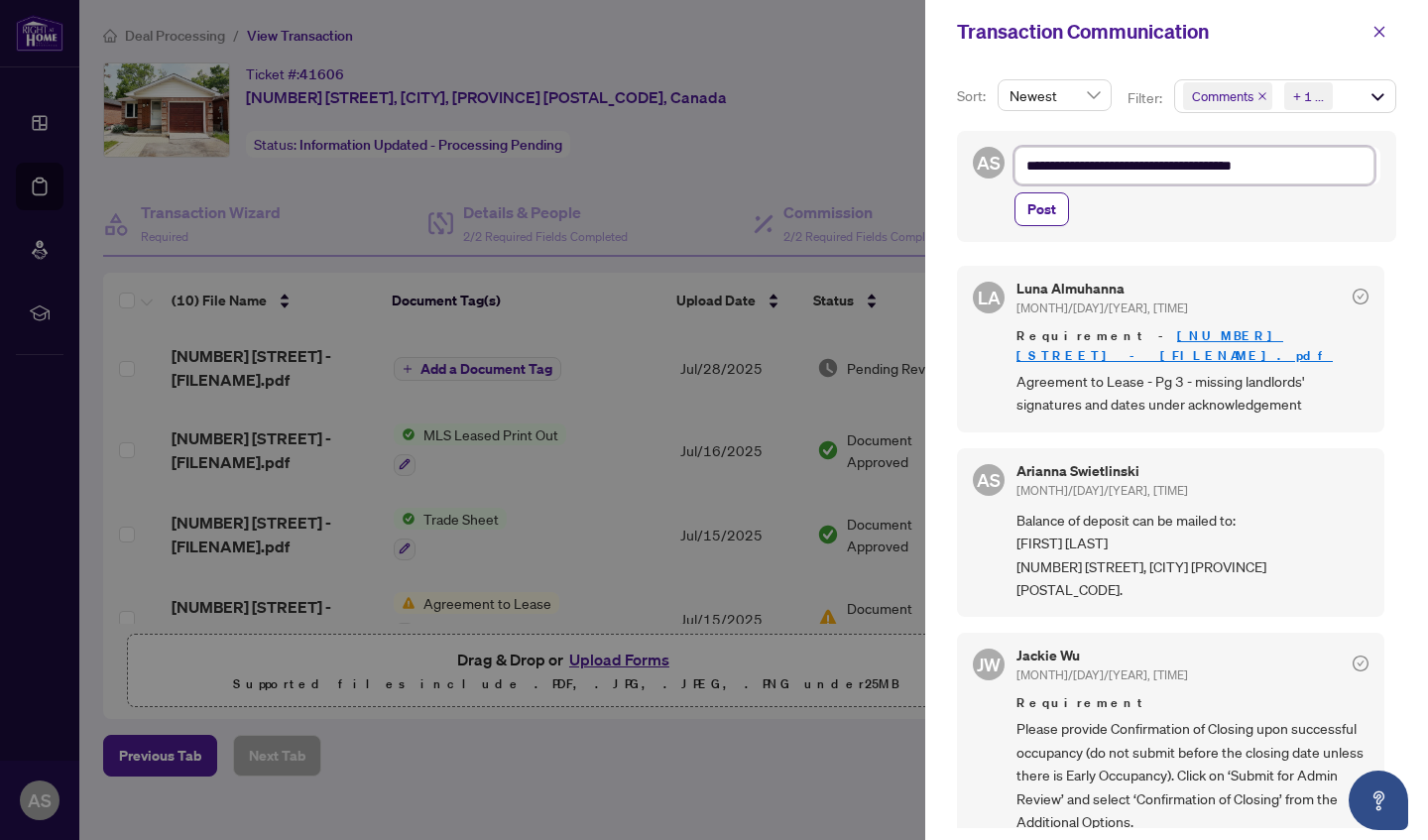 type on "**********" 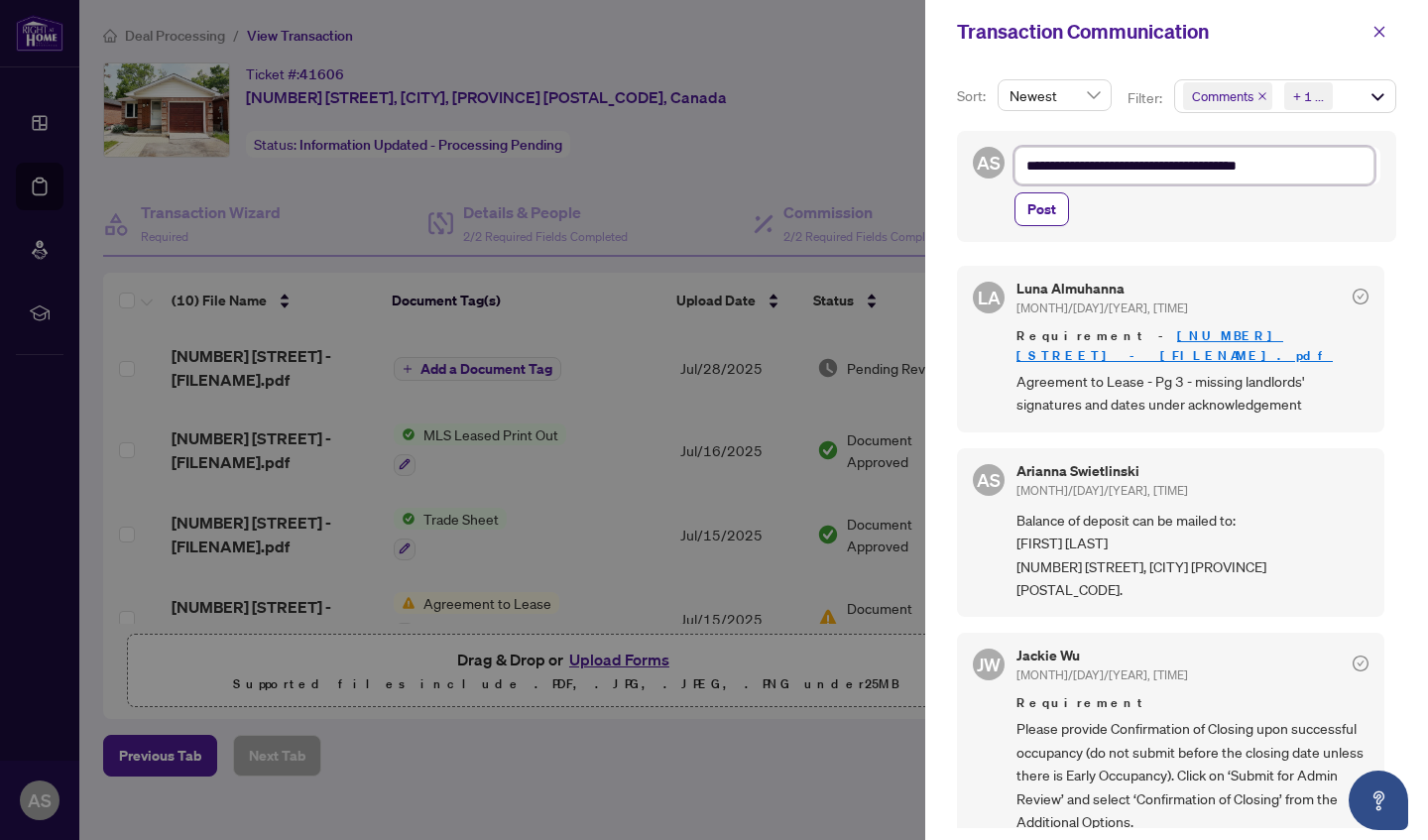 type on "**********" 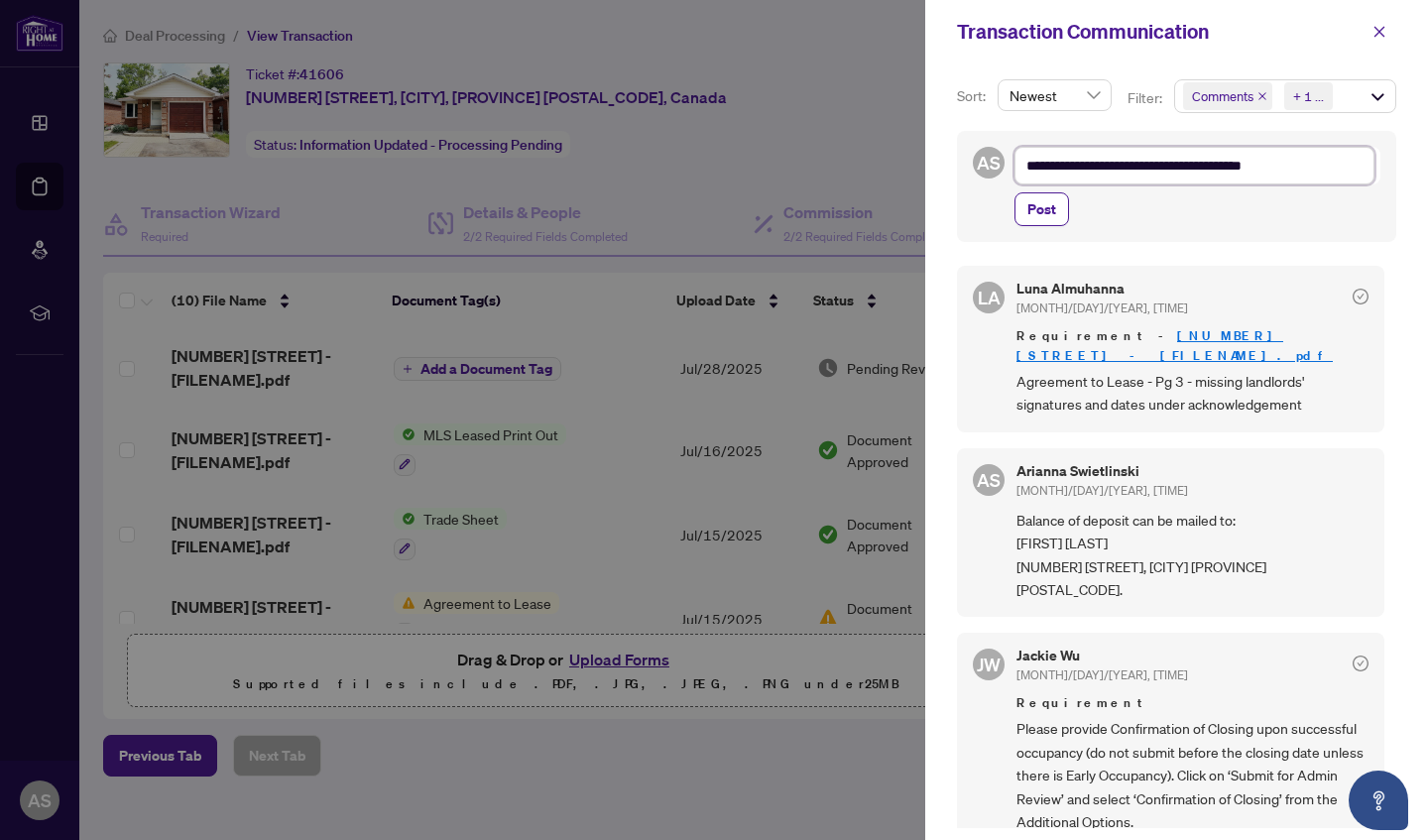 type on "**********" 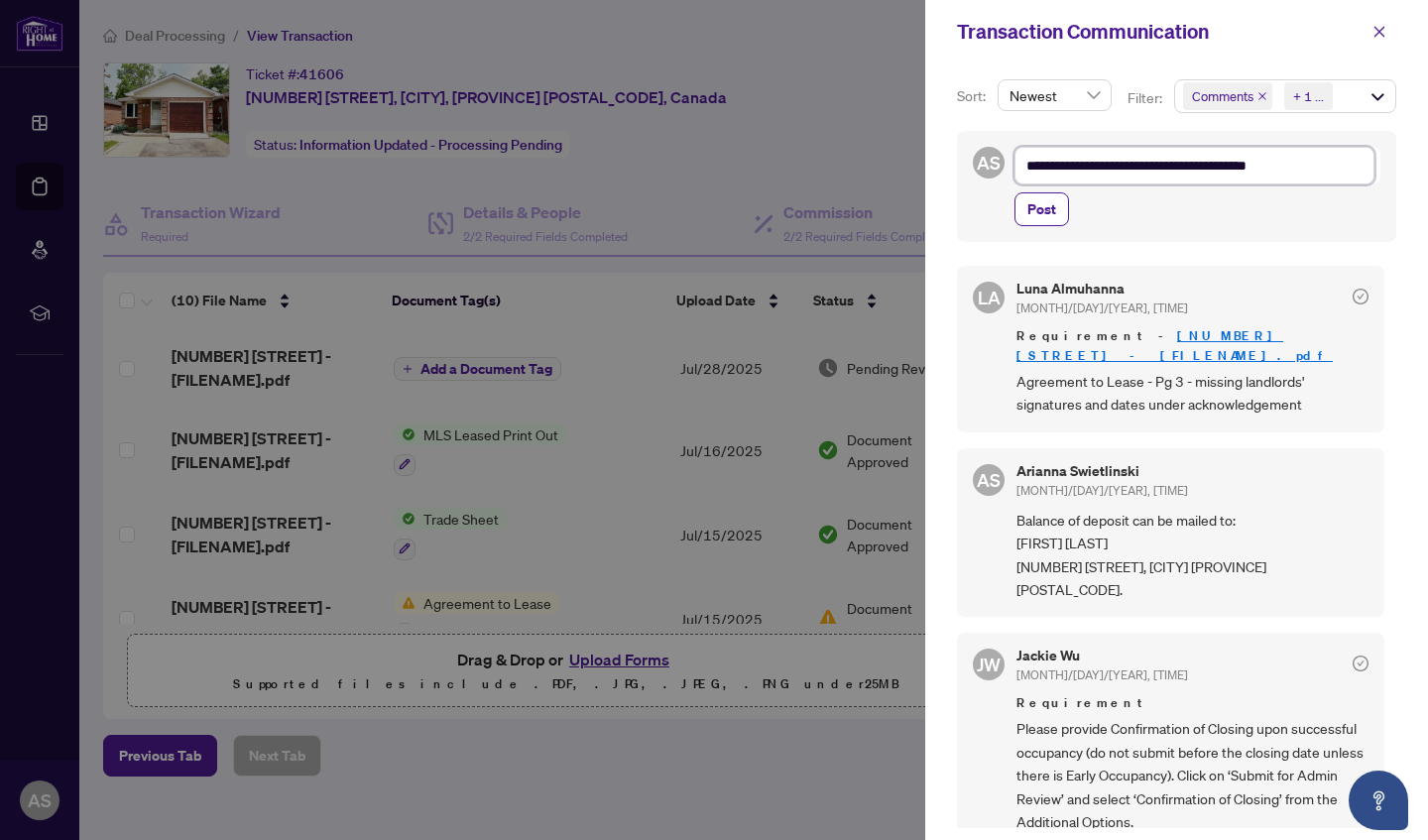 type on "**********" 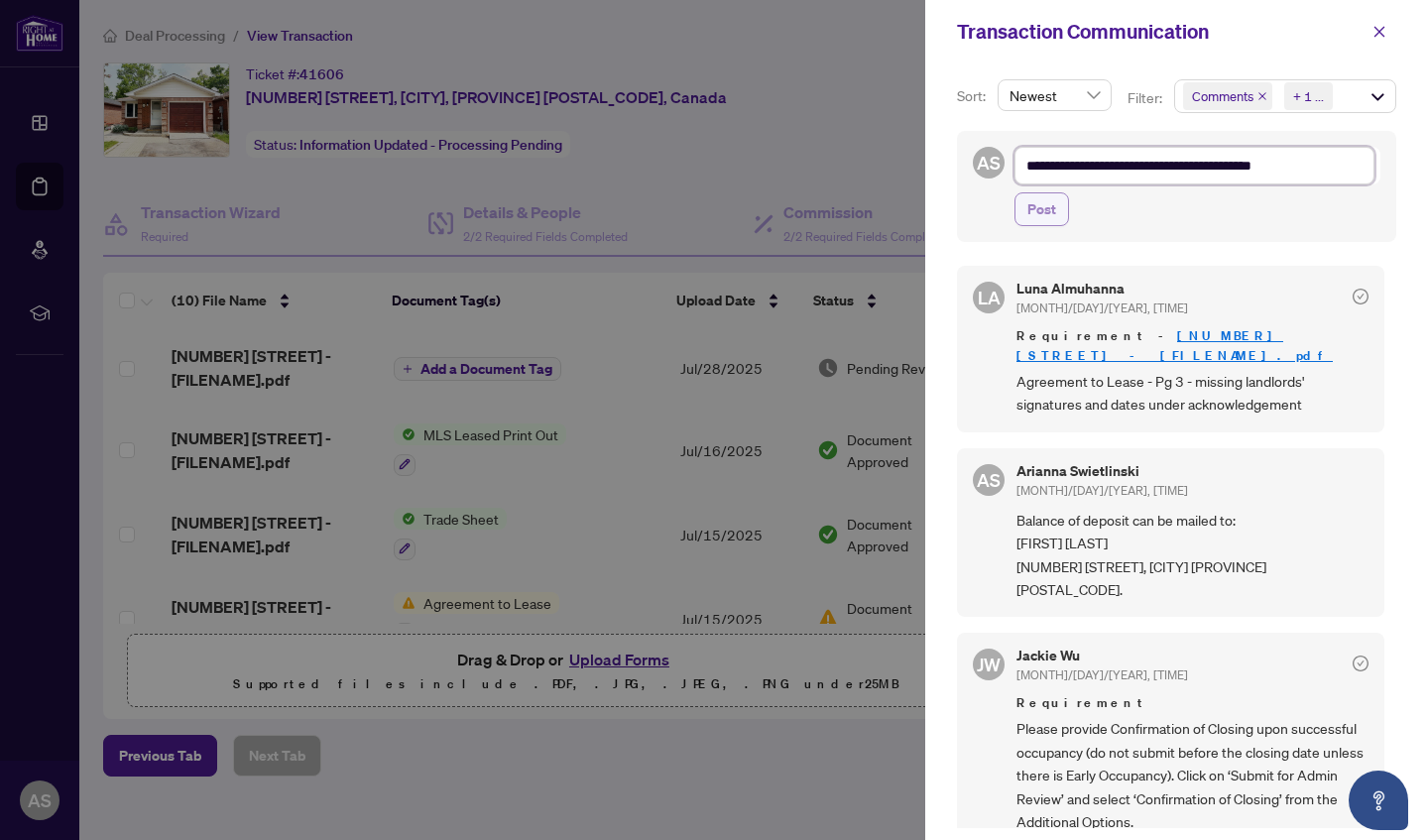 type on "**********" 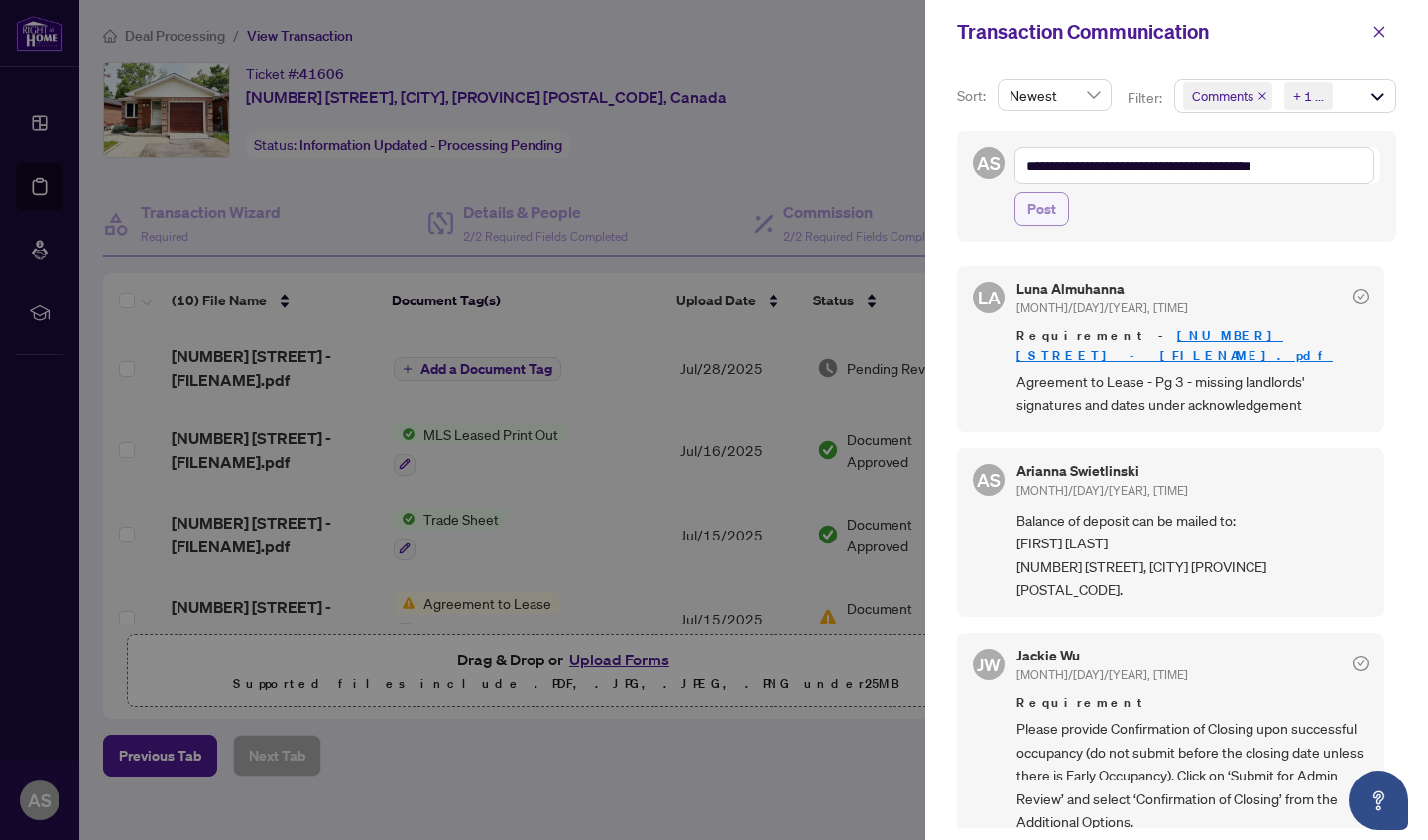 click on "Post" at bounding box center (1041, 209) 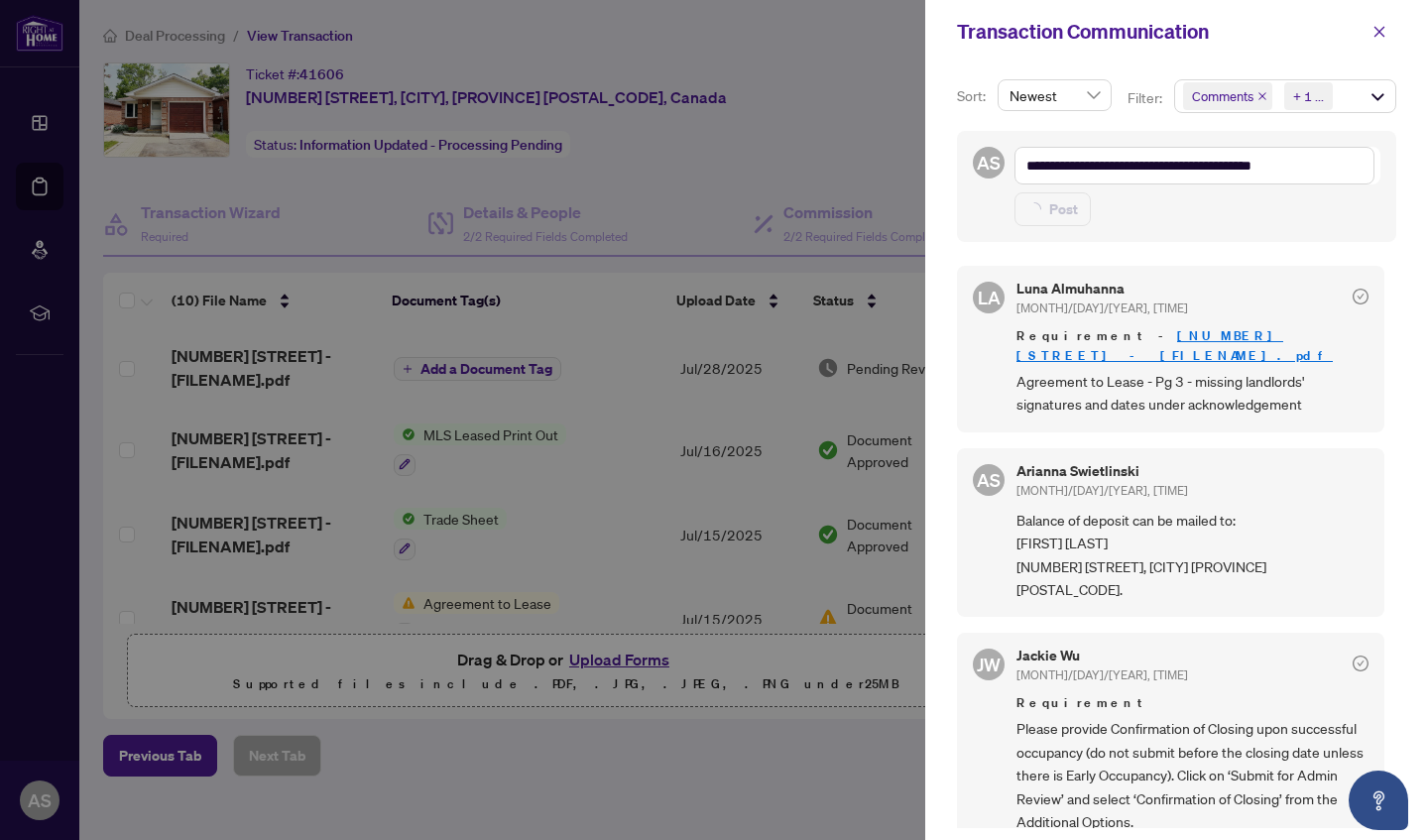 type 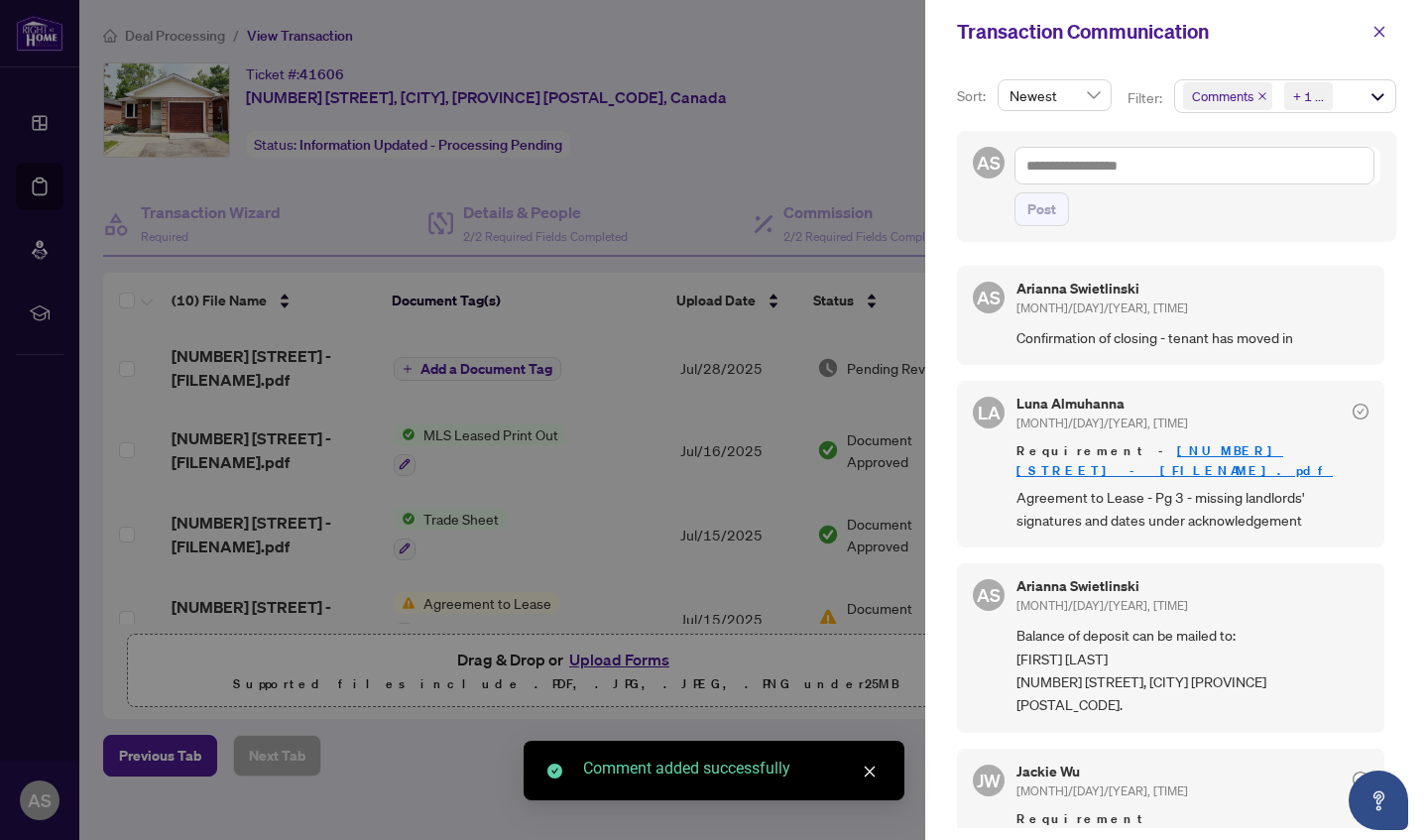 click at bounding box center (714, 420) 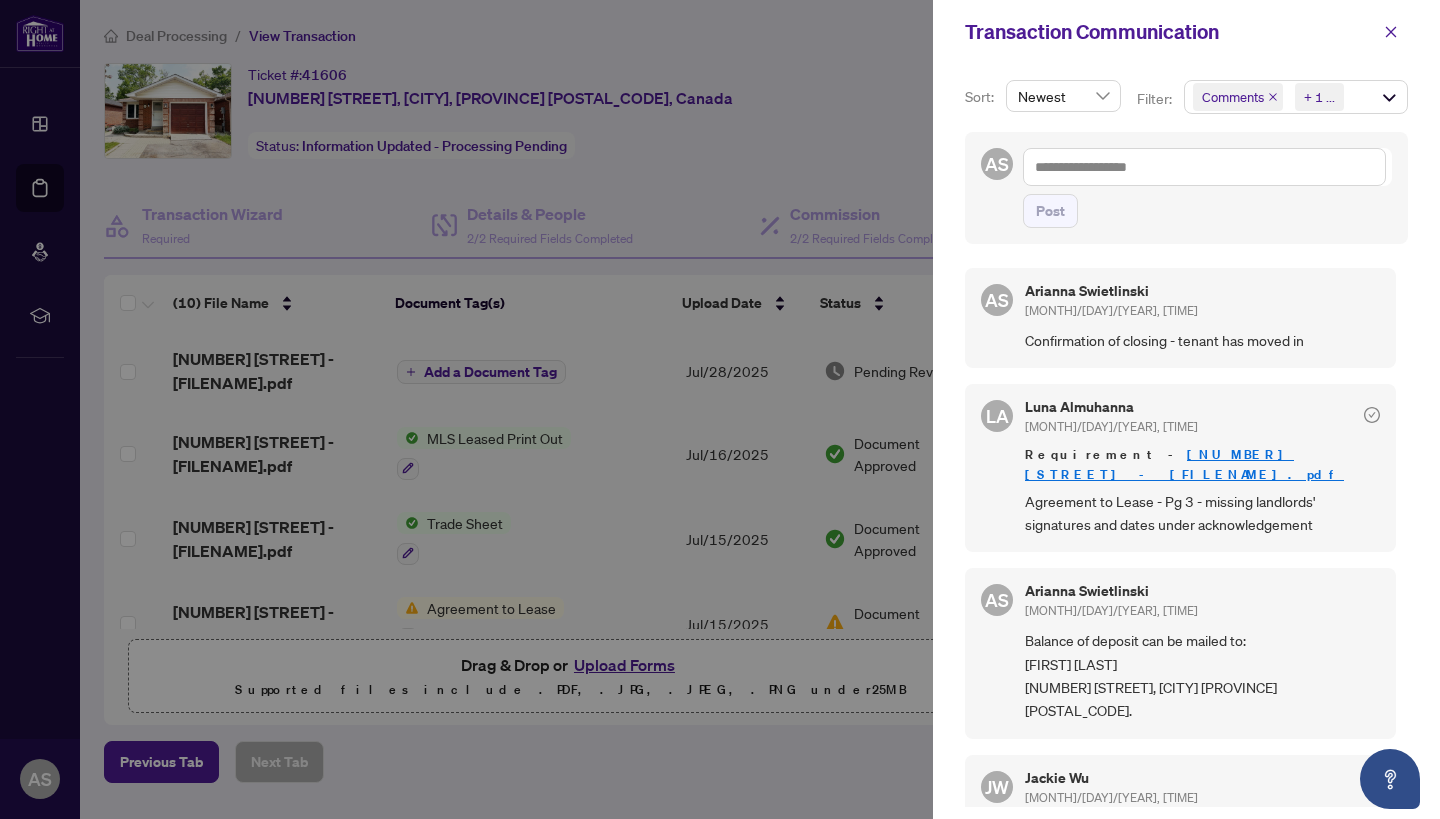 click at bounding box center [720, 409] 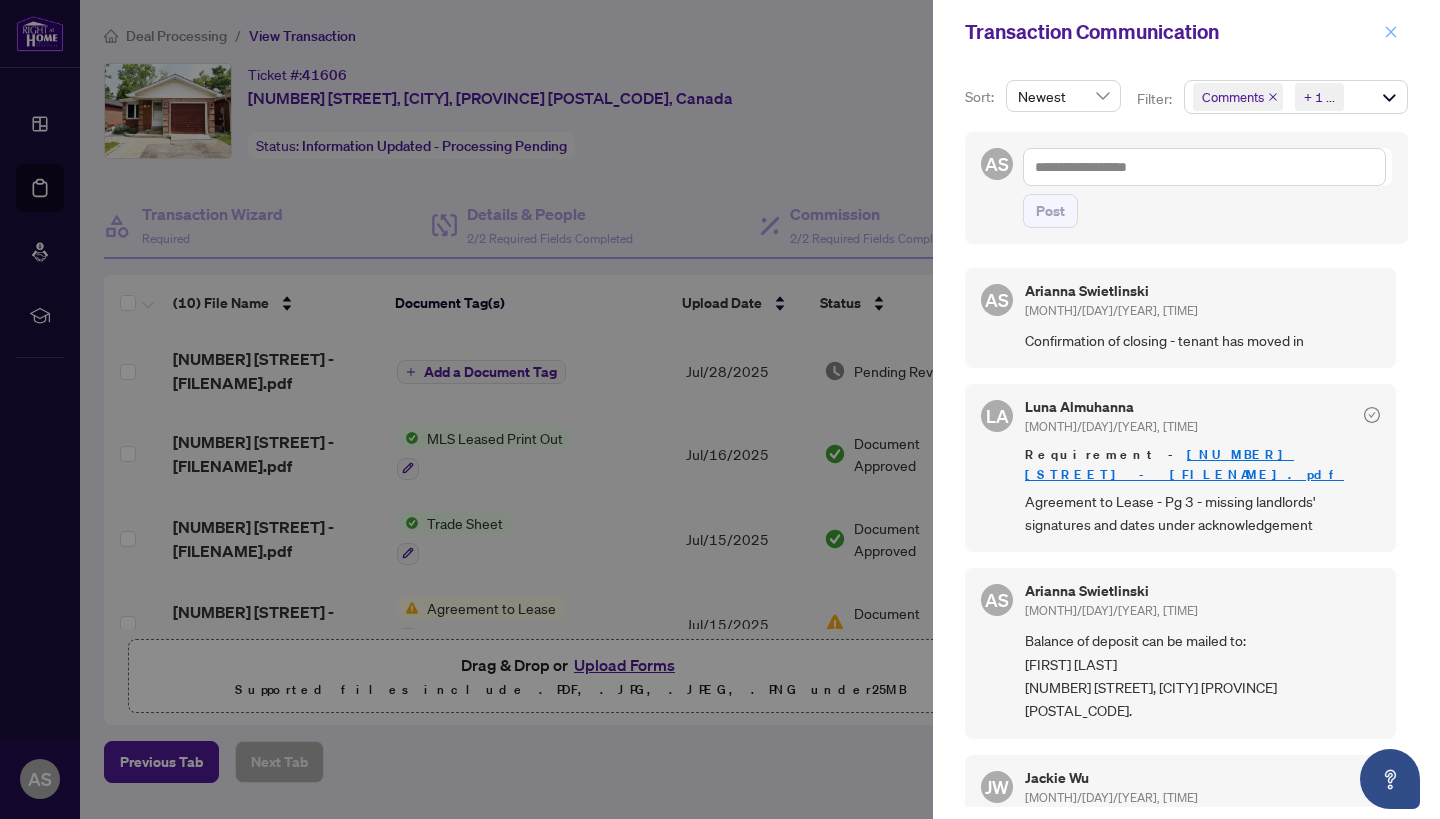click 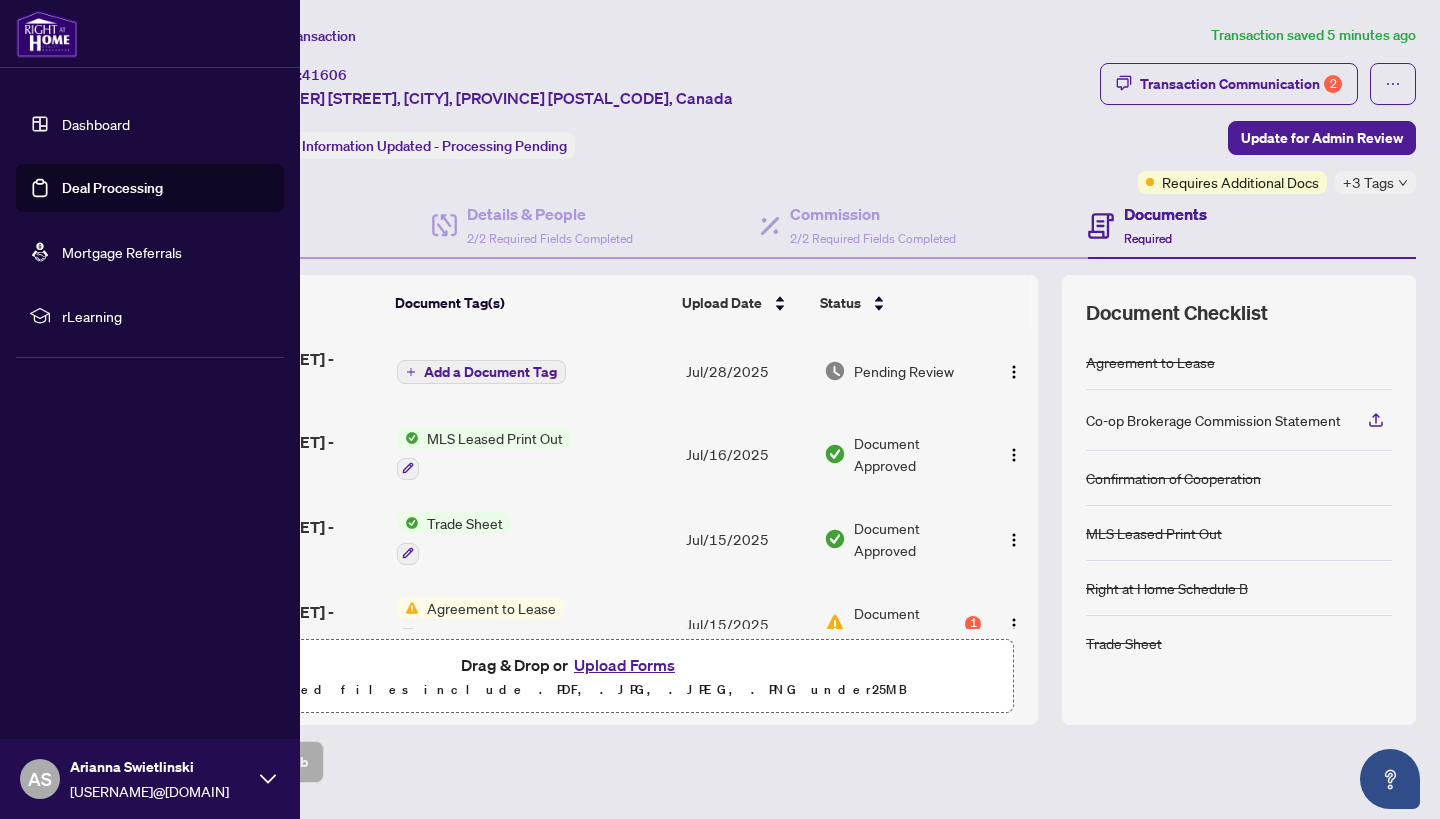 click on "Deal Processing" at bounding box center [112, 188] 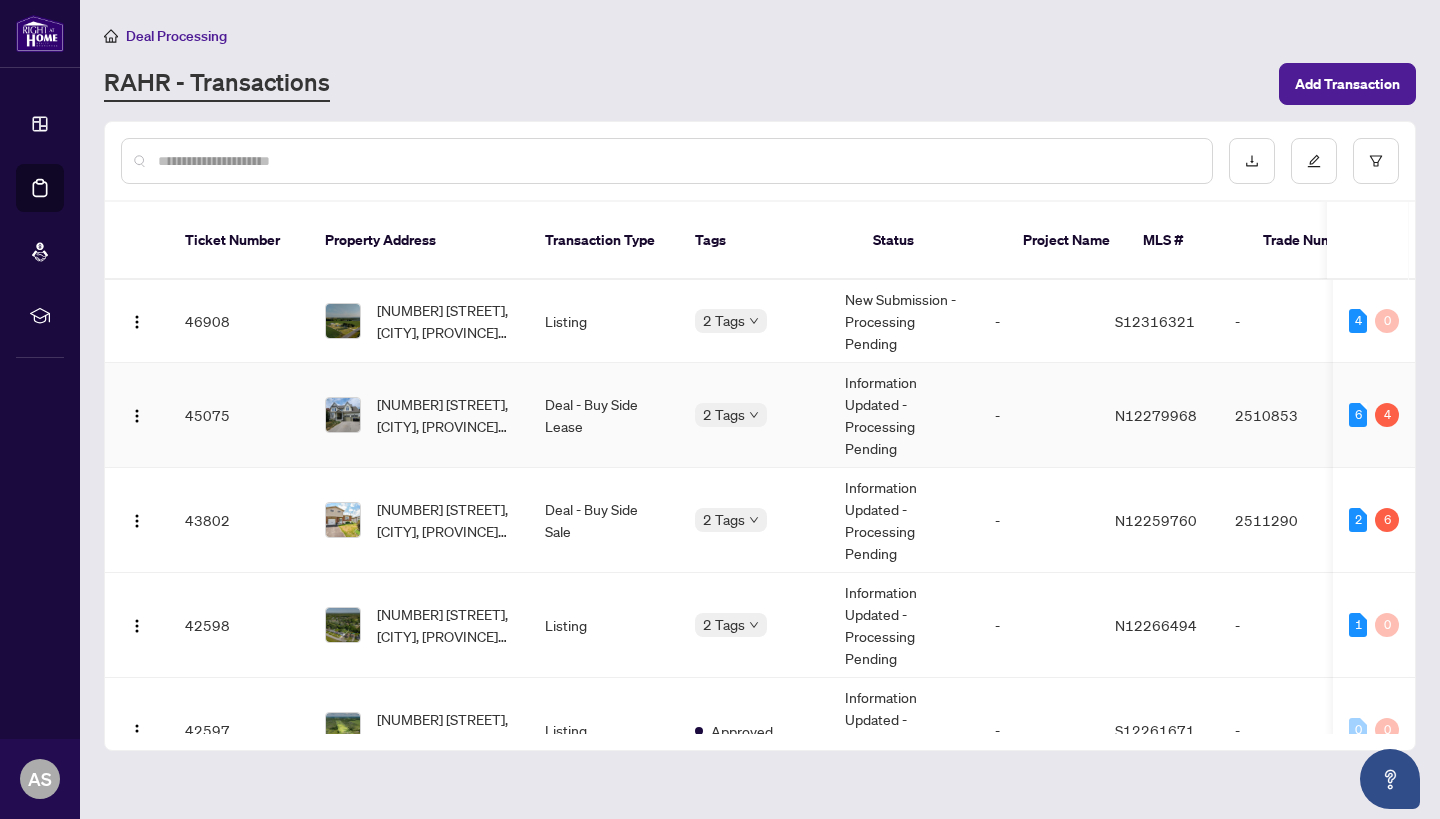 scroll, scrollTop: 0, scrollLeft: 0, axis: both 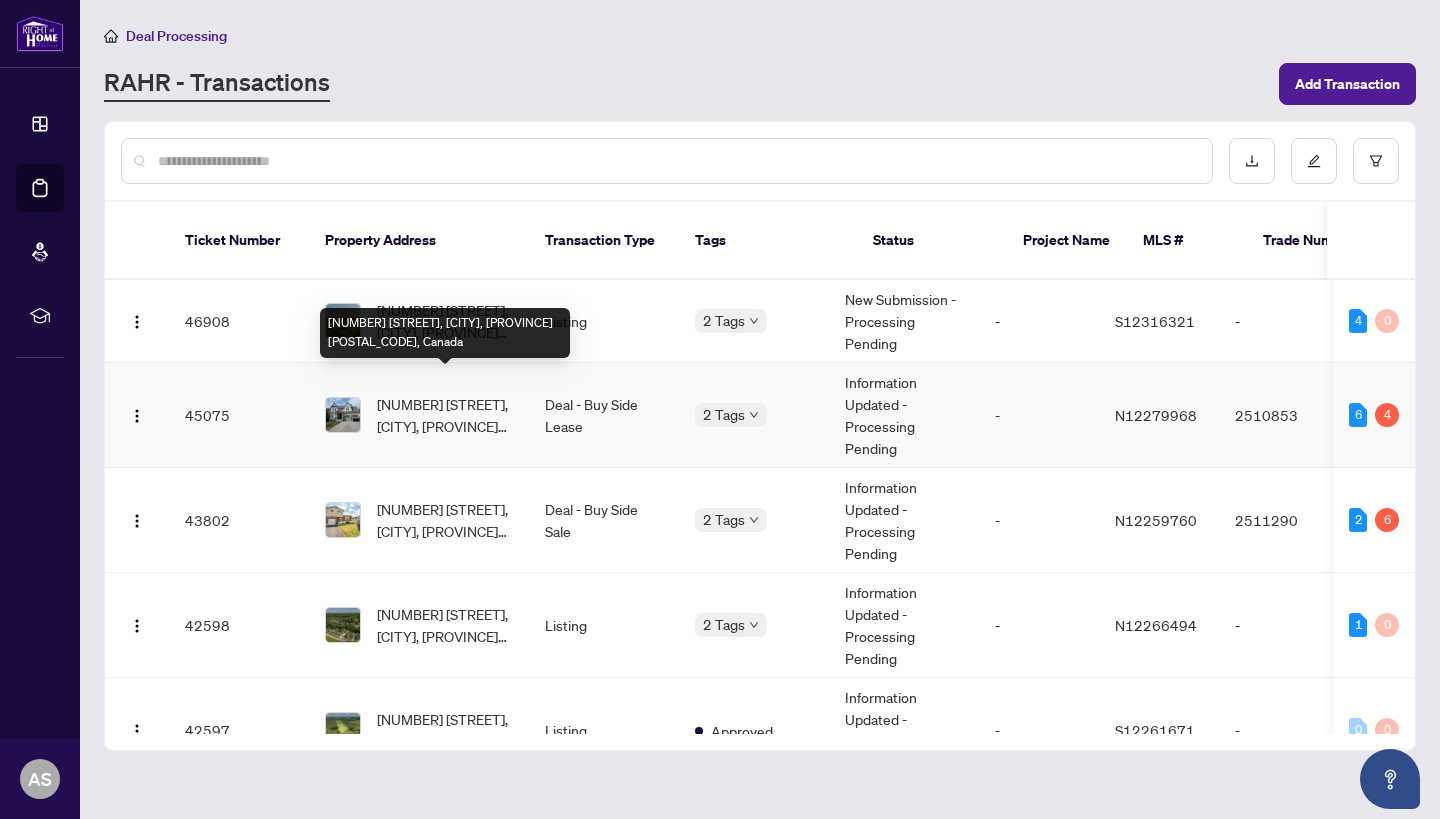 click on "[NUMBER] [STREET], [CITY], [PROVINCE] [POSTAL_CODE], Canada" at bounding box center [445, 415] 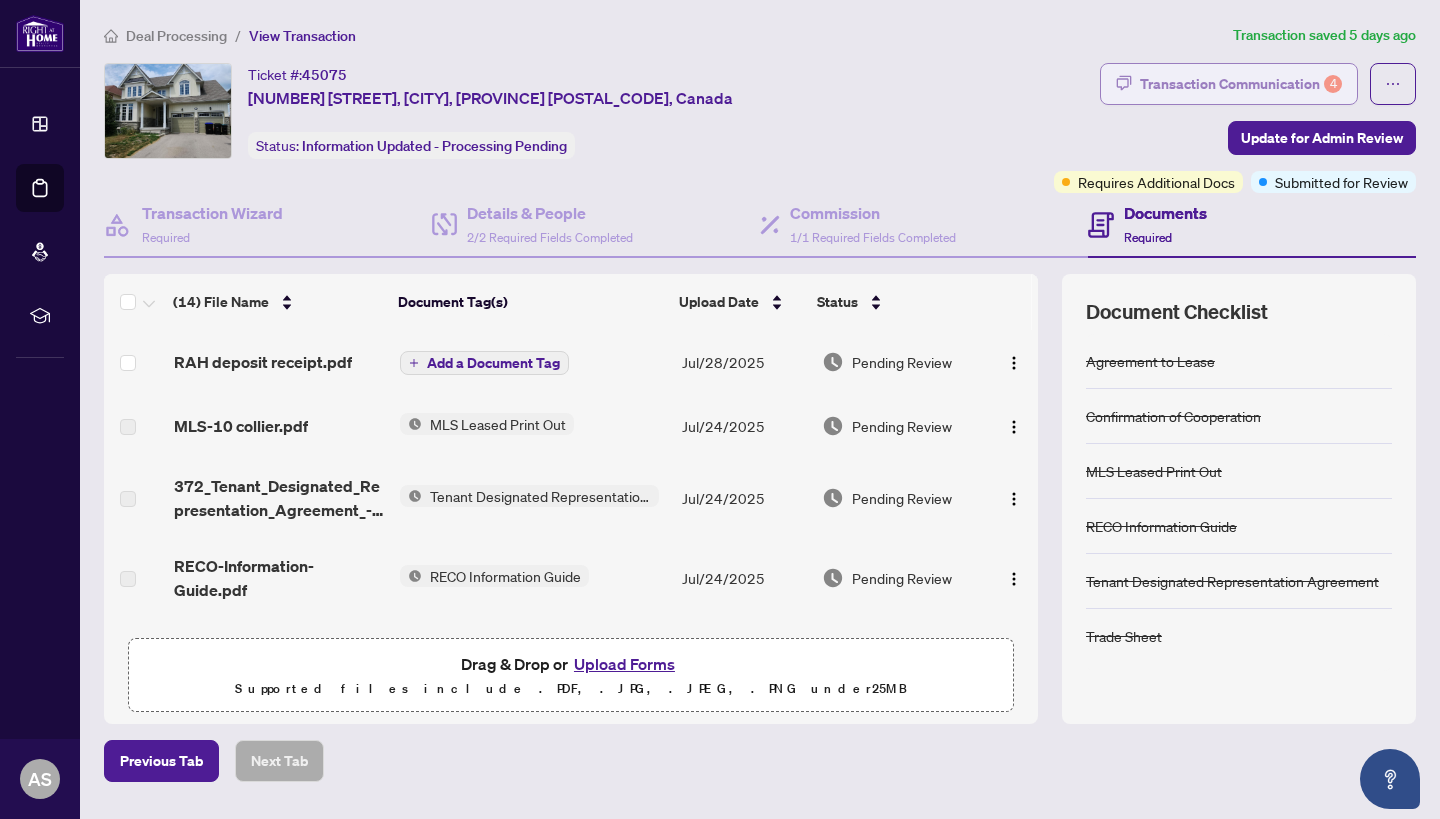 click on "Transaction Communication 4" at bounding box center (1241, 84) 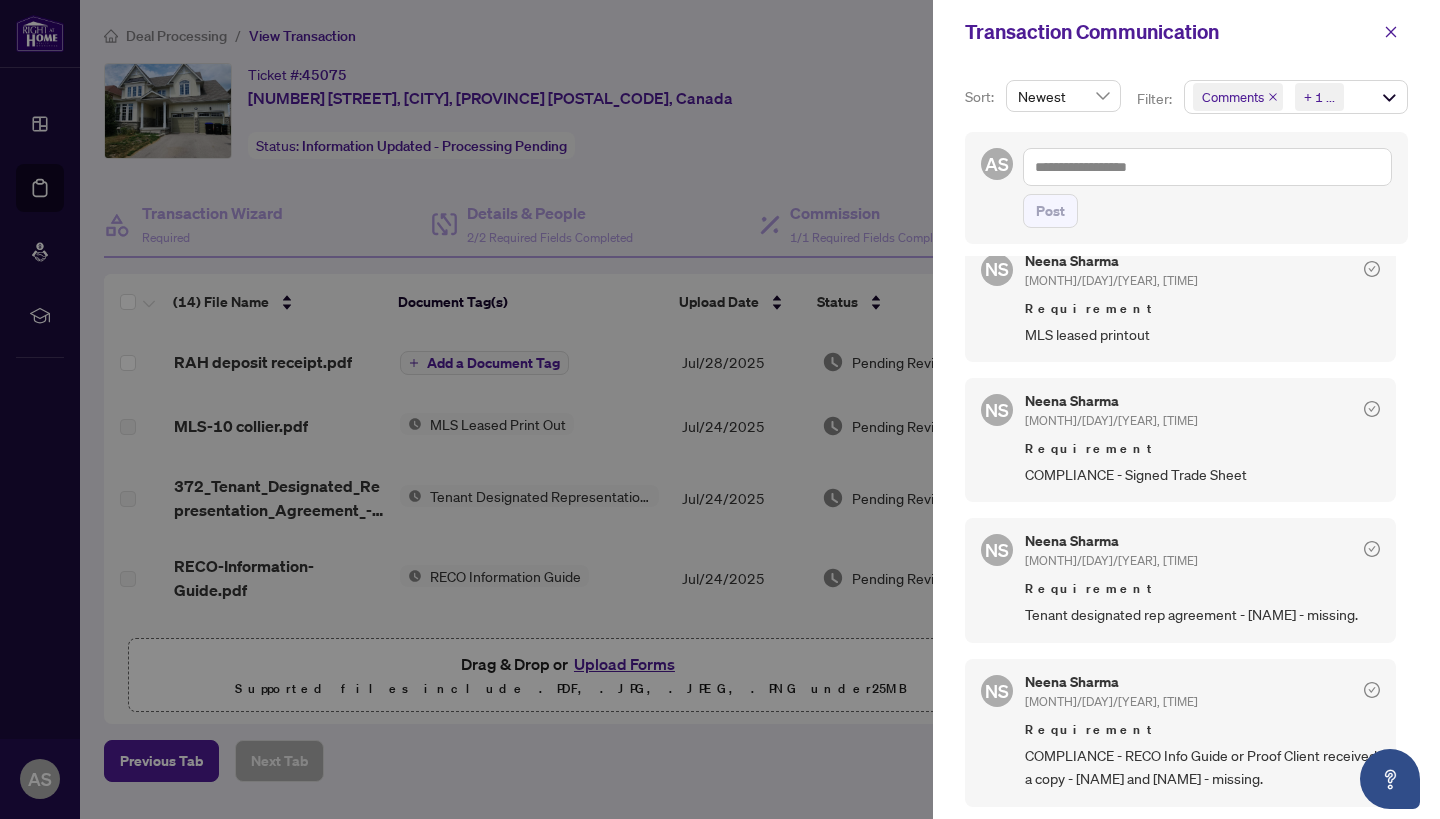 scroll, scrollTop: 443, scrollLeft: 0, axis: vertical 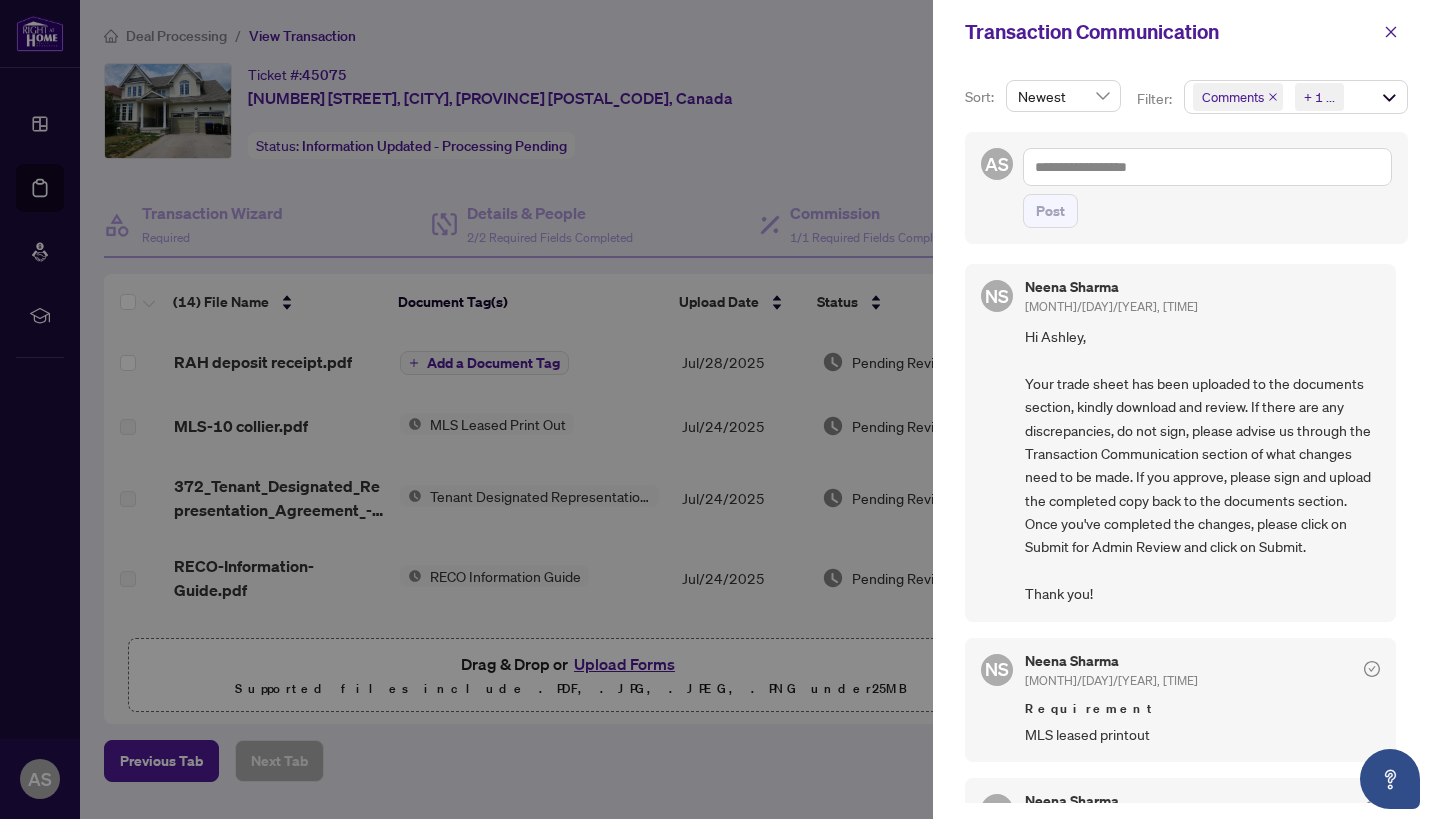 click at bounding box center [720, 409] 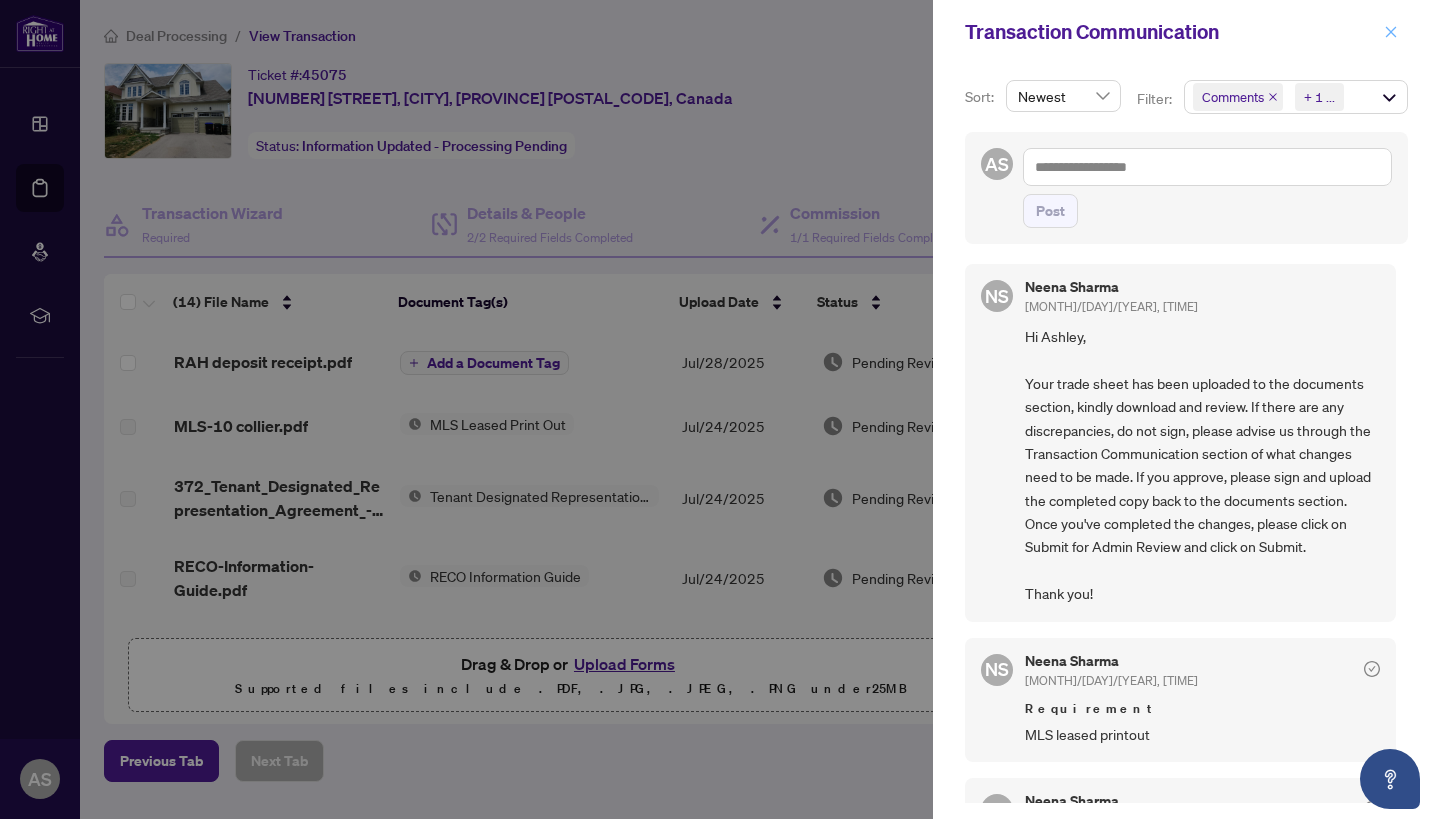 click 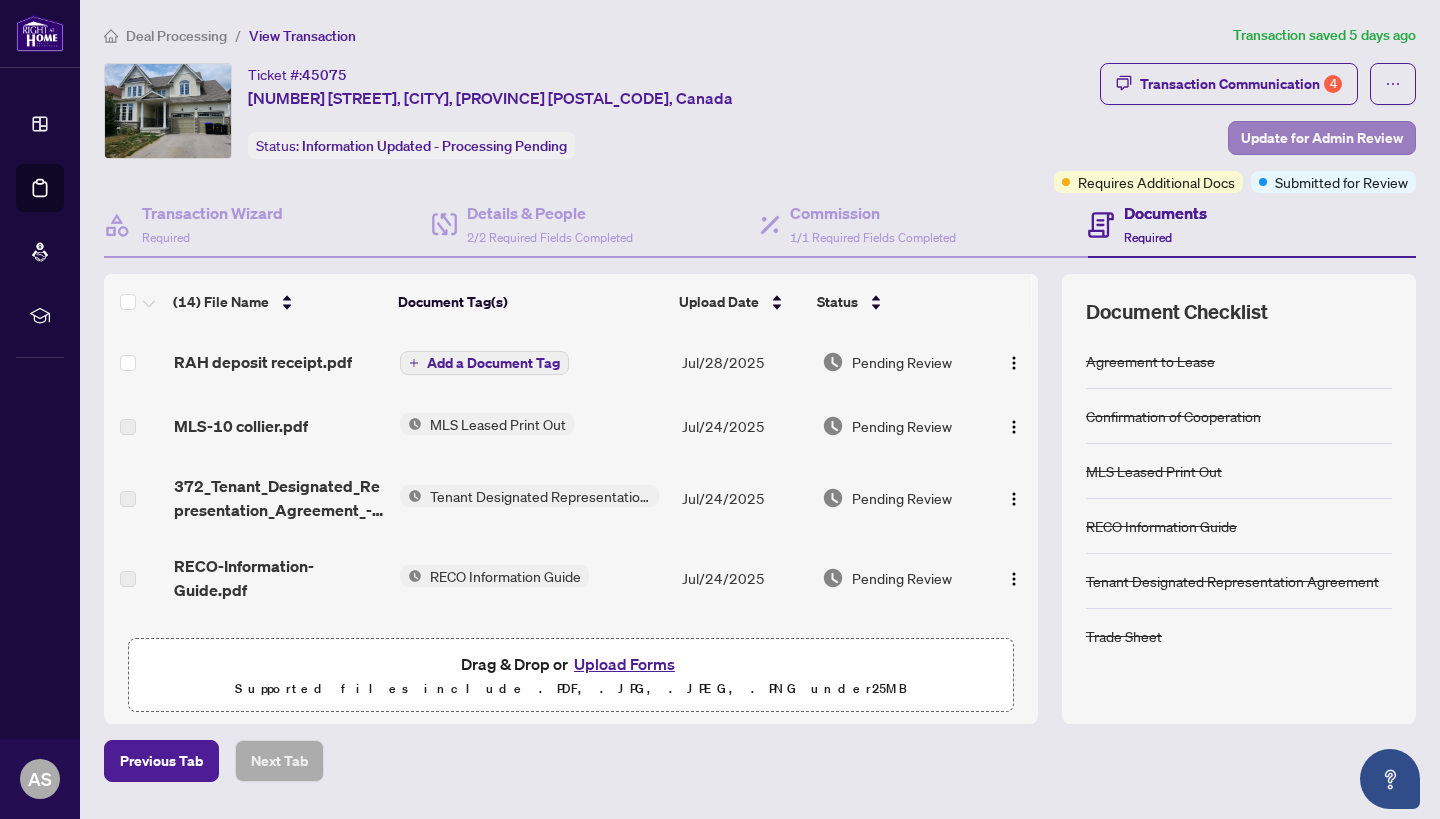 click on "Update for Admin Review" at bounding box center (1322, 138) 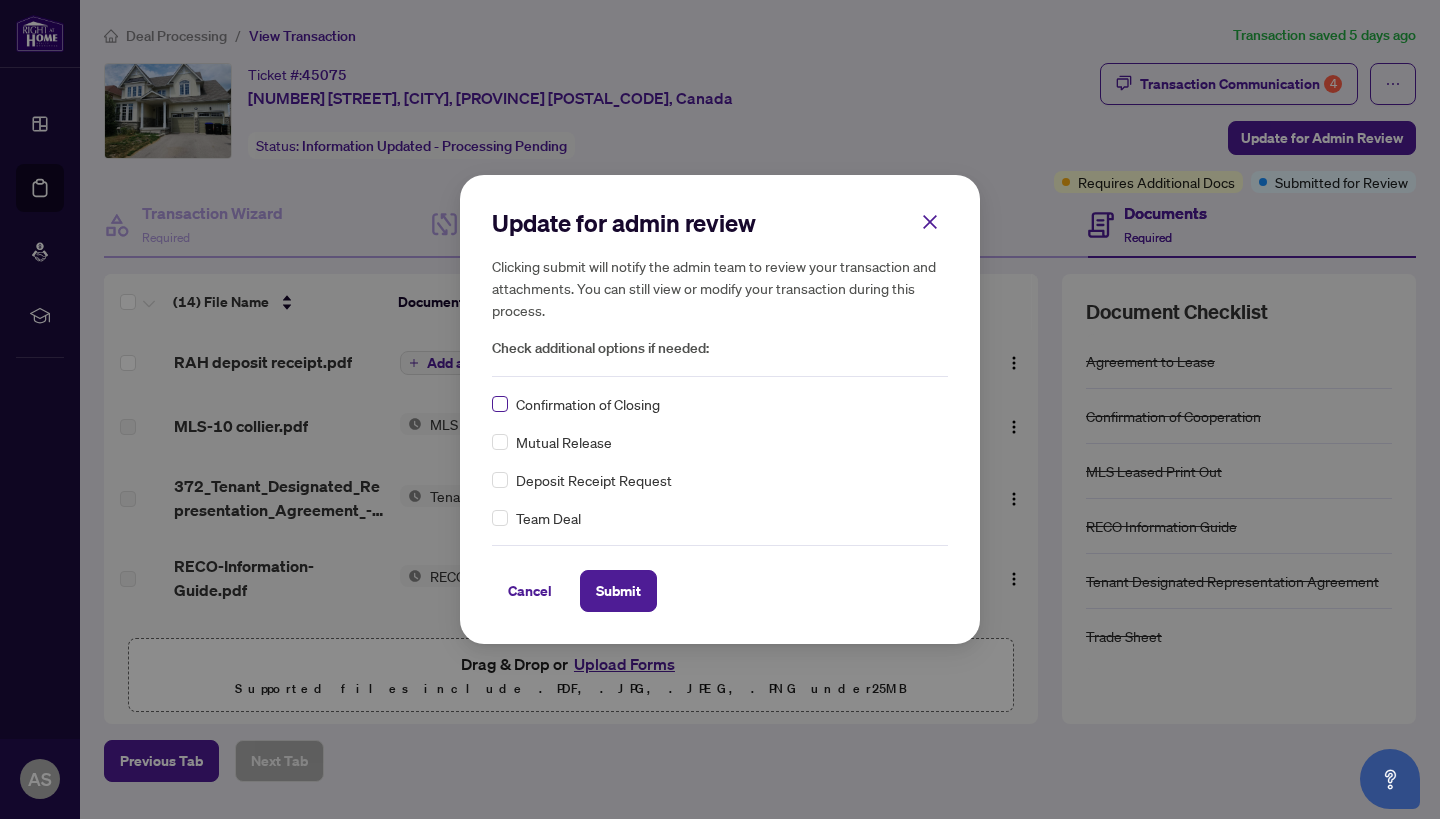 click at bounding box center (500, 404) 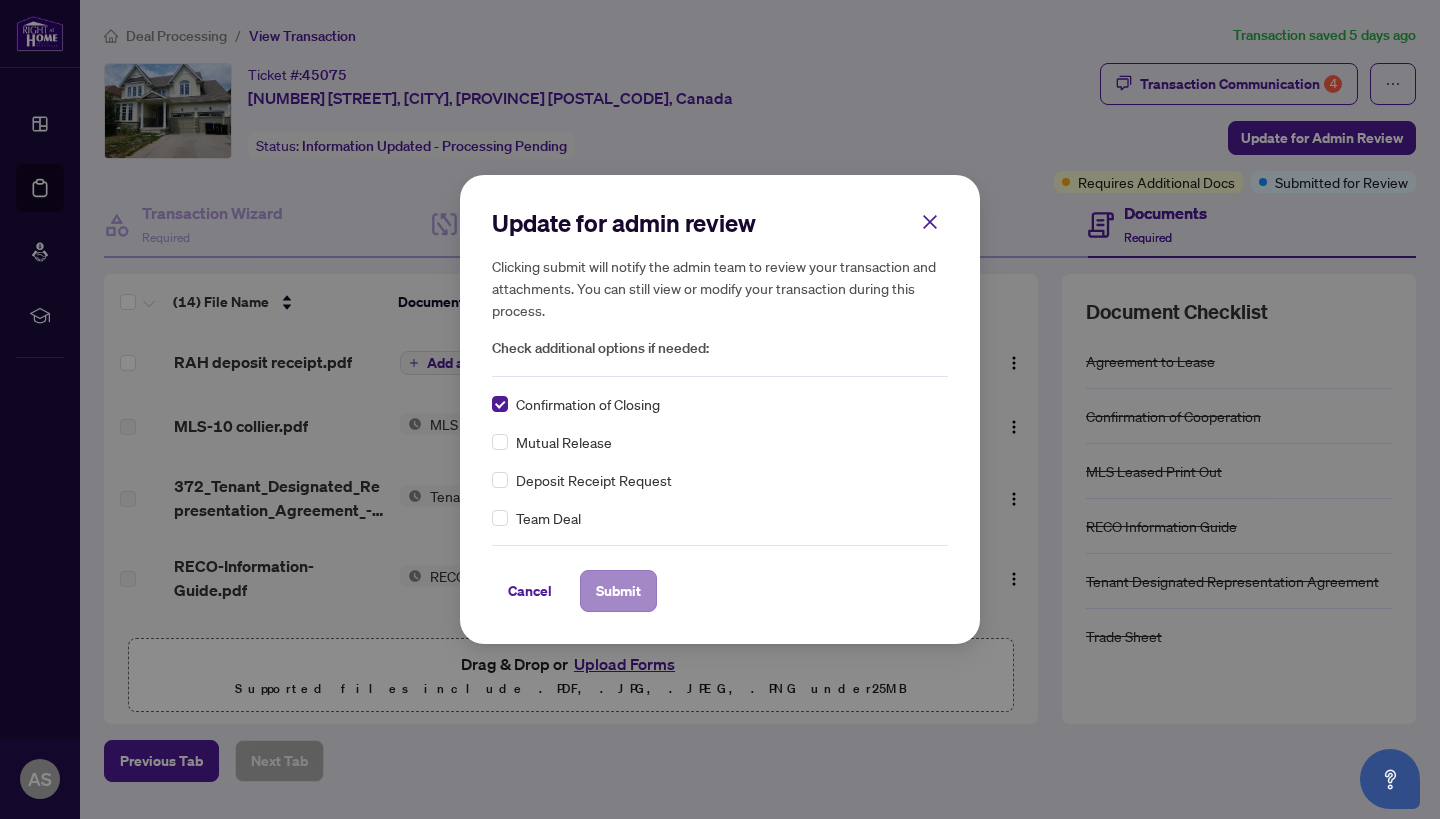 click on "Submit" at bounding box center [618, 591] 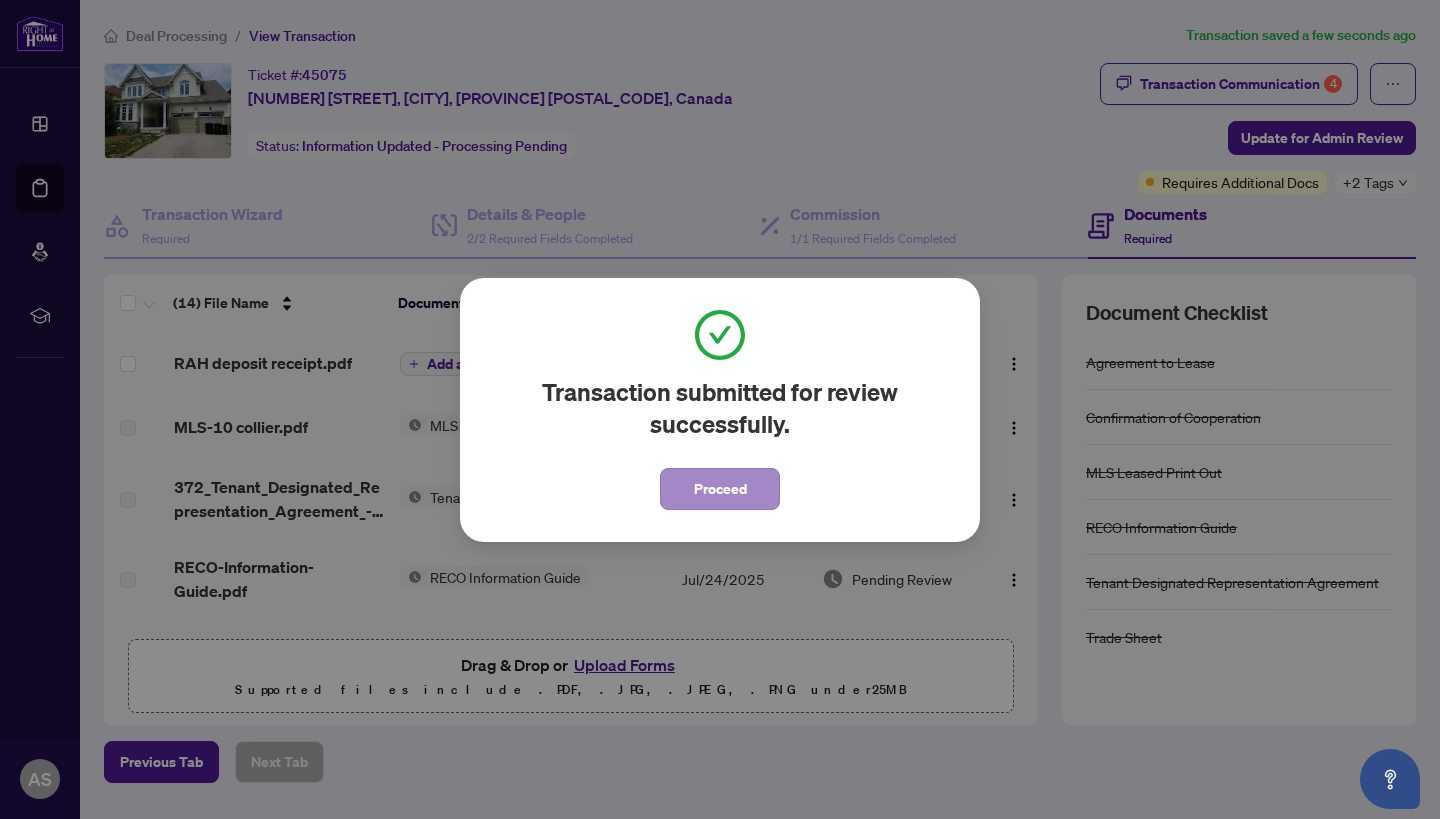 click on "Proceed" at bounding box center (720, 489) 